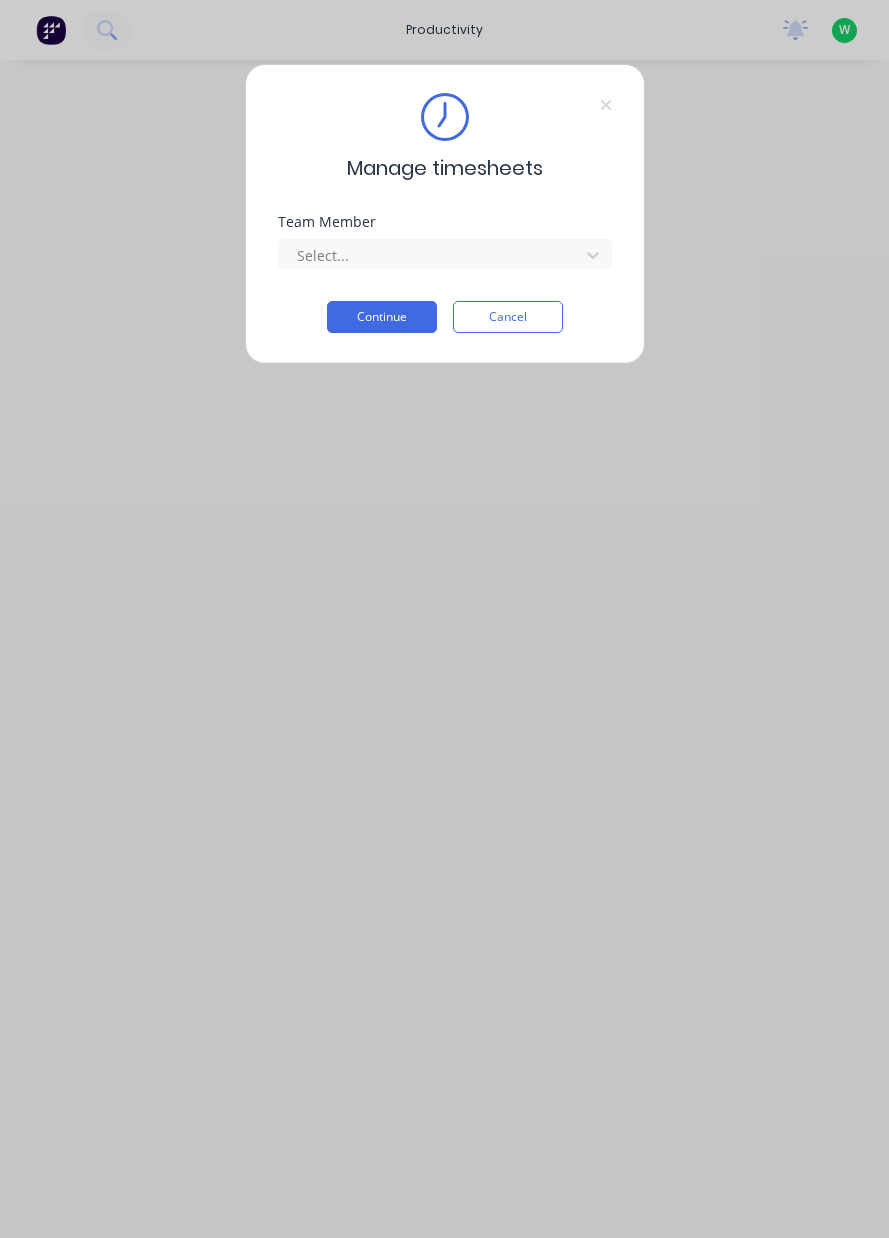 scroll, scrollTop: 0, scrollLeft: 0, axis: both 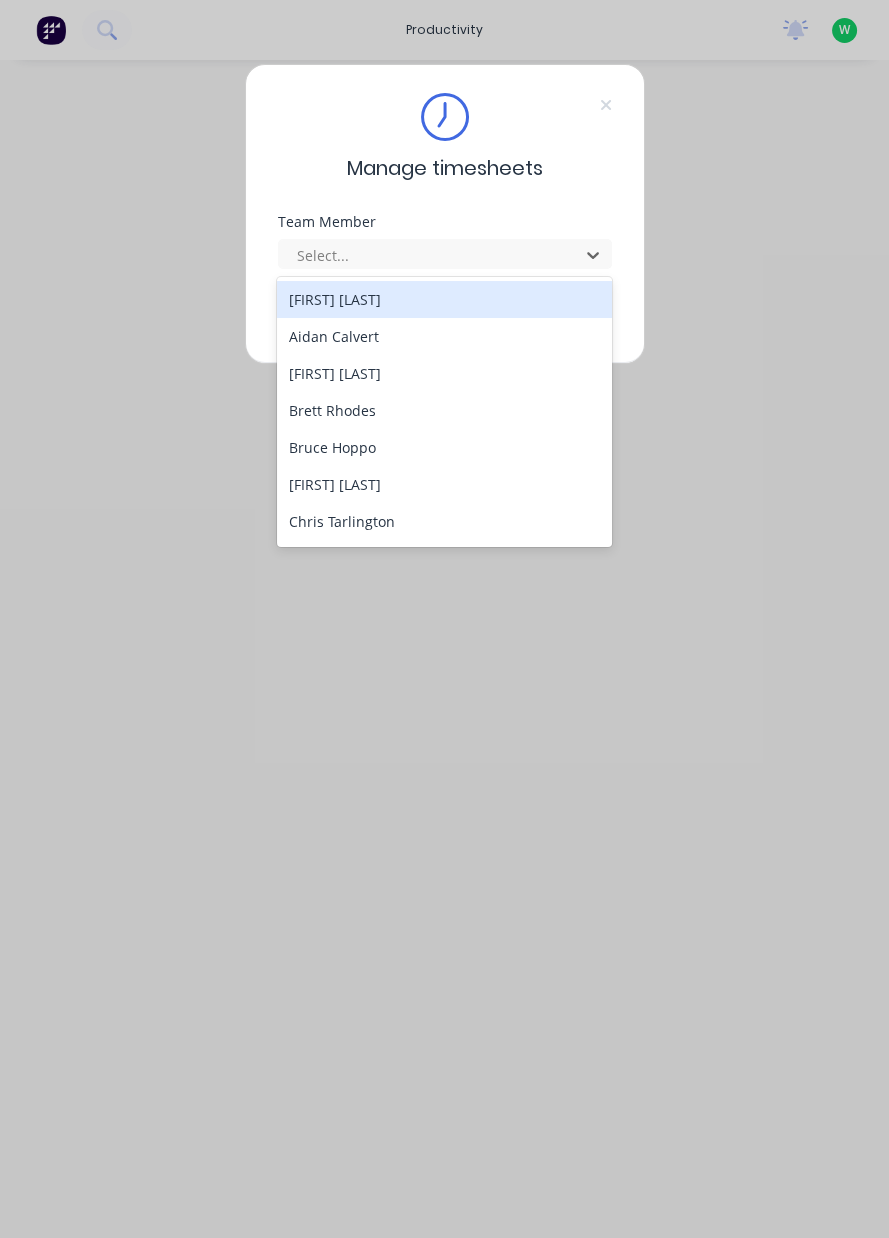 click on "Chris Tarlington" at bounding box center [444, 521] 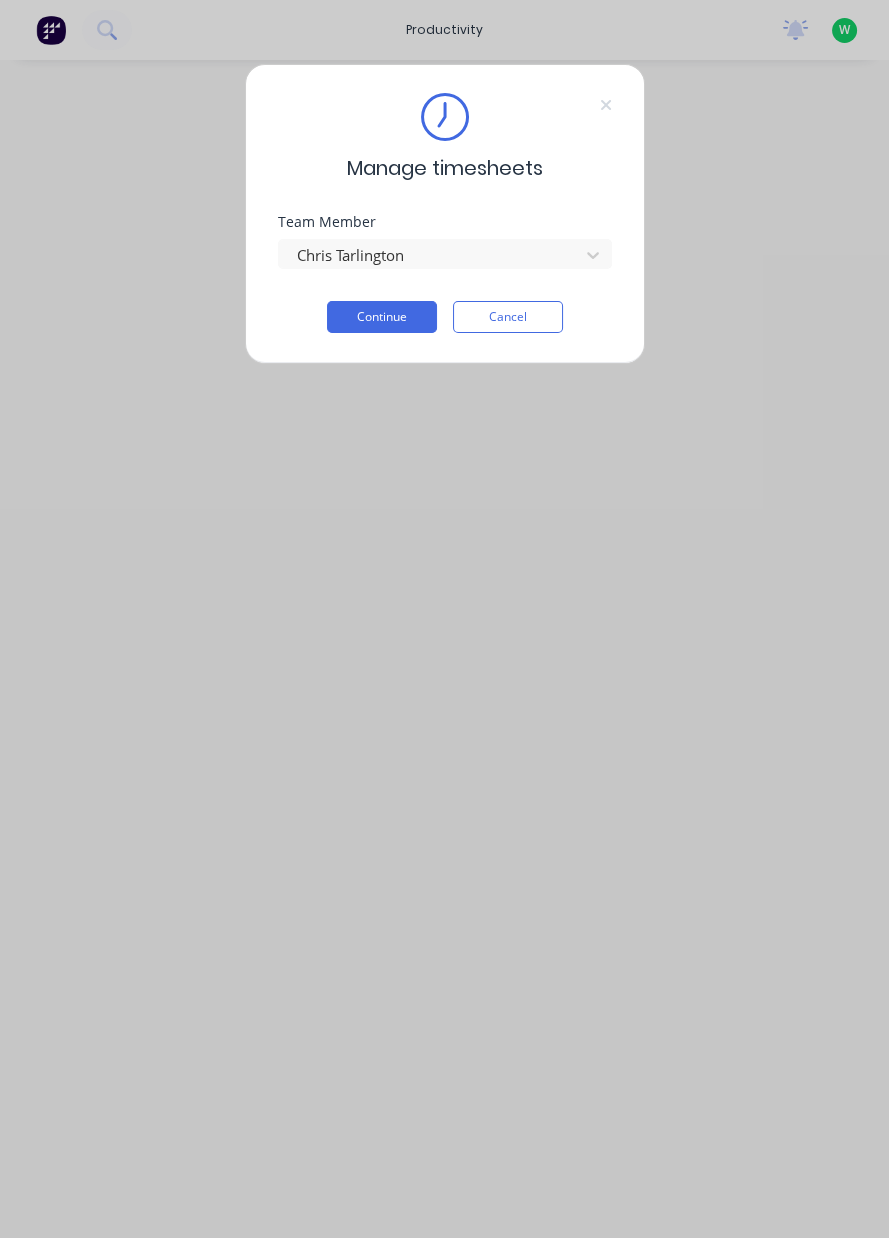 click on "Continue" at bounding box center [382, 317] 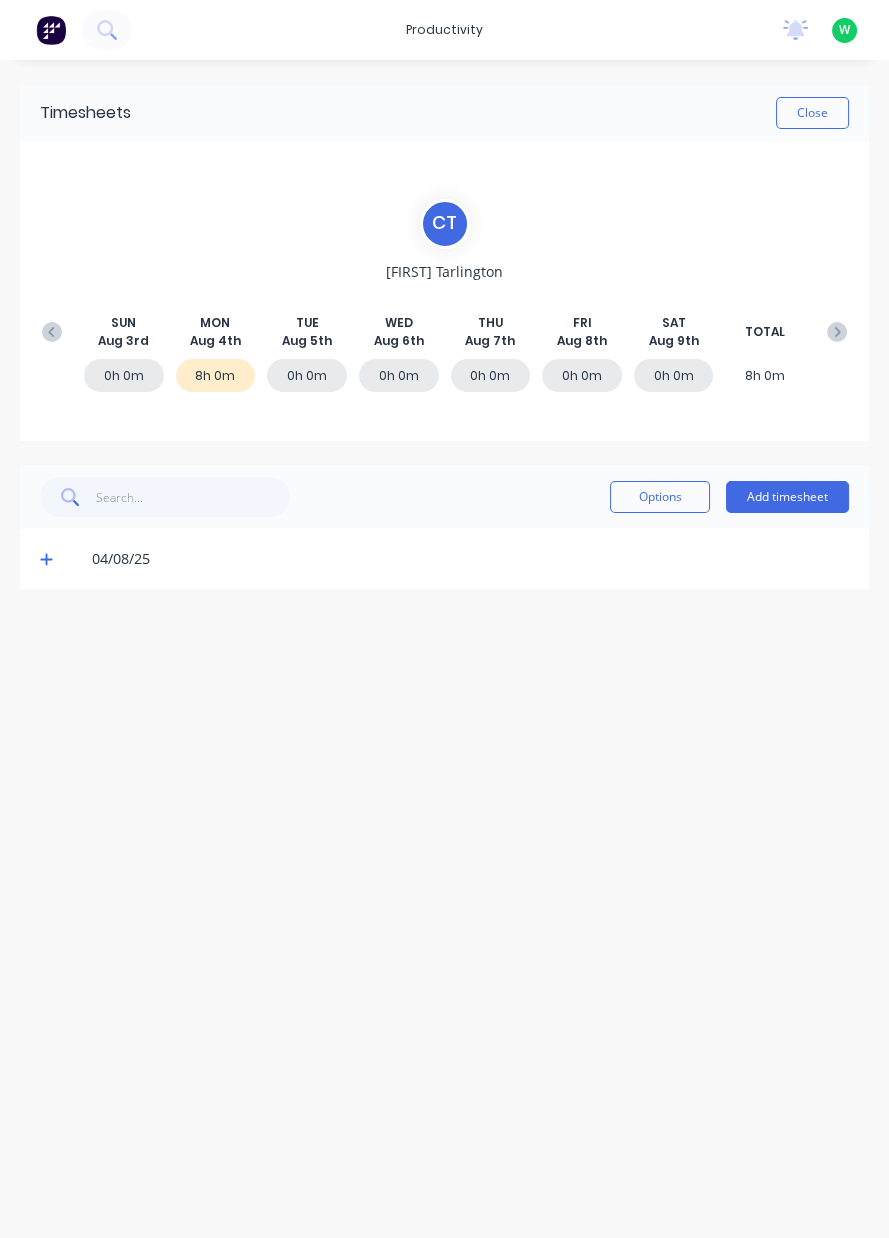 click 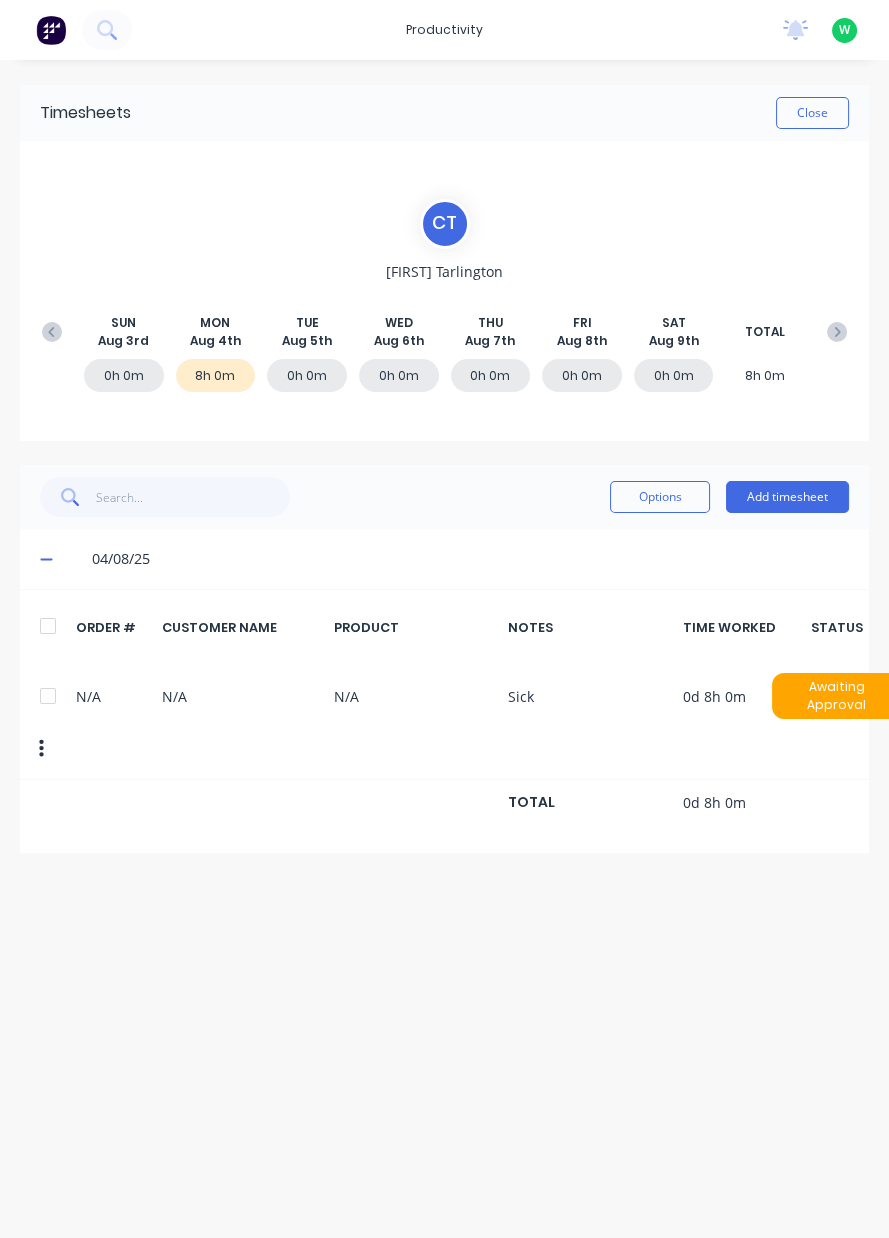 click 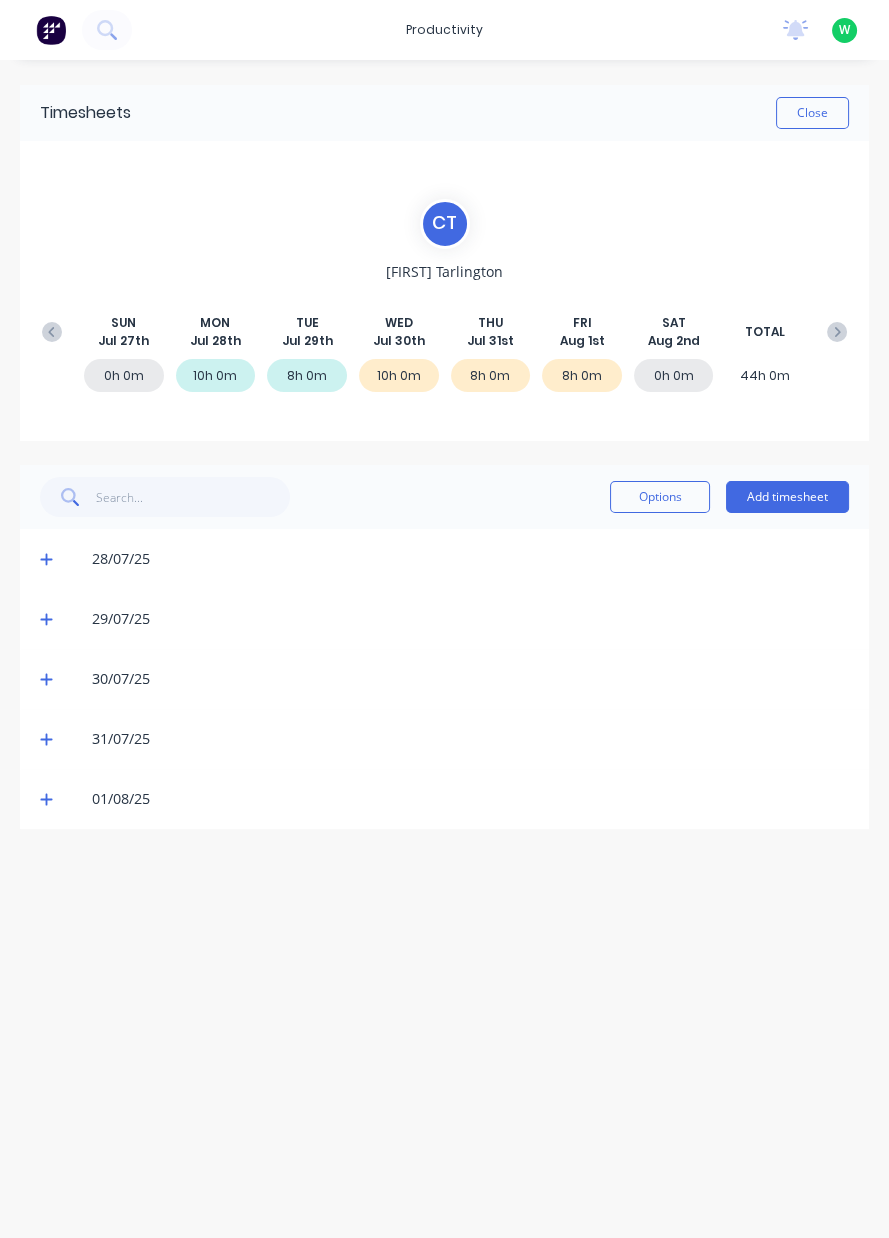 click 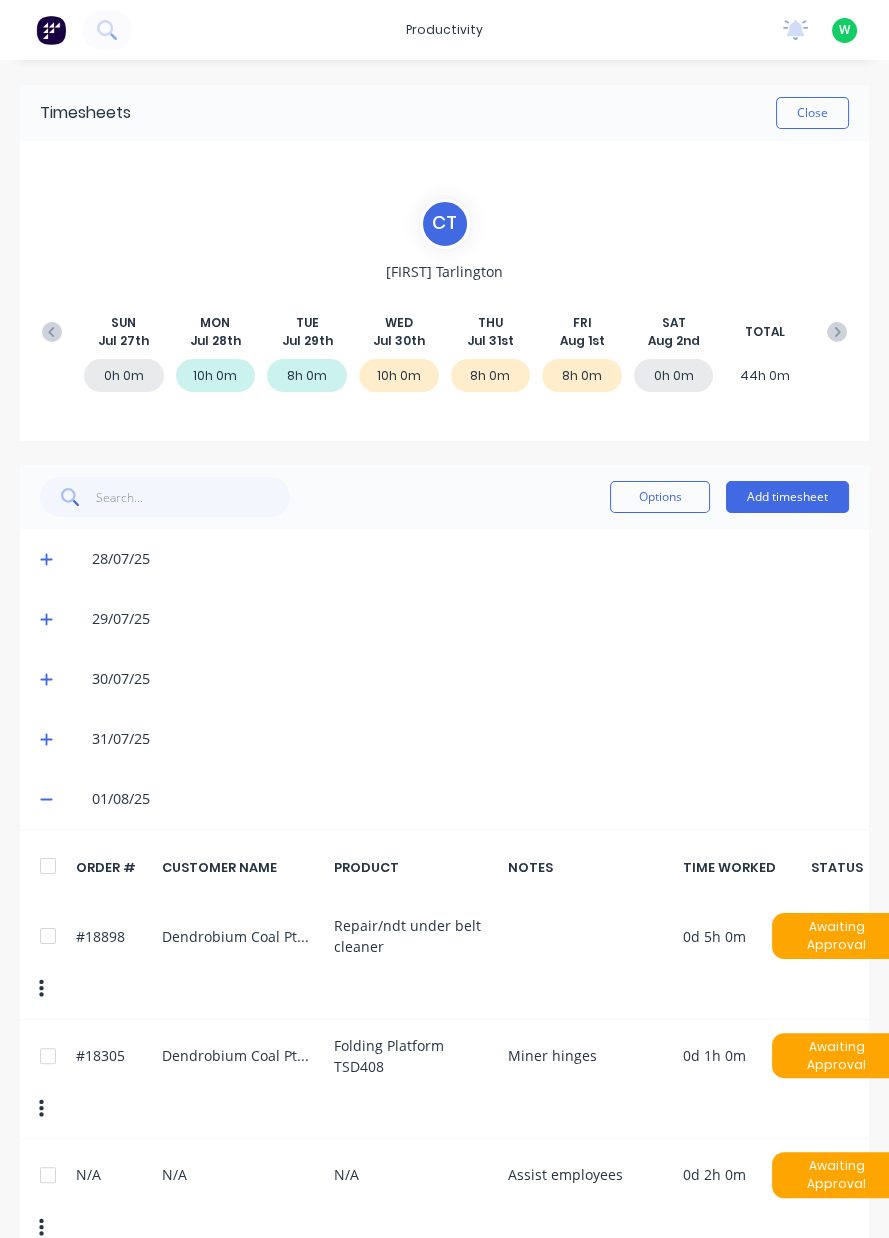 click at bounding box center (837, 332) 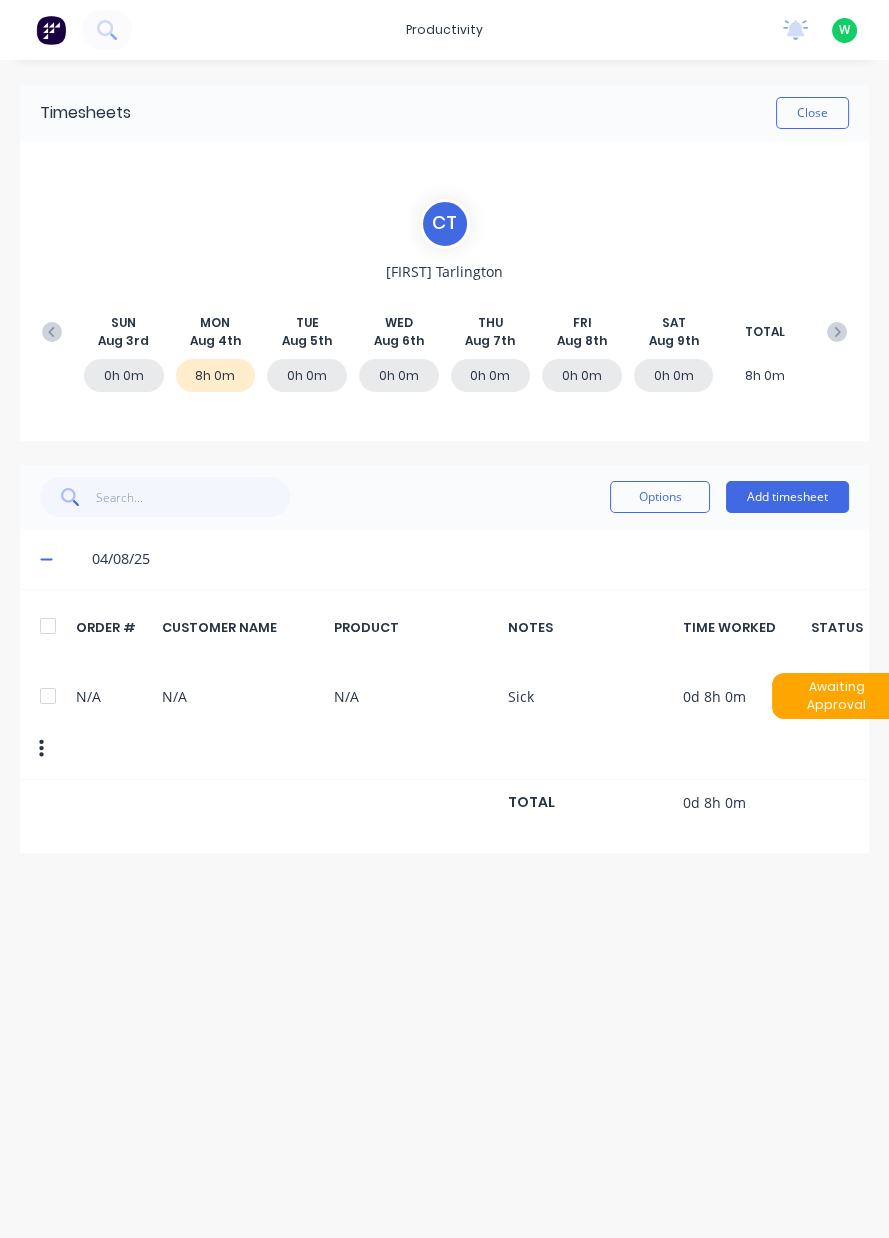 click on "Add timesheet" at bounding box center [787, 497] 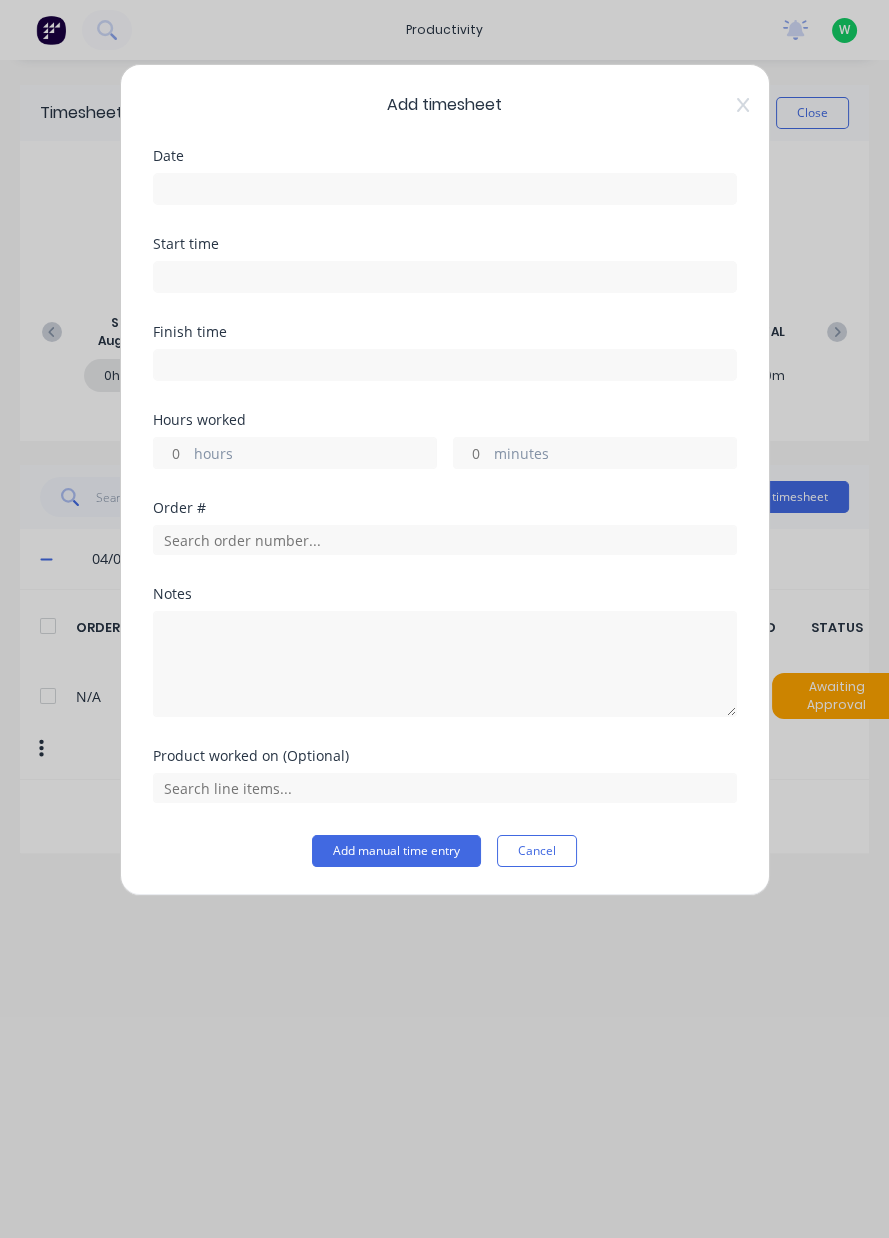 click at bounding box center [445, 189] 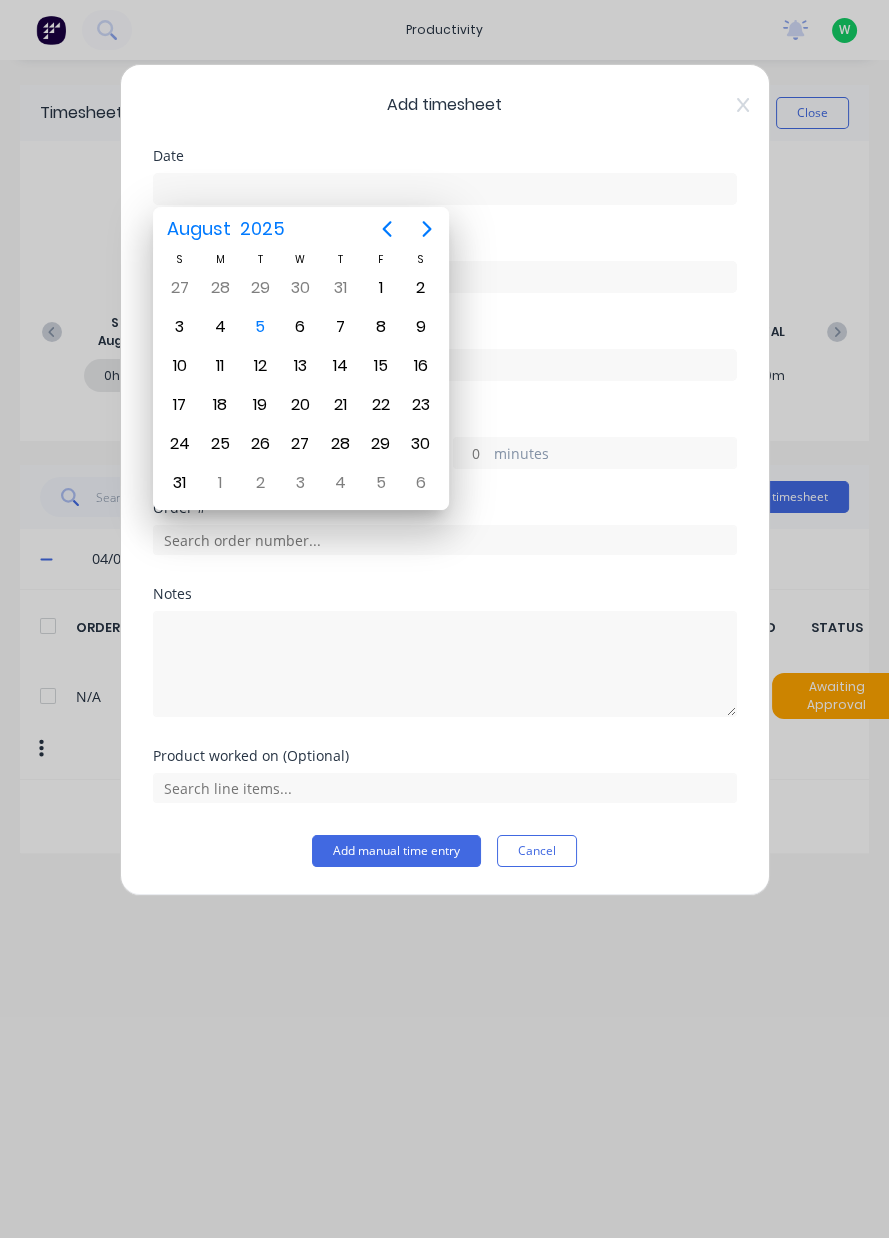 click on "5" at bounding box center [260, 327] 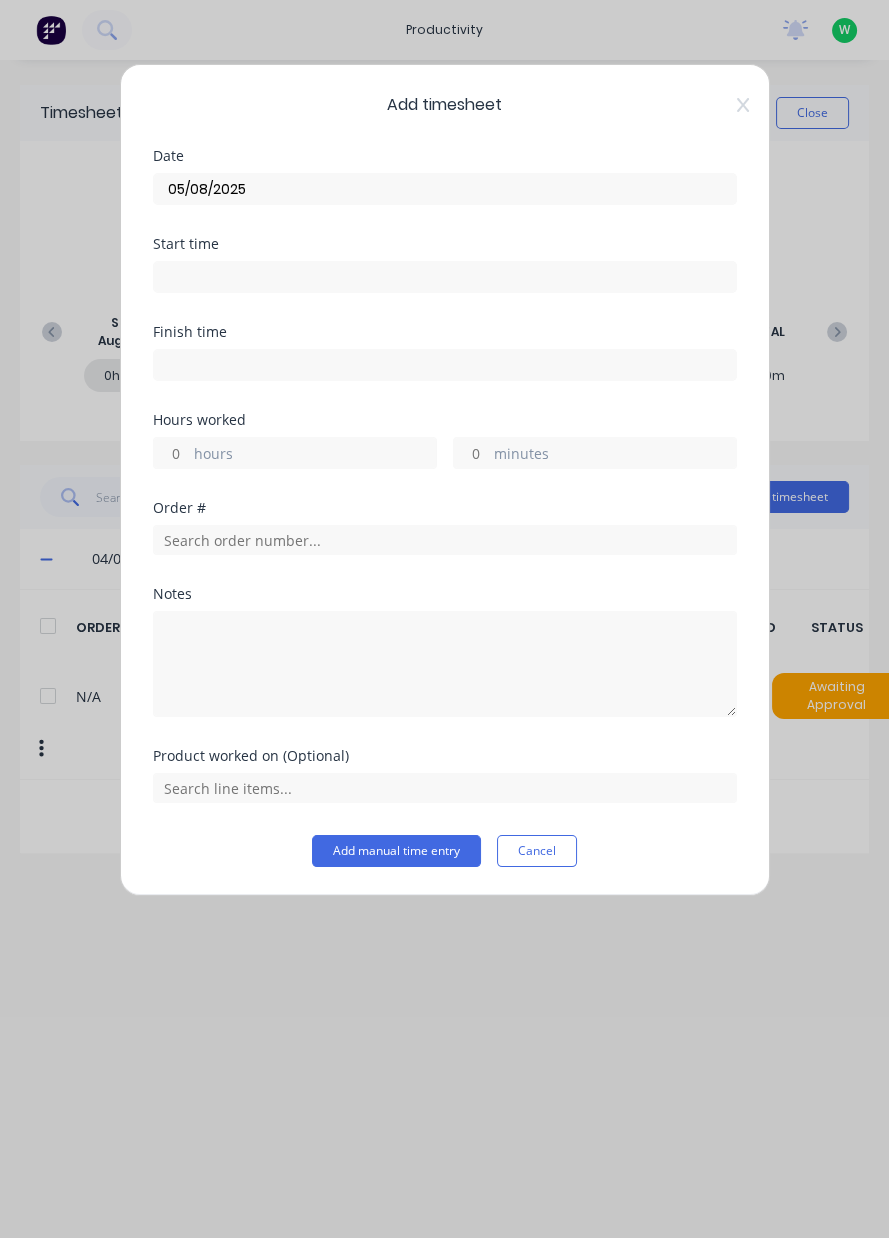 click on "Cancel" at bounding box center [537, 851] 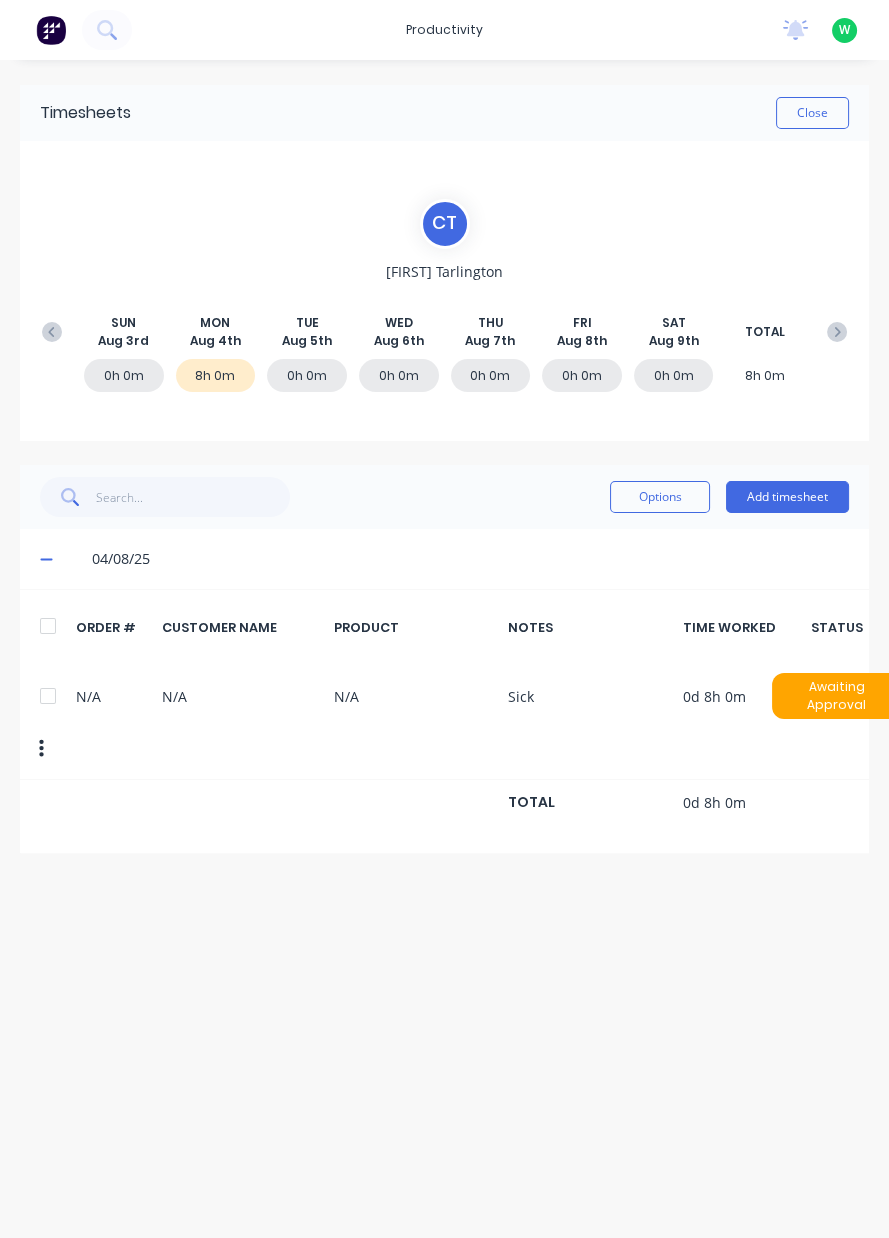 click on "Close" at bounding box center (812, 113) 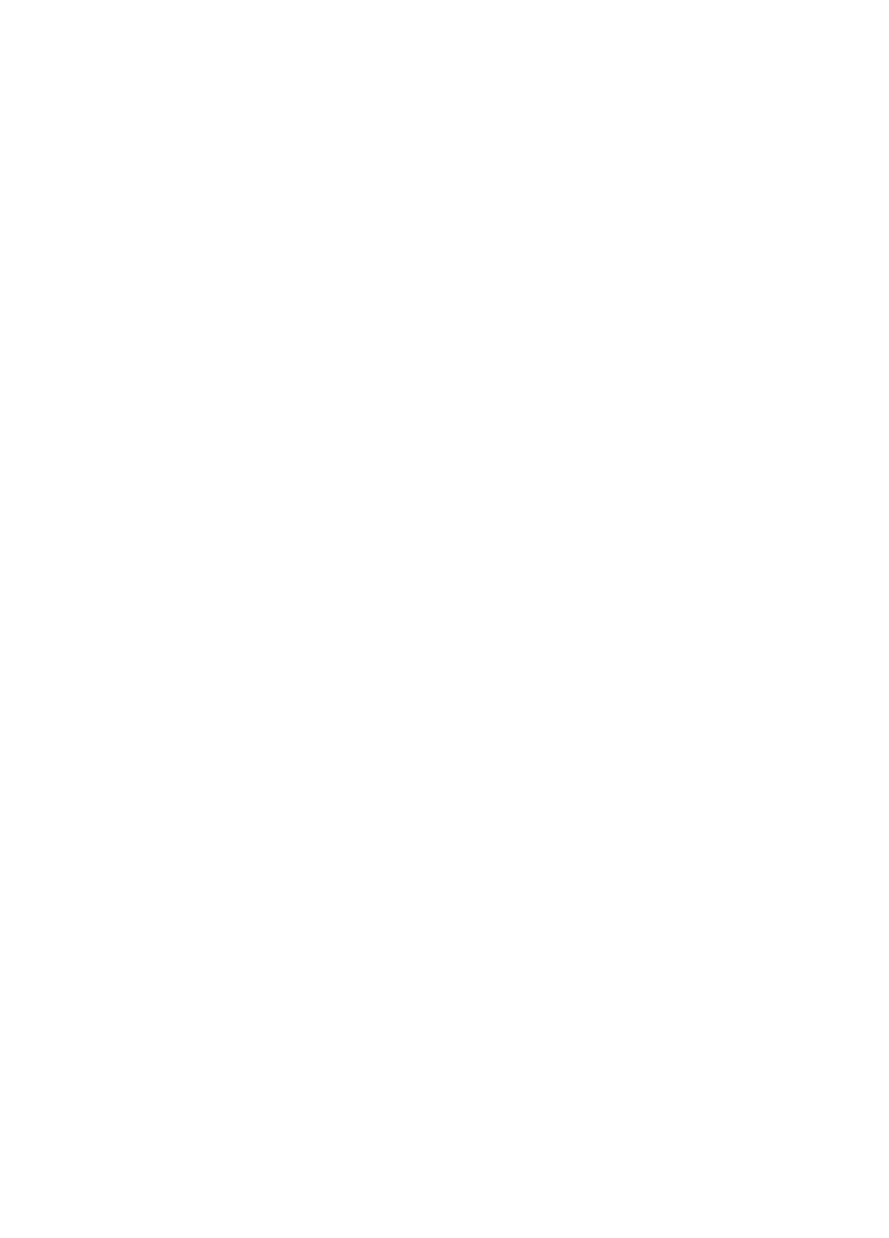 click at bounding box center [444, 0] 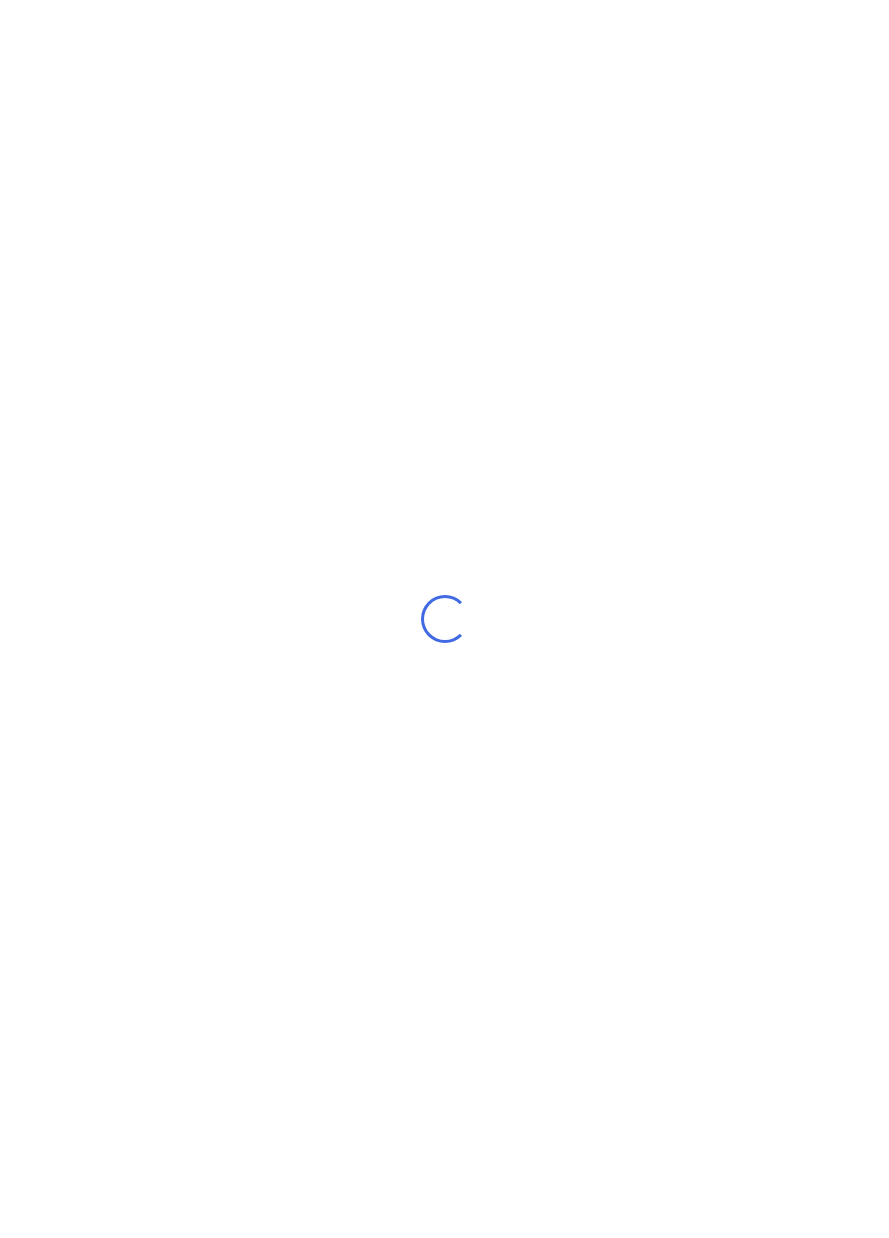 scroll, scrollTop: 0, scrollLeft: 0, axis: both 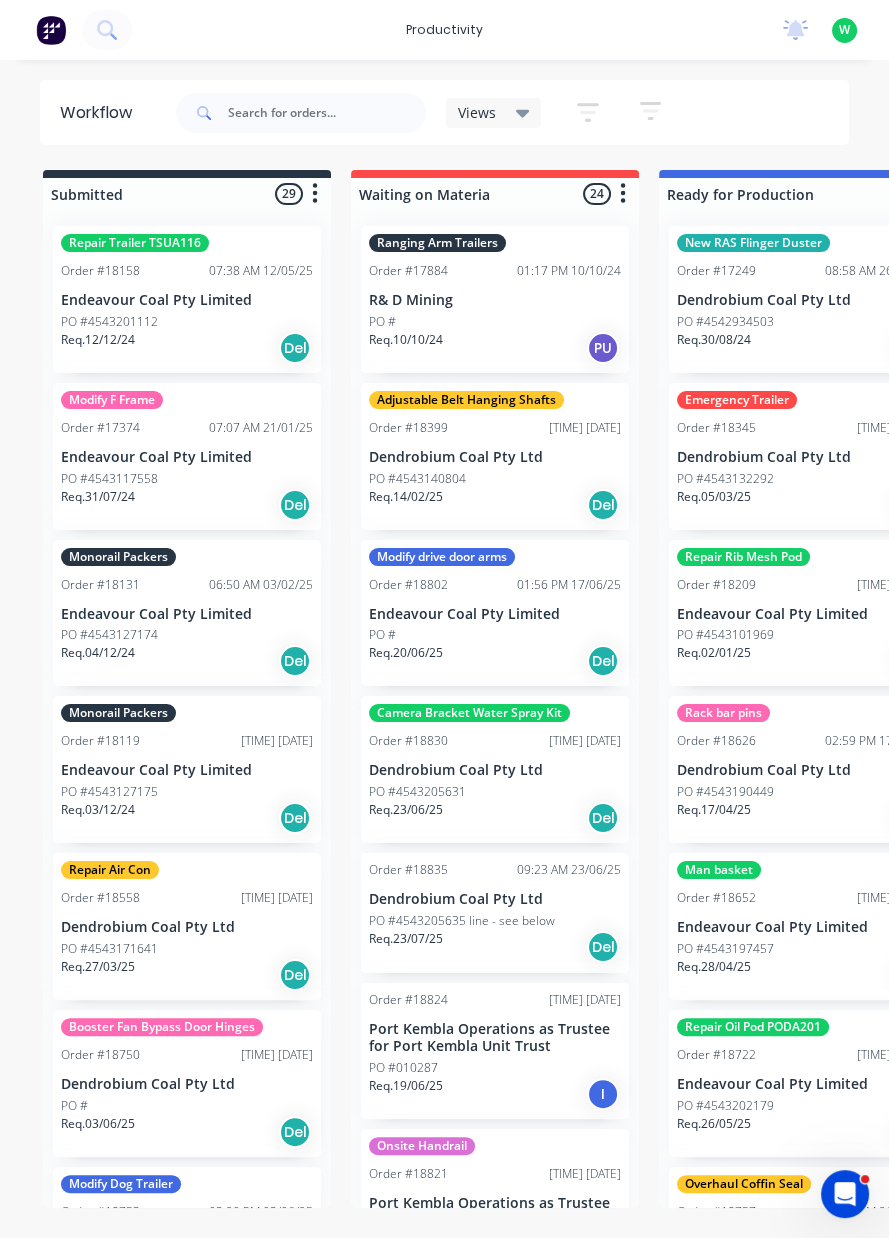 click on "productivity" at bounding box center [444, 30] 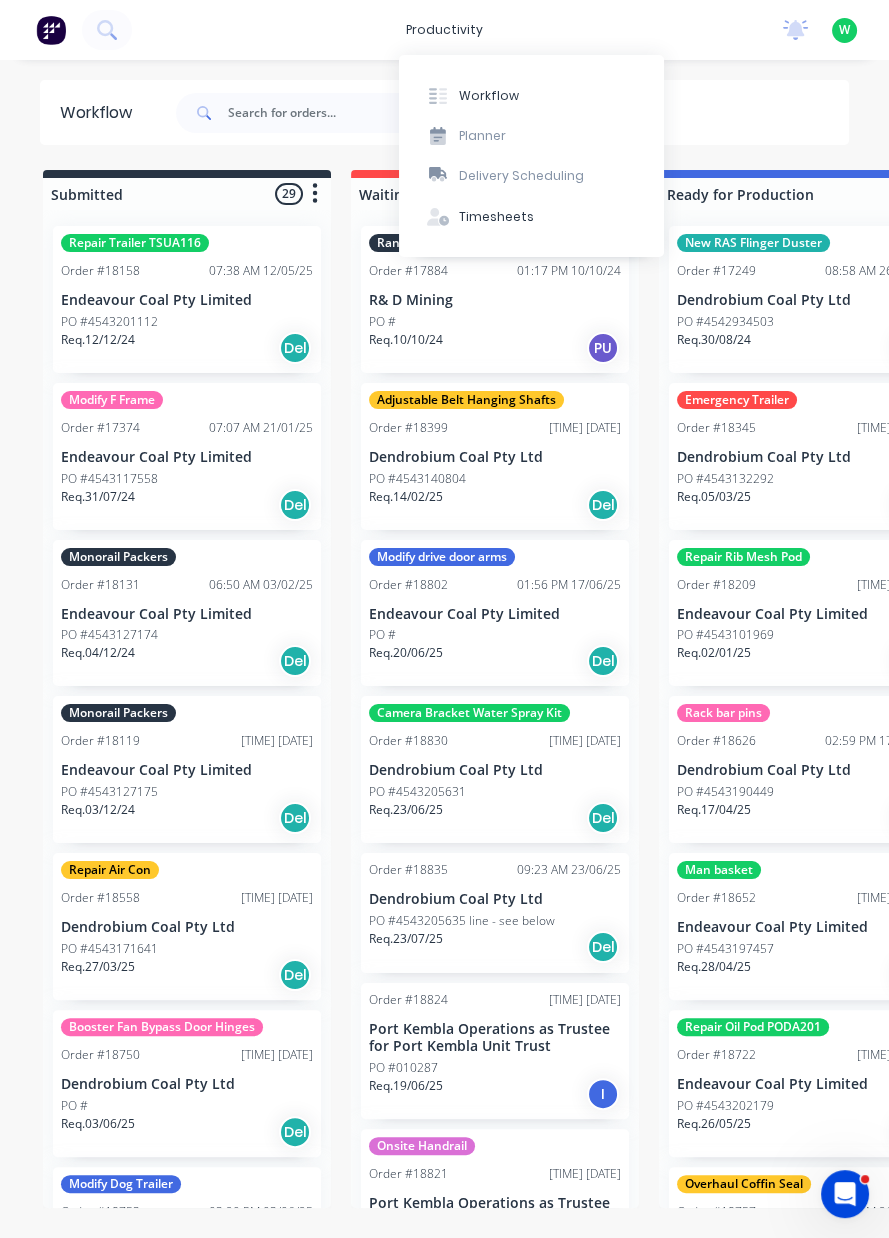 click on "Timesheets" at bounding box center [531, 217] 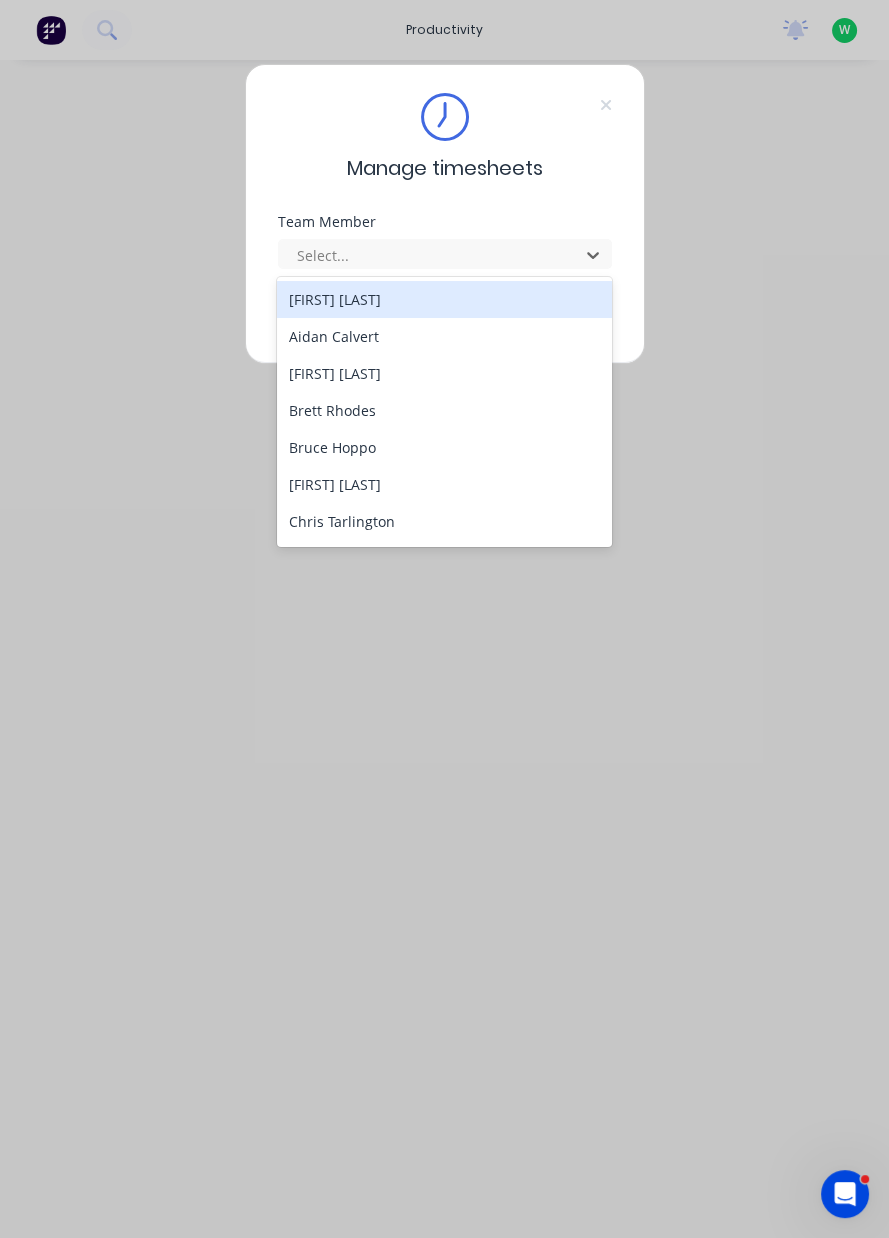 click on "Aidan Calvert" at bounding box center [444, 336] 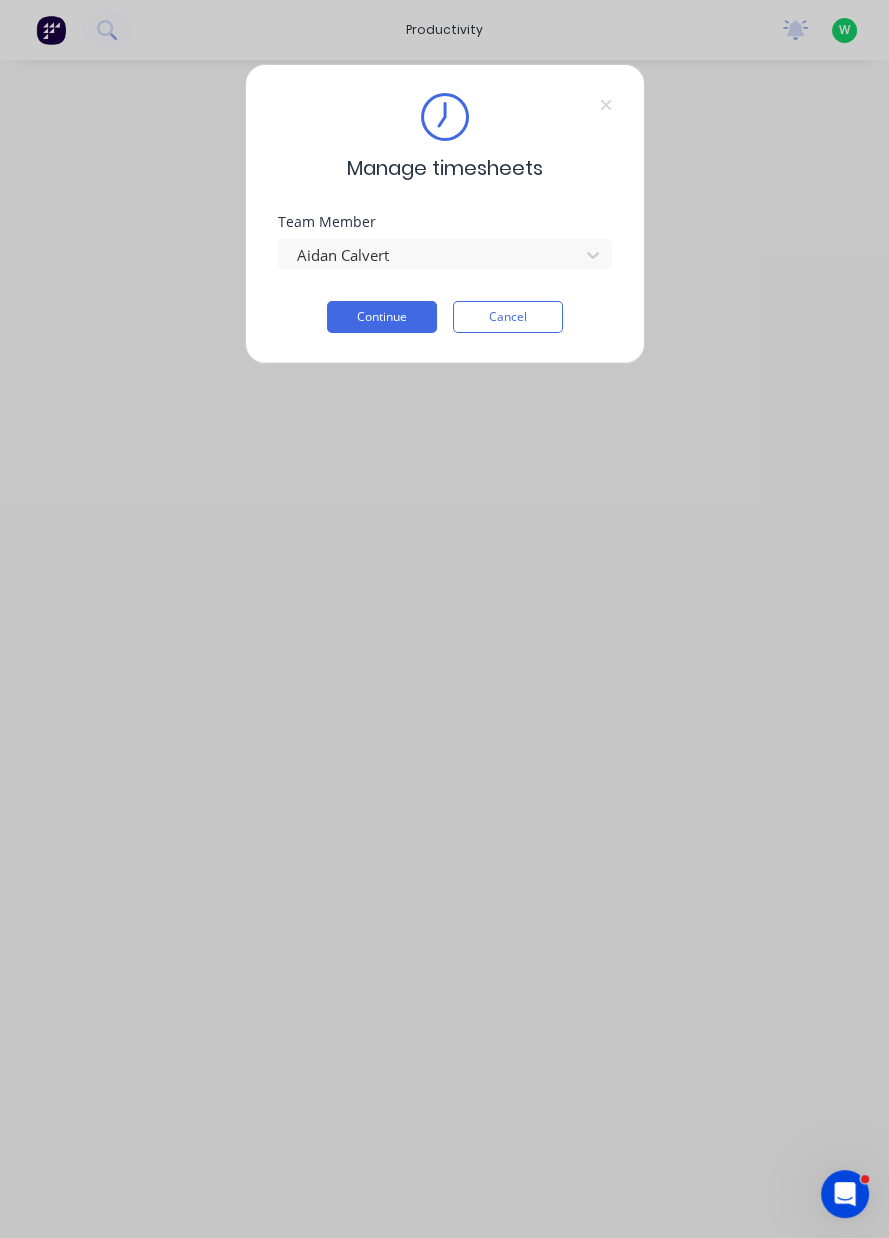 click on "Continue" at bounding box center (382, 317) 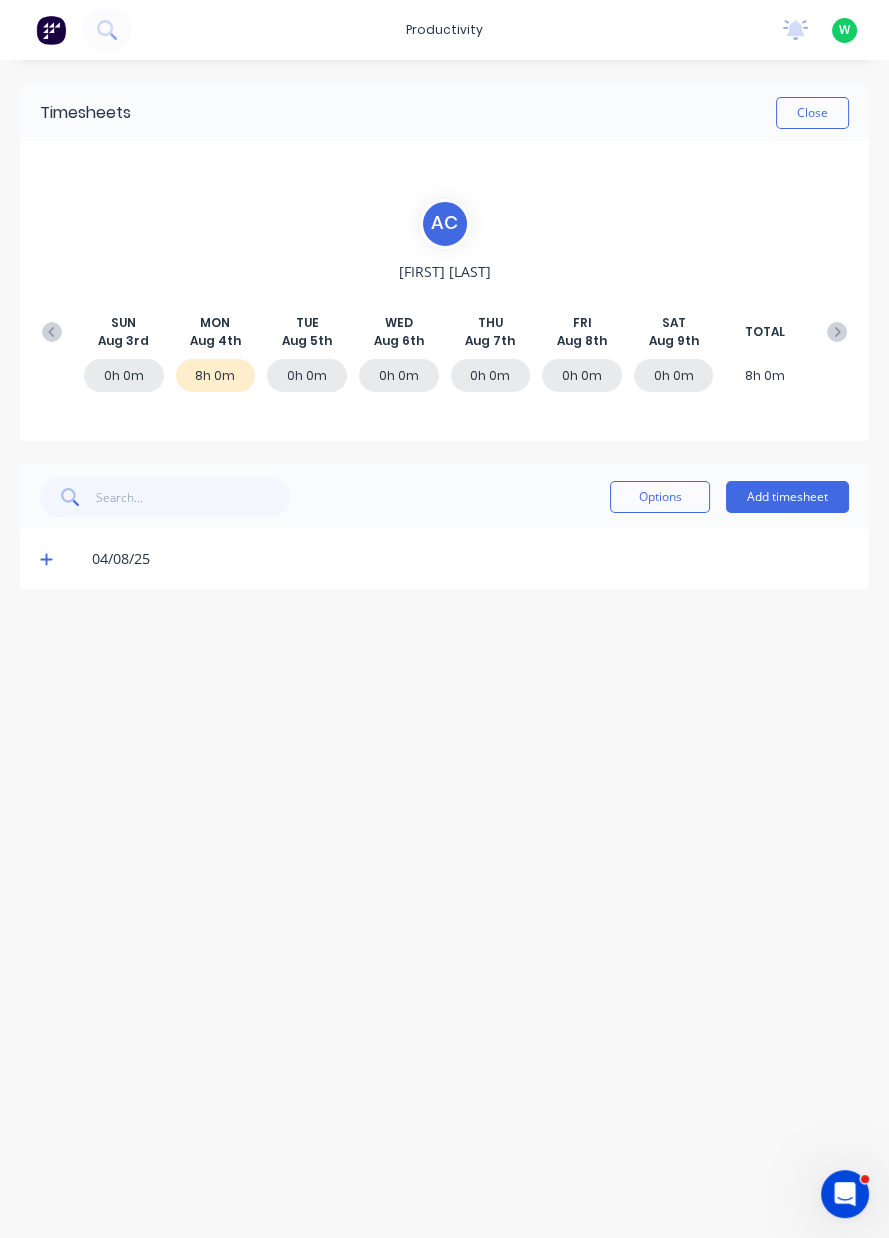 click on "Add timesheet" at bounding box center (787, 497) 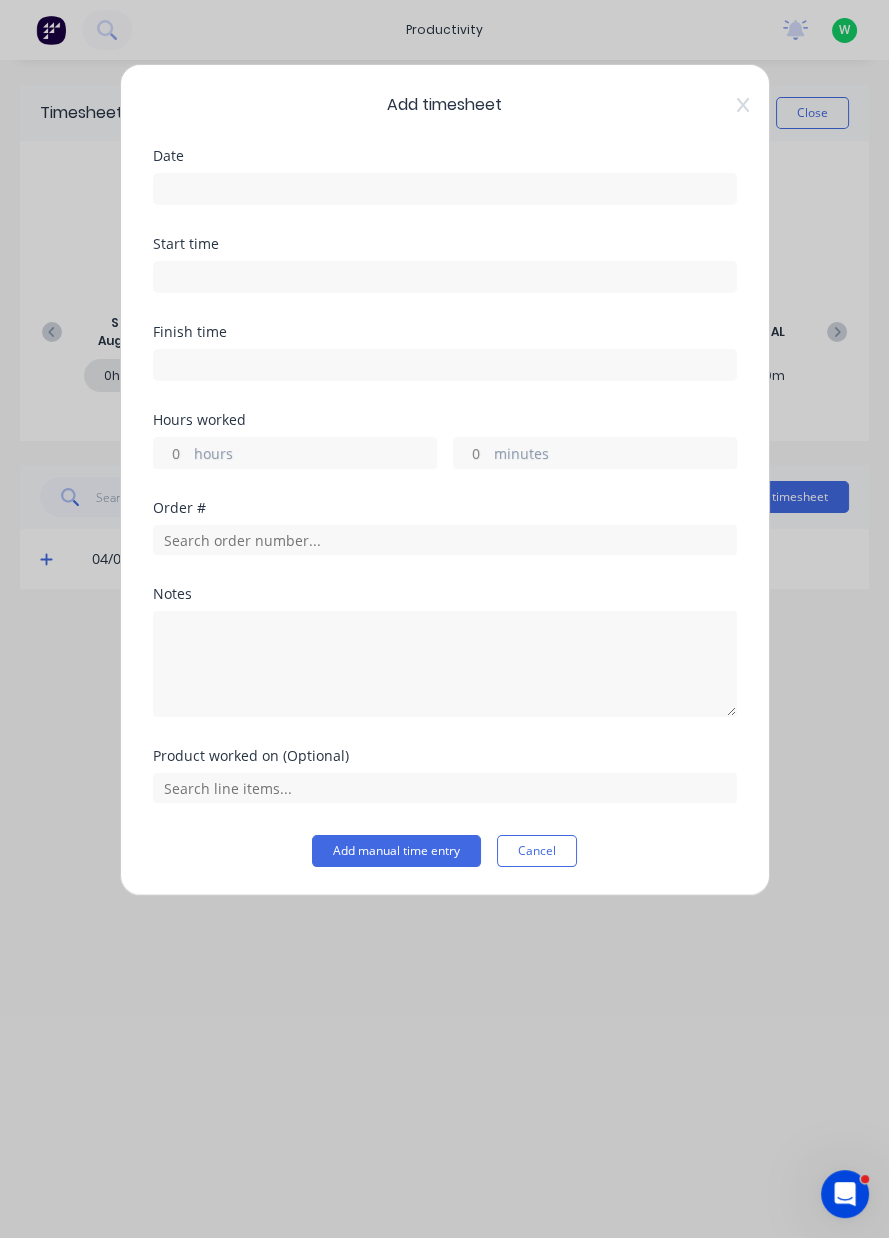 click at bounding box center [445, 189] 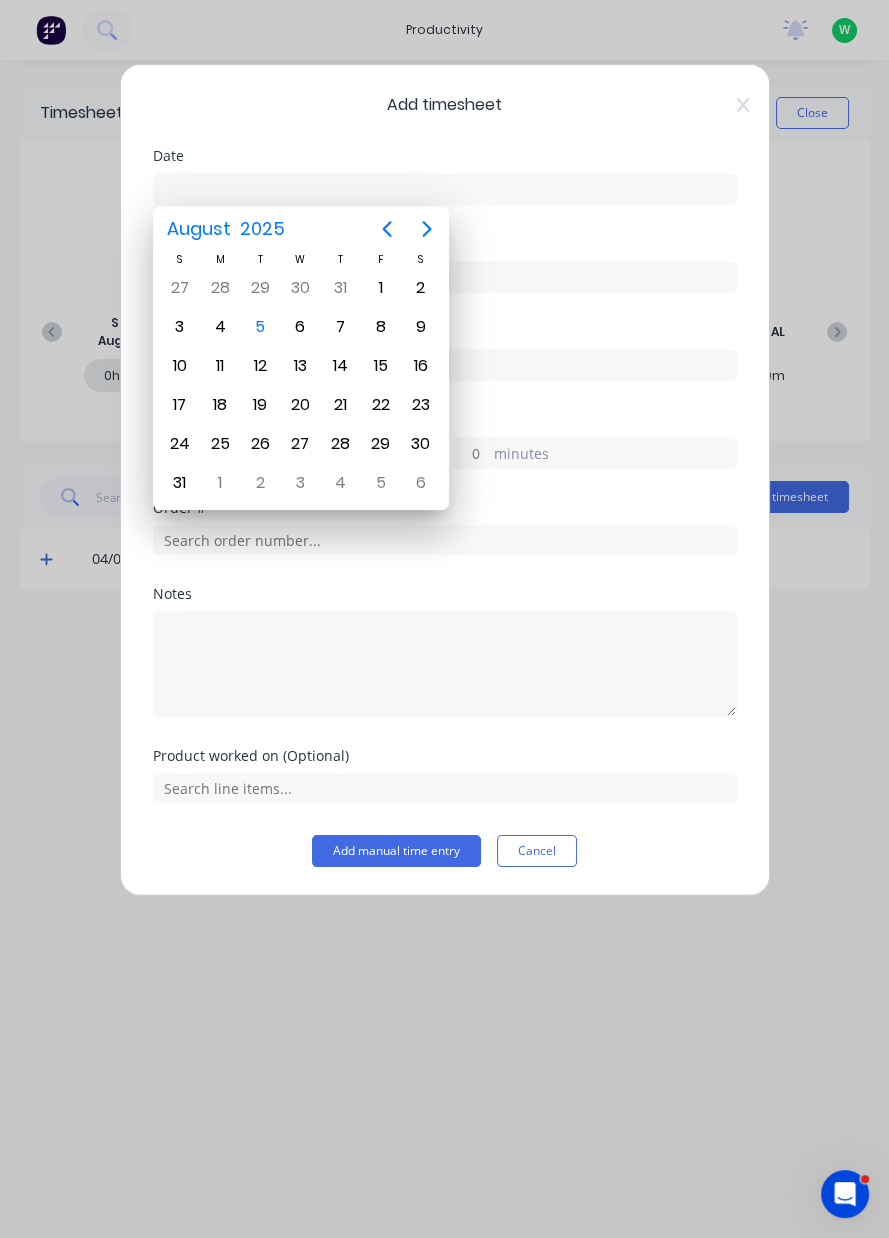 click on "5" at bounding box center (260, 327) 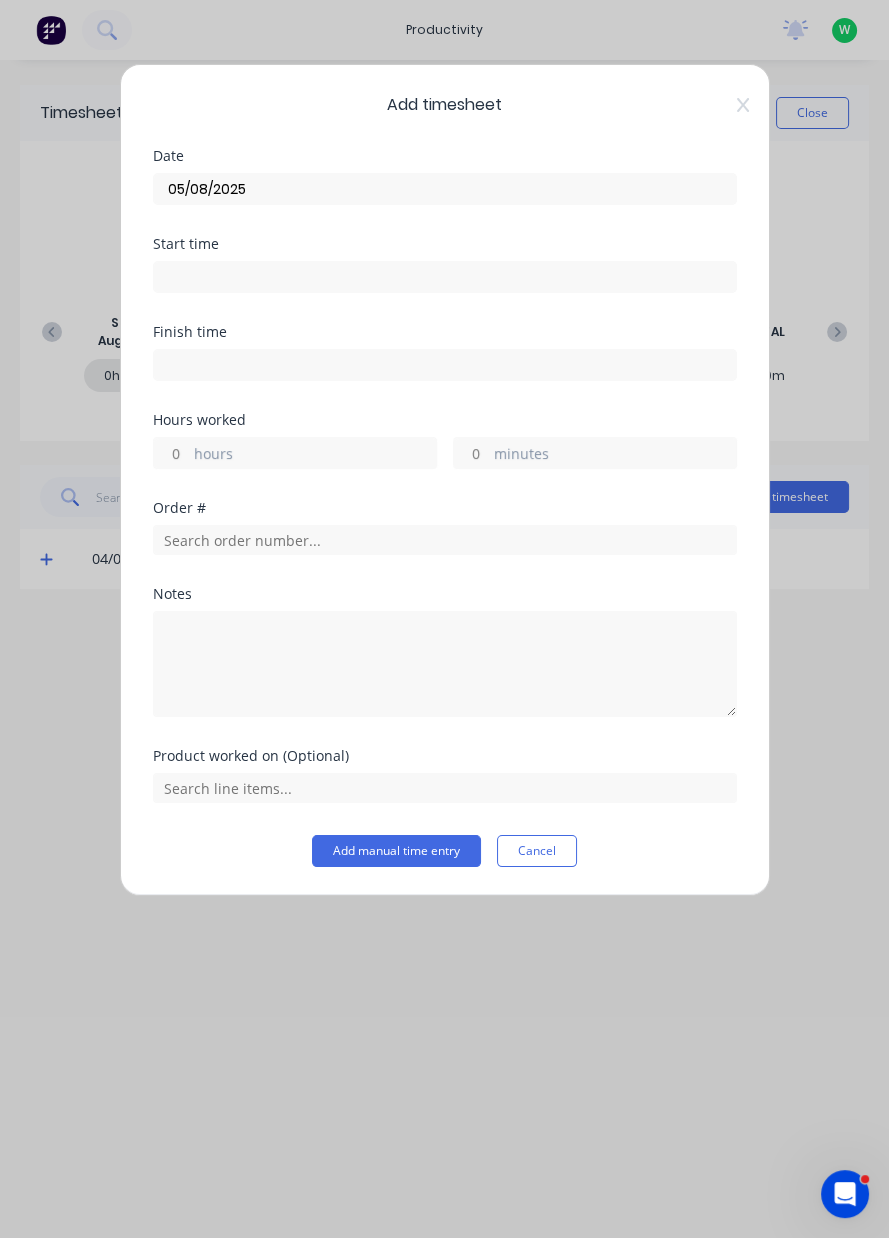 click on "hours" at bounding box center [315, 455] 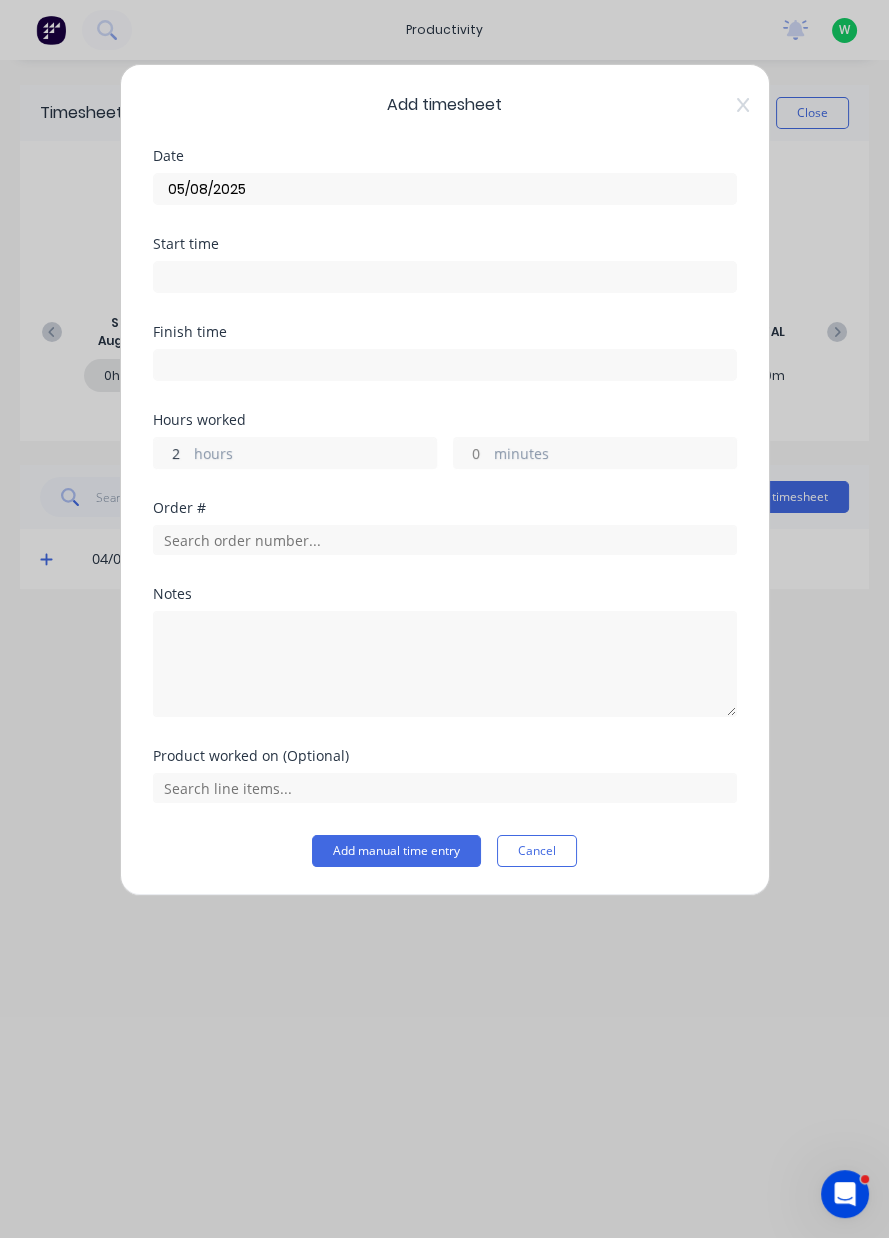 type on "2" 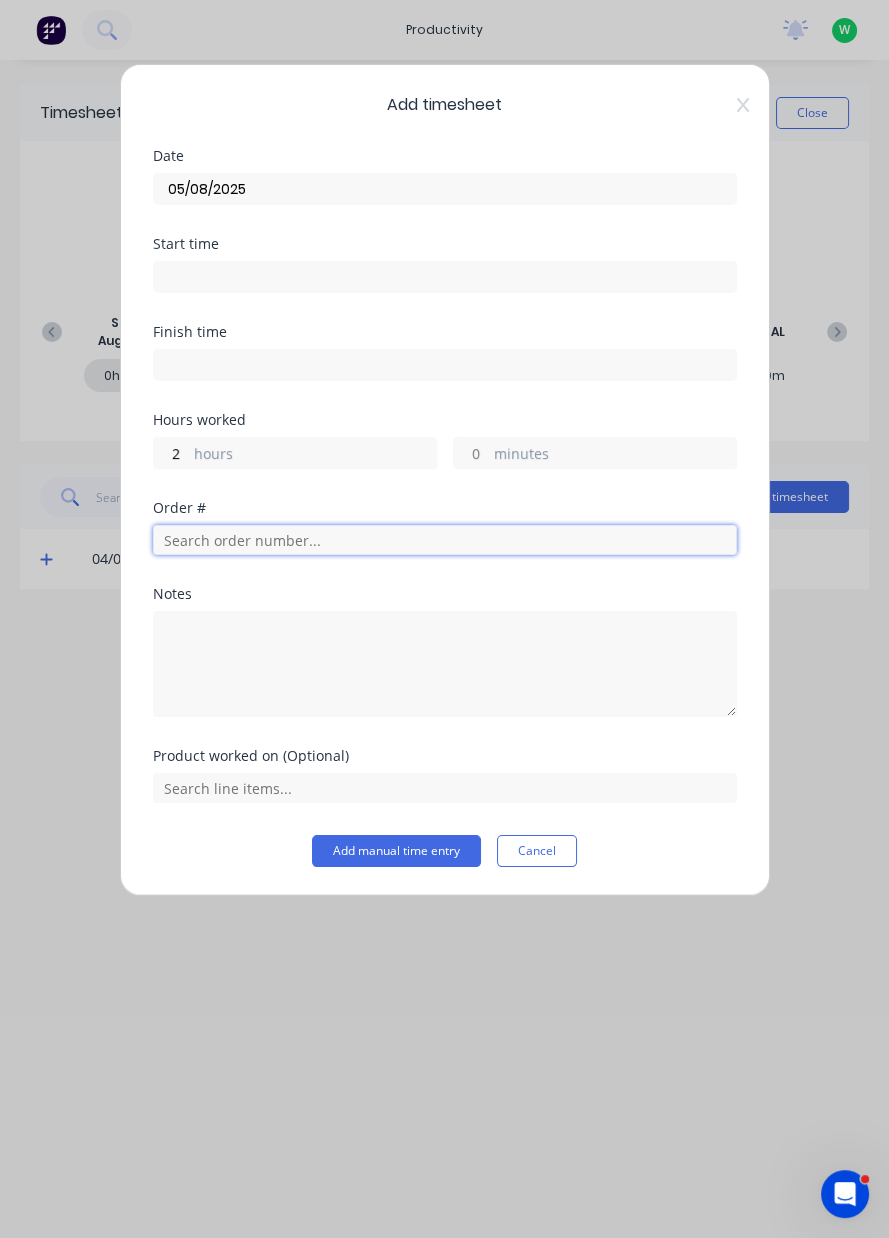 click at bounding box center [445, 540] 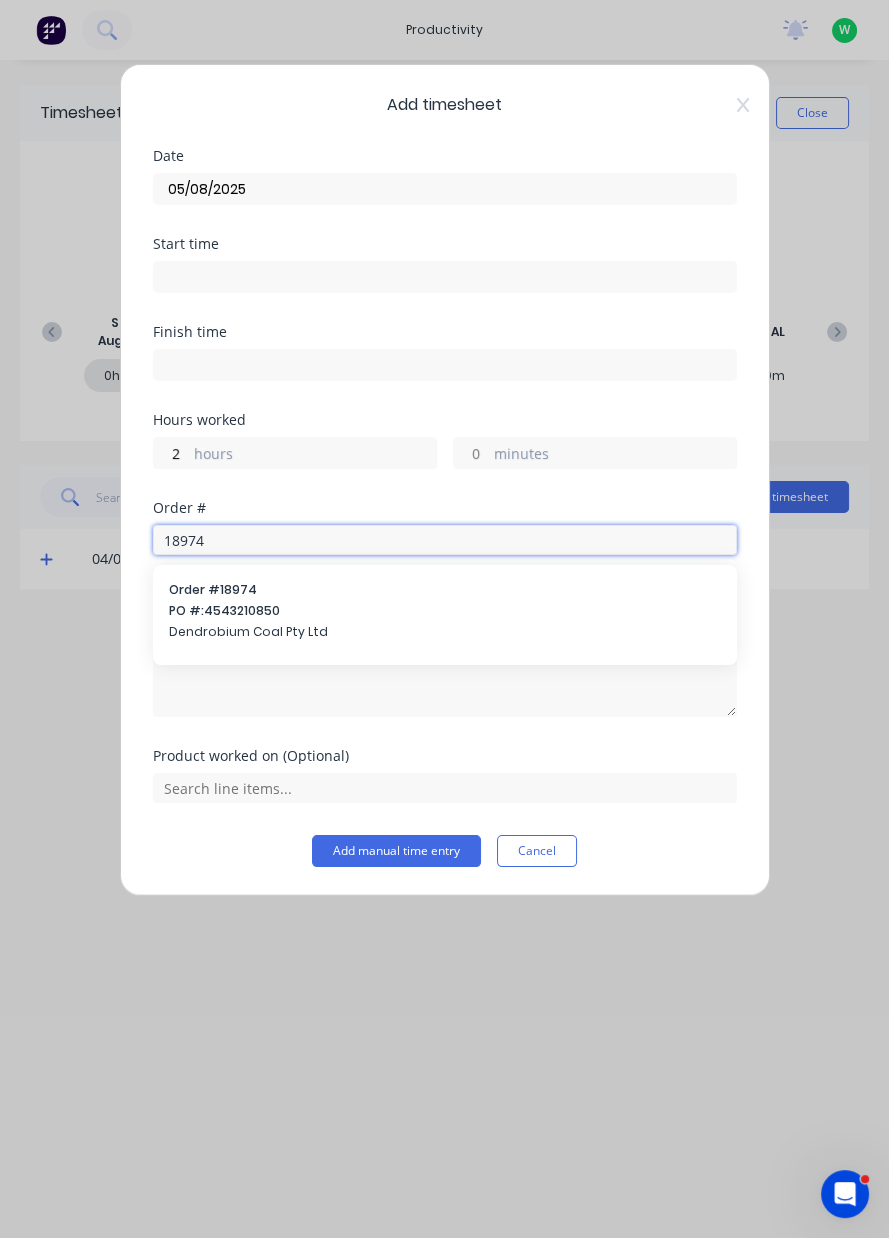 type on "18974" 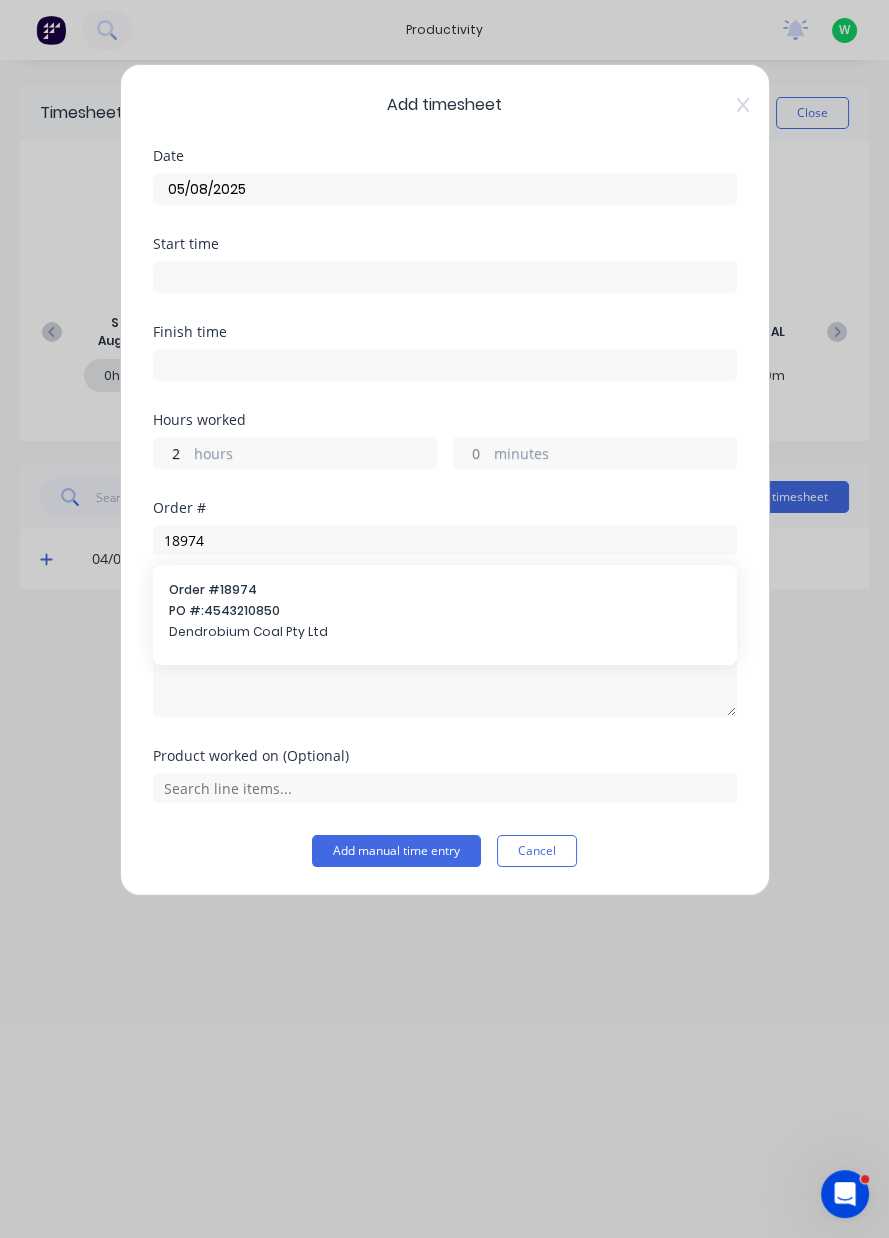 click on "PO #:  4543210850" at bounding box center (445, 611) 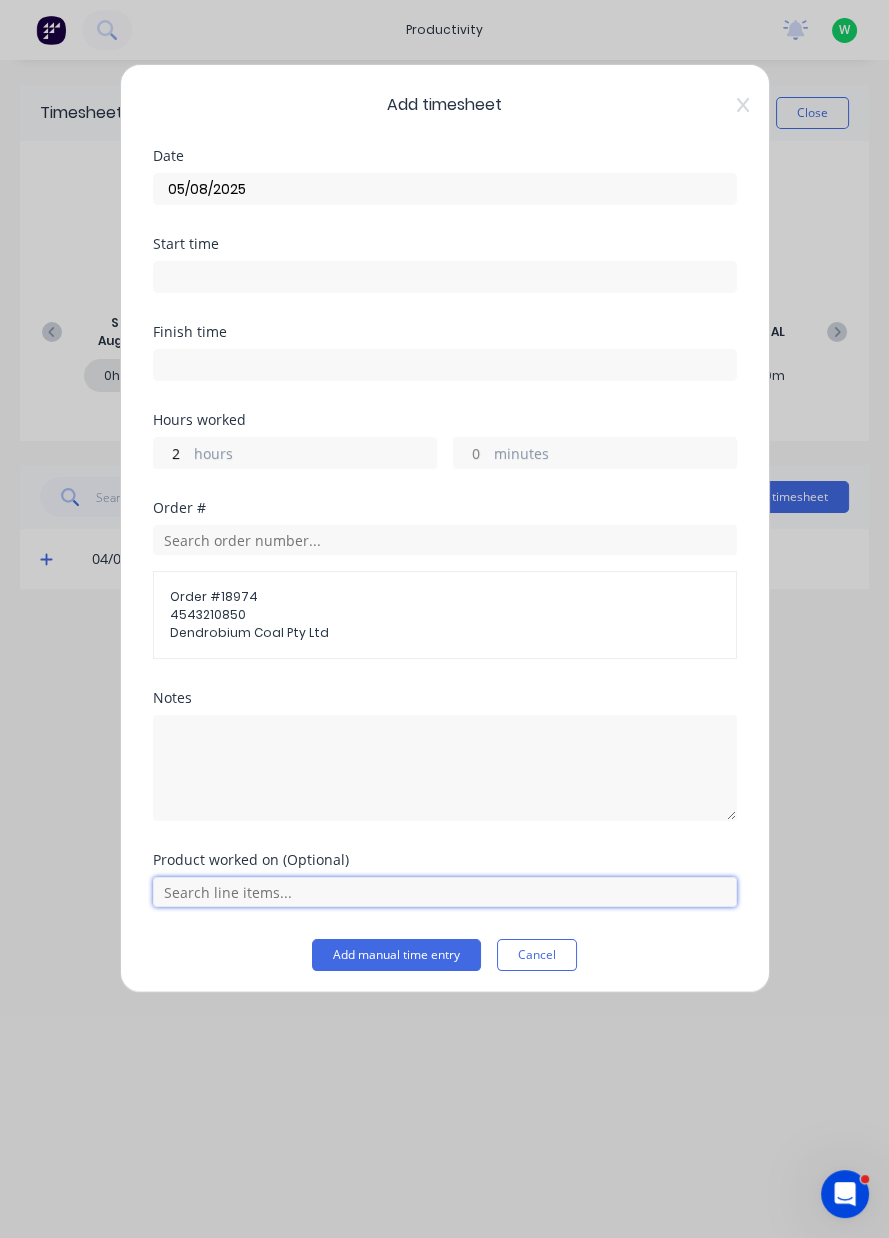 click at bounding box center (445, 892) 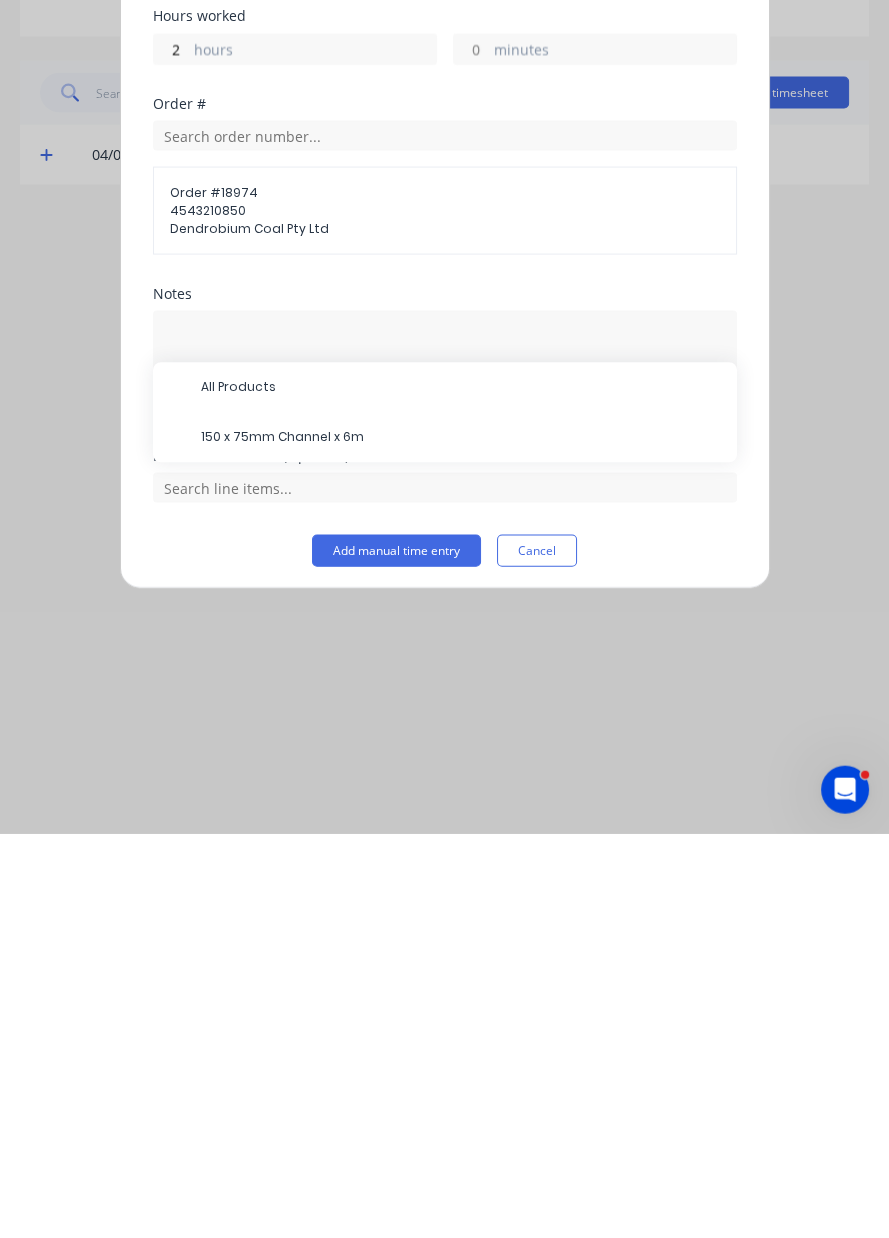 click on "150 x 75mm Channel x 6m" at bounding box center (461, 842) 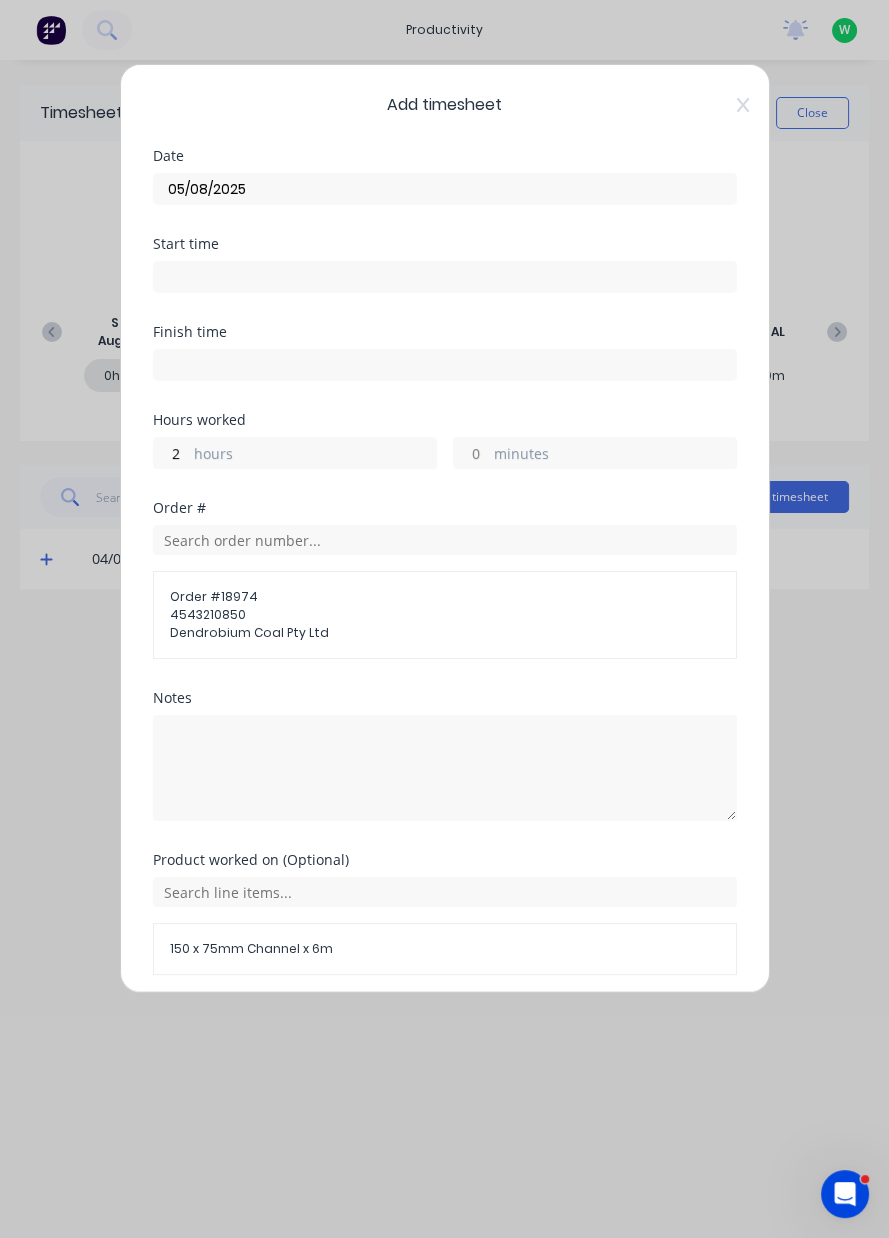 scroll, scrollTop: 71, scrollLeft: 0, axis: vertical 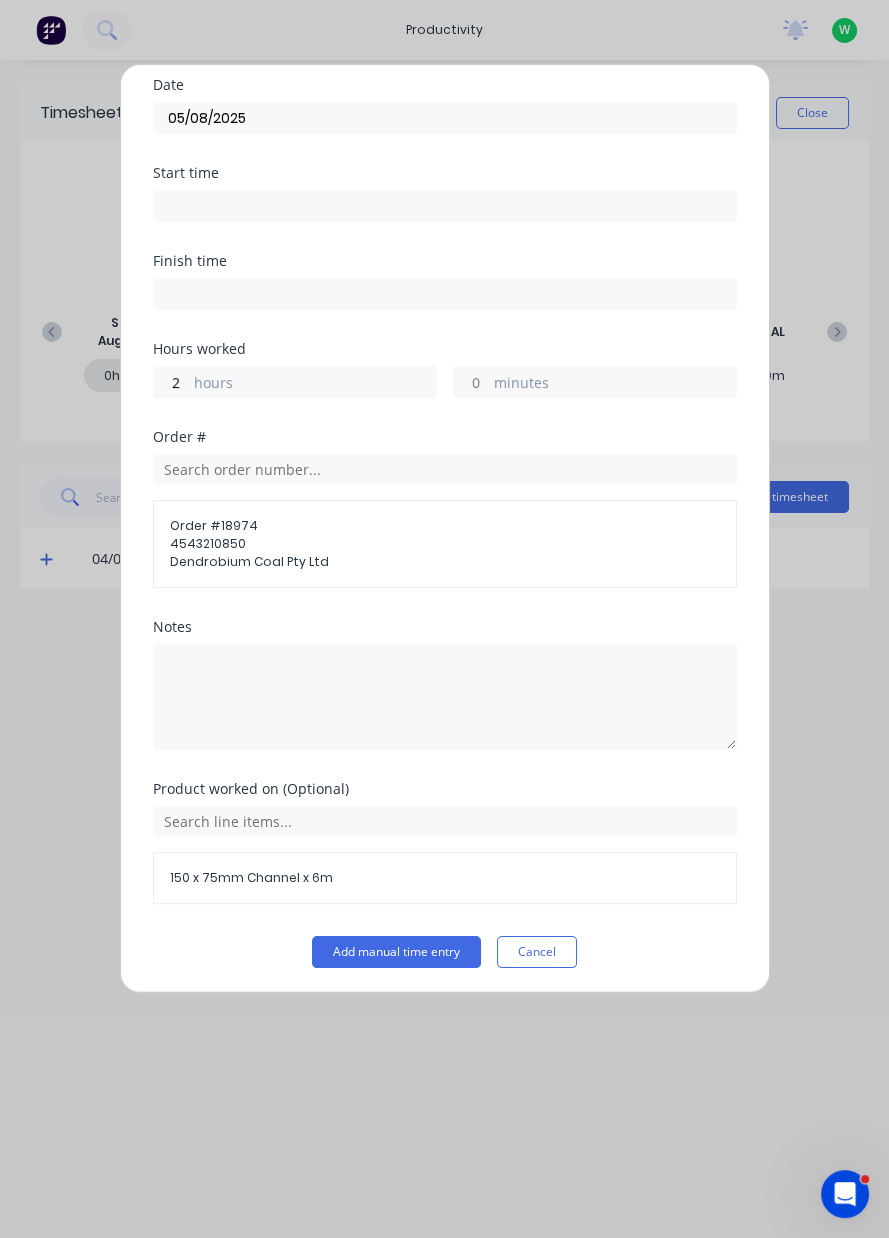click on "Add timesheet Date 05/08/2025 Start time Finish time Hours worked 2 hours minutes Order # Order # 18974 4543210850 Dendrobium Coal Pty Ltd Notes Product worked on (Optional) 150 x 75mm Channel x 6m Add manual time entry   Cancel" at bounding box center (445, 528) 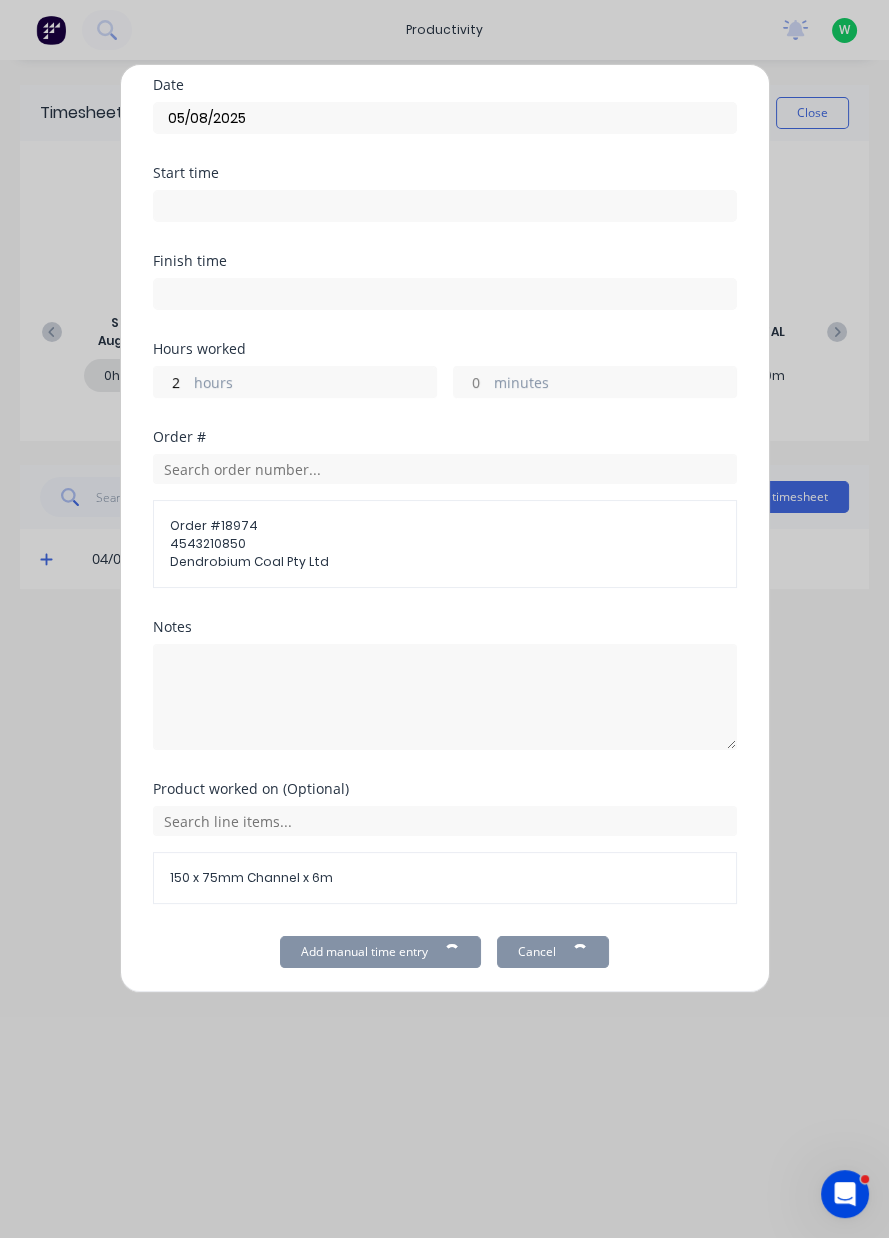 scroll, scrollTop: 0, scrollLeft: 0, axis: both 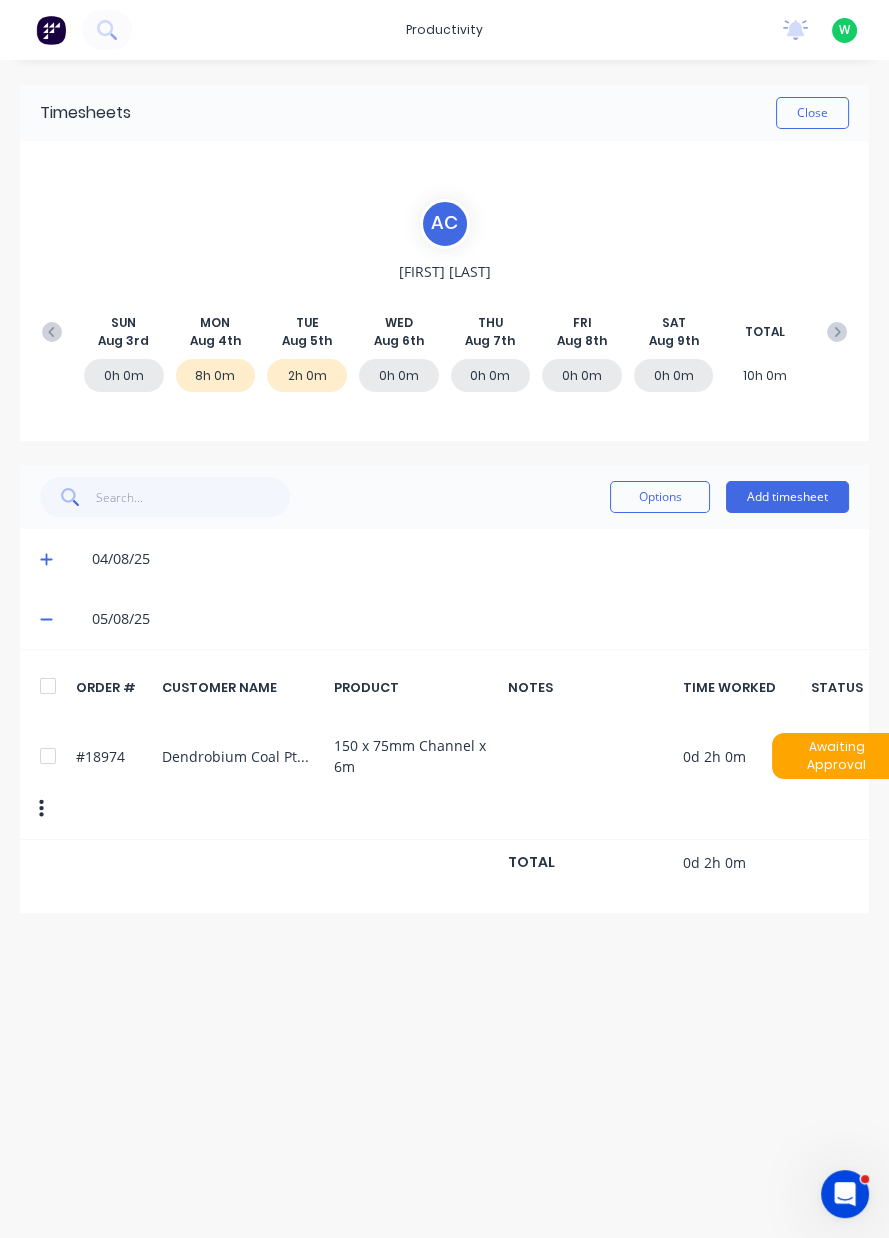 click on "Add timesheet" at bounding box center [787, 497] 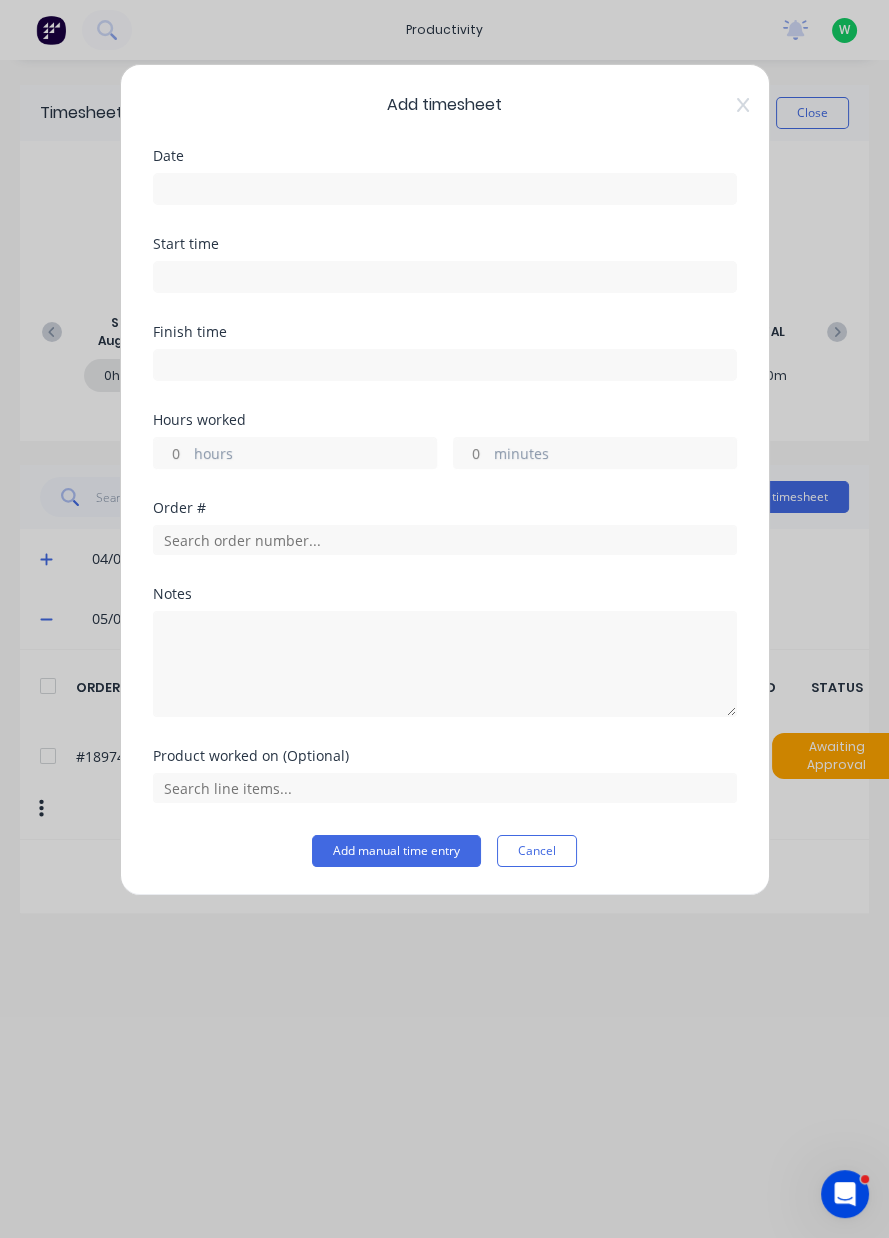 click at bounding box center (445, 189) 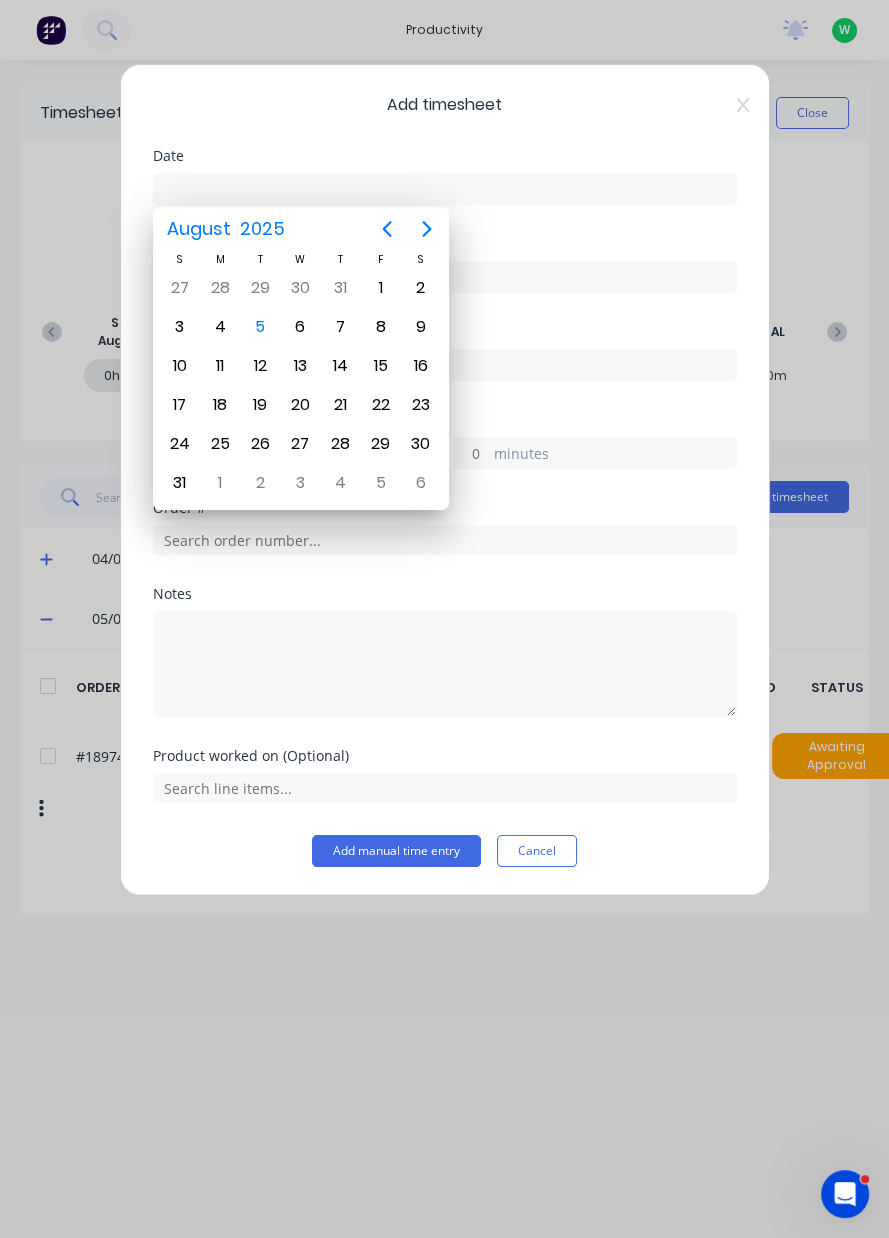click on "5" at bounding box center (260, 327) 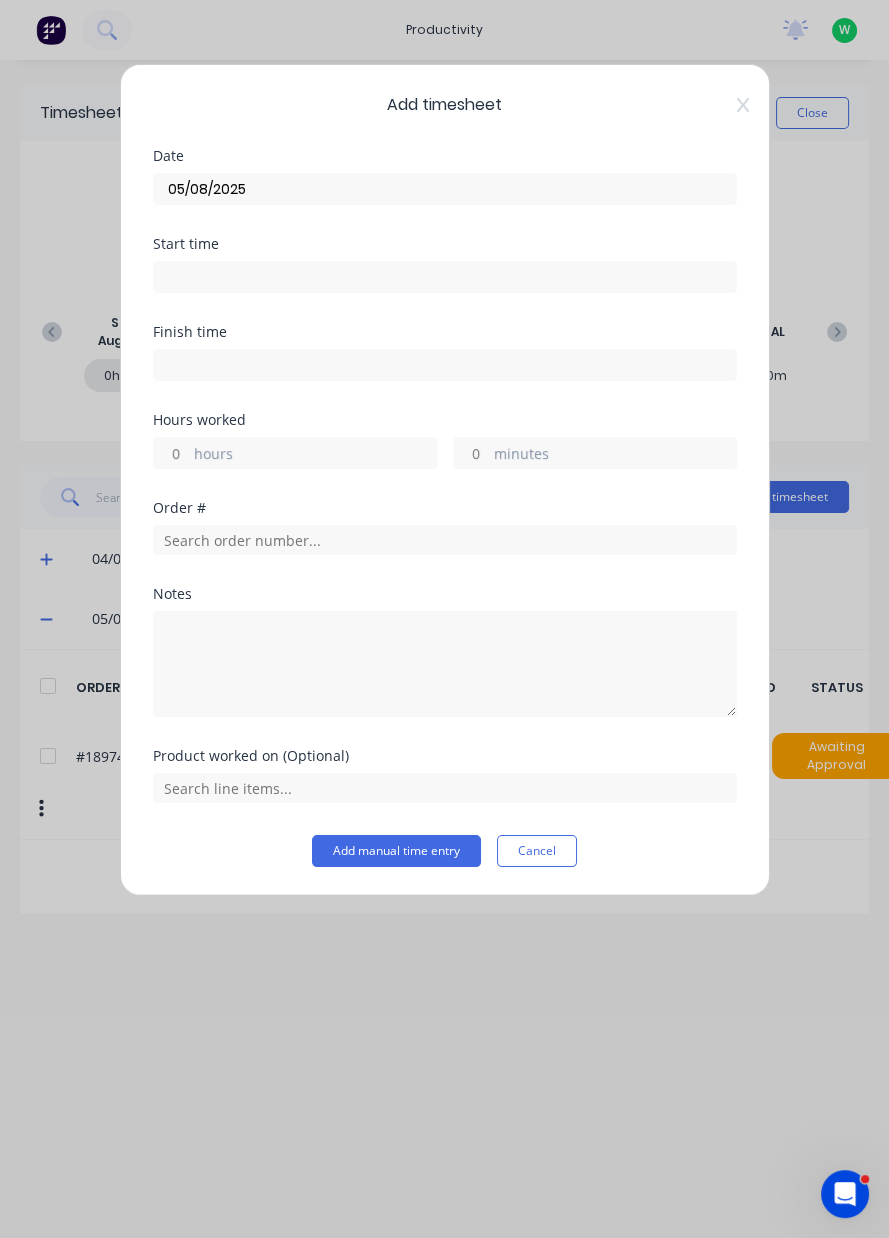 click on "hours" at bounding box center [315, 455] 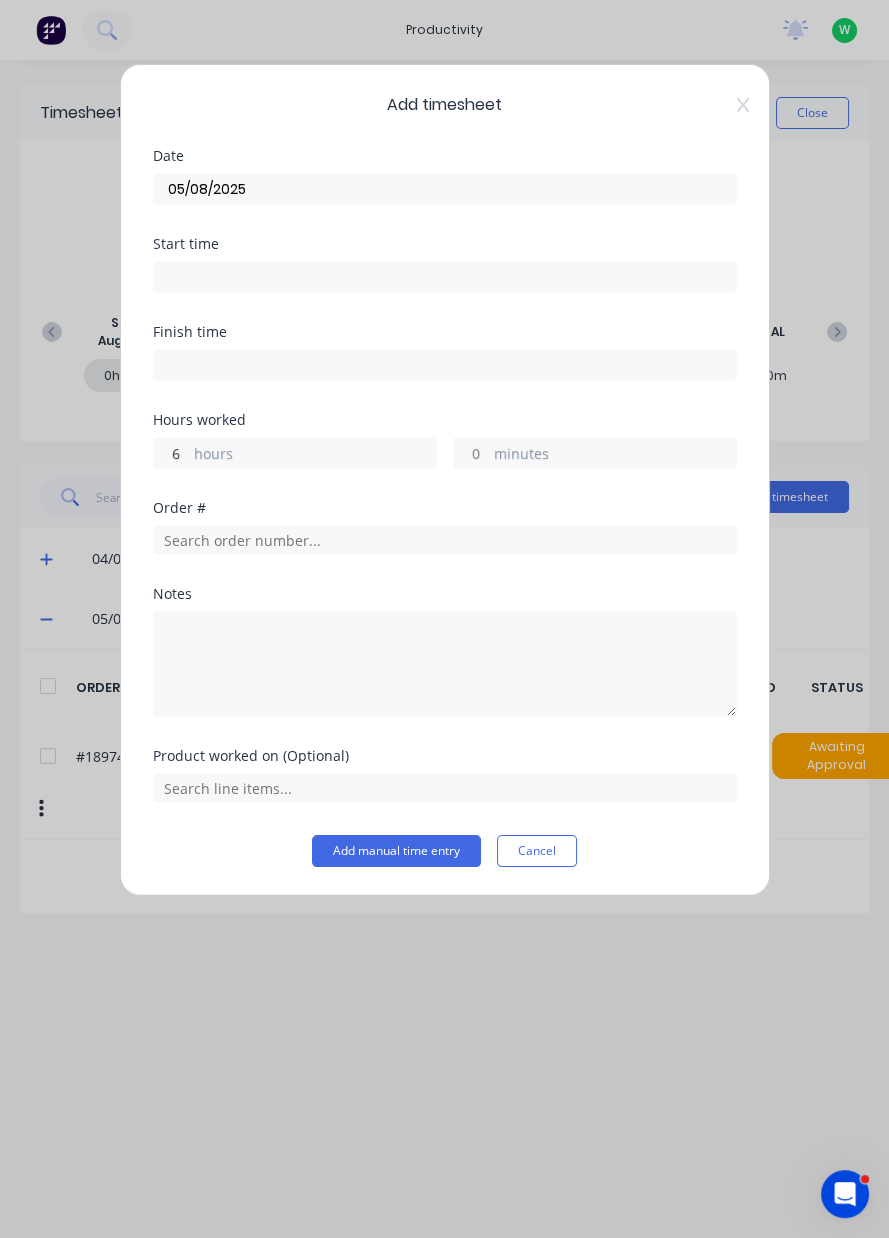 type on "6" 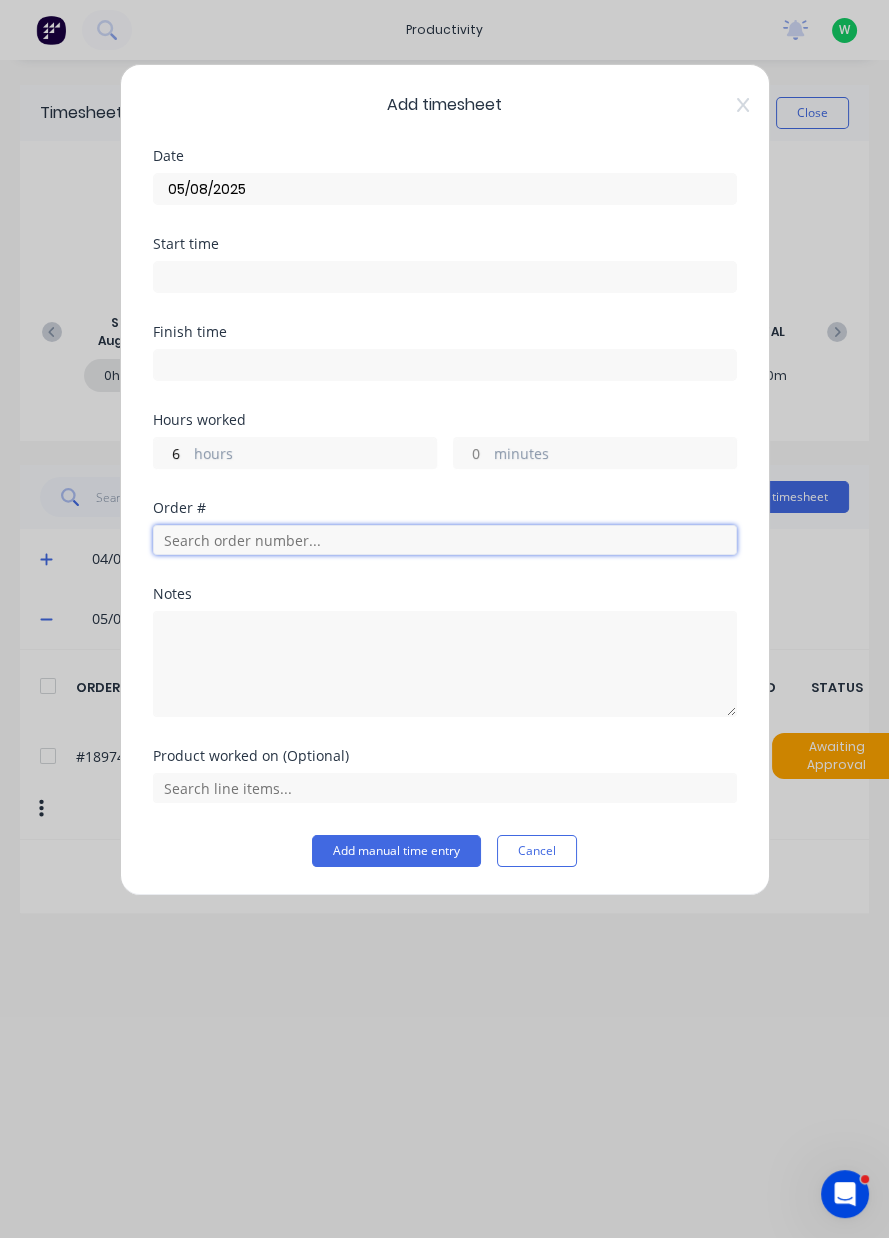 click at bounding box center [445, 540] 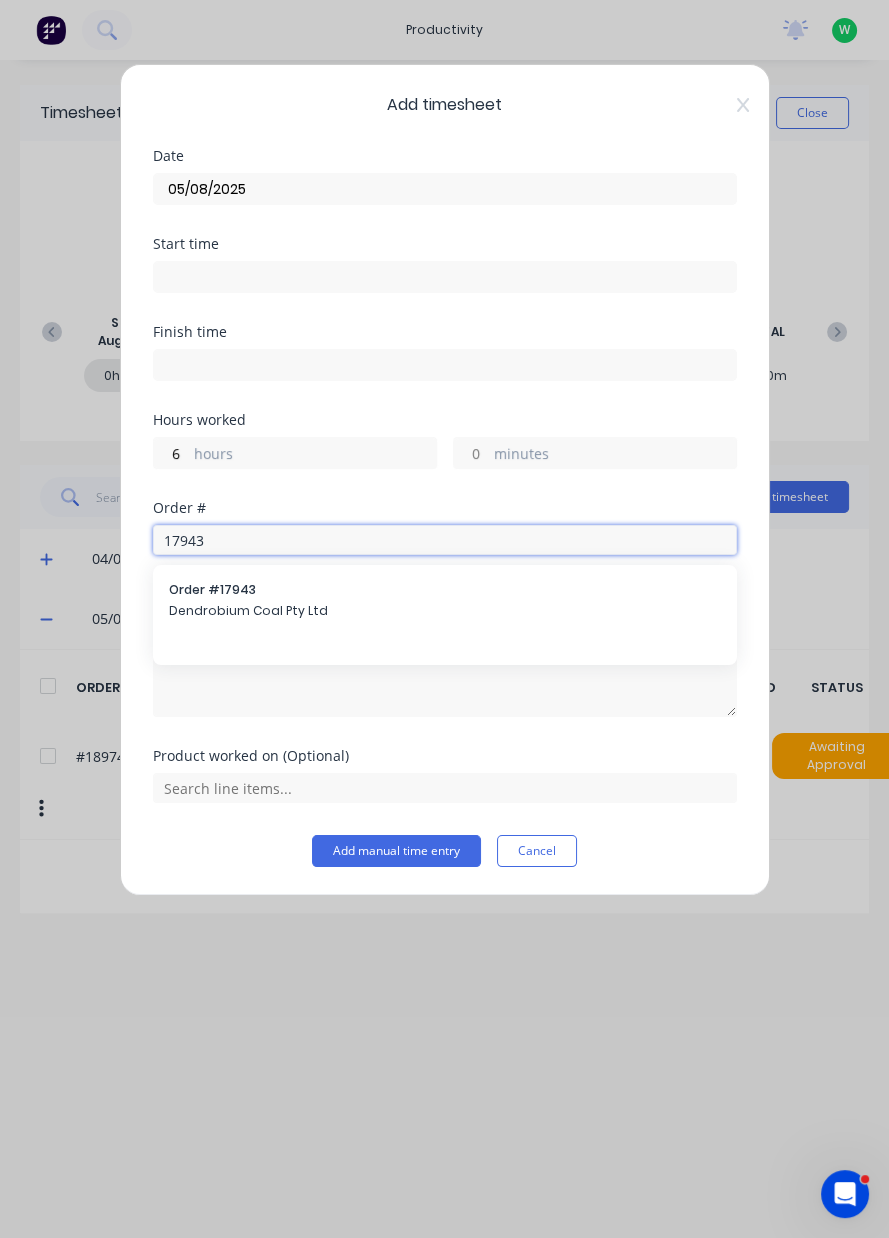 type on "17943" 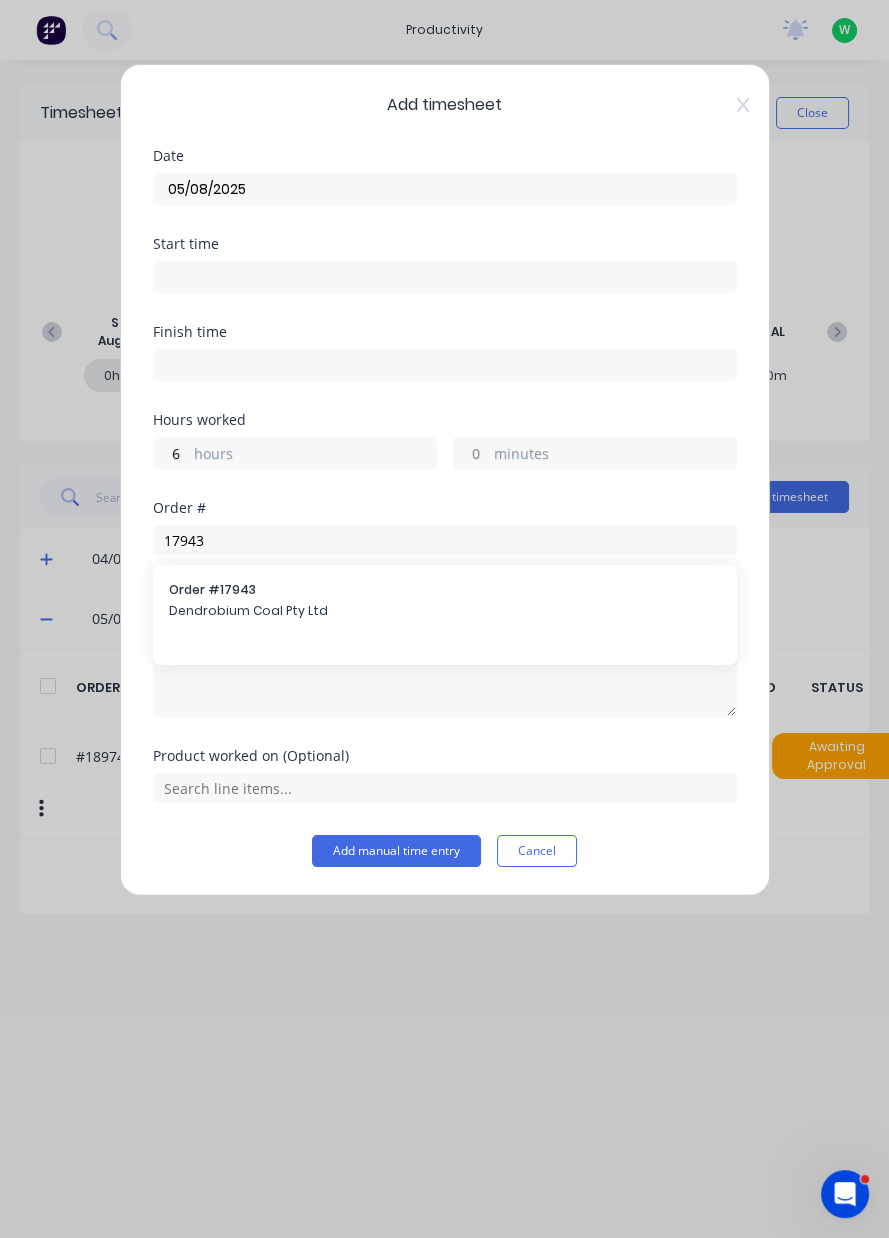 click on "Order # 17943" at bounding box center (445, 590) 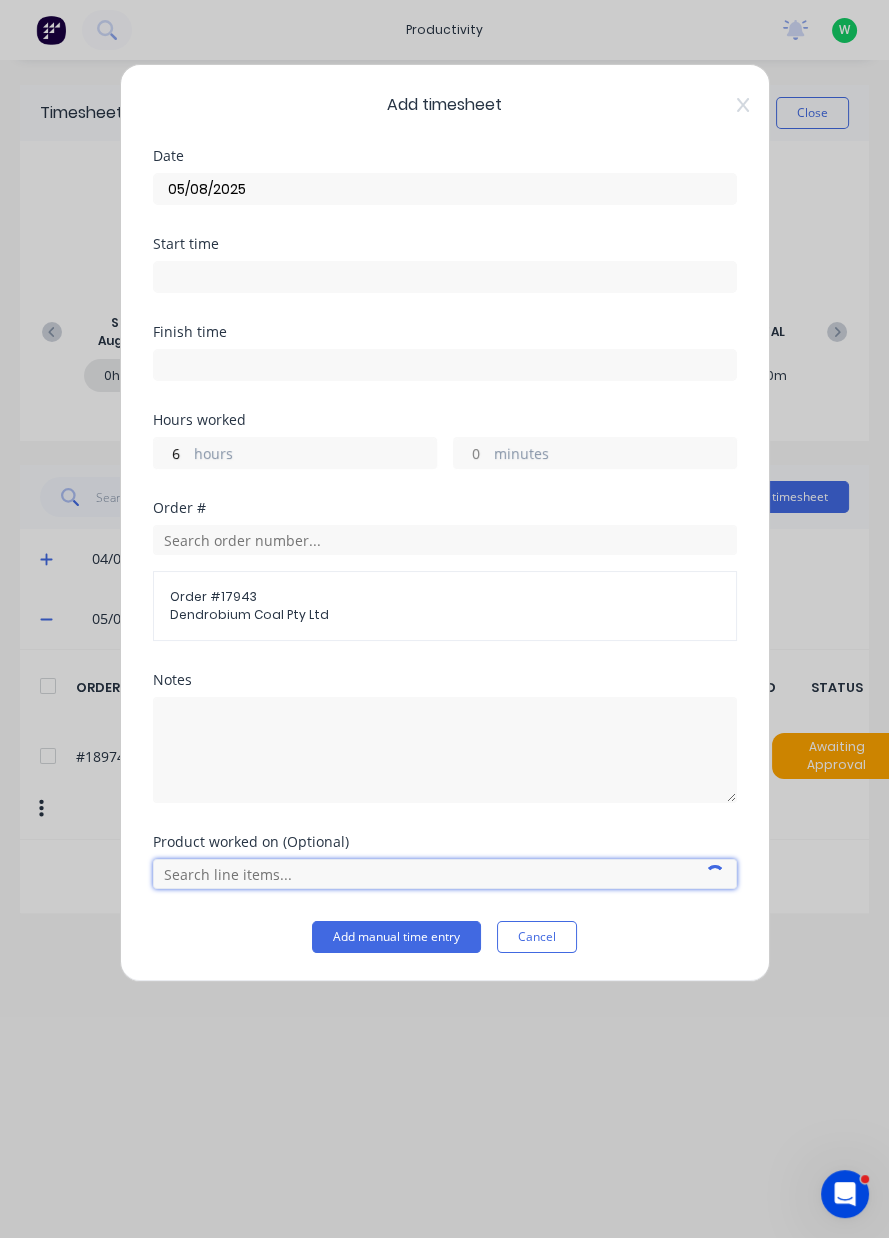 click at bounding box center [445, 874] 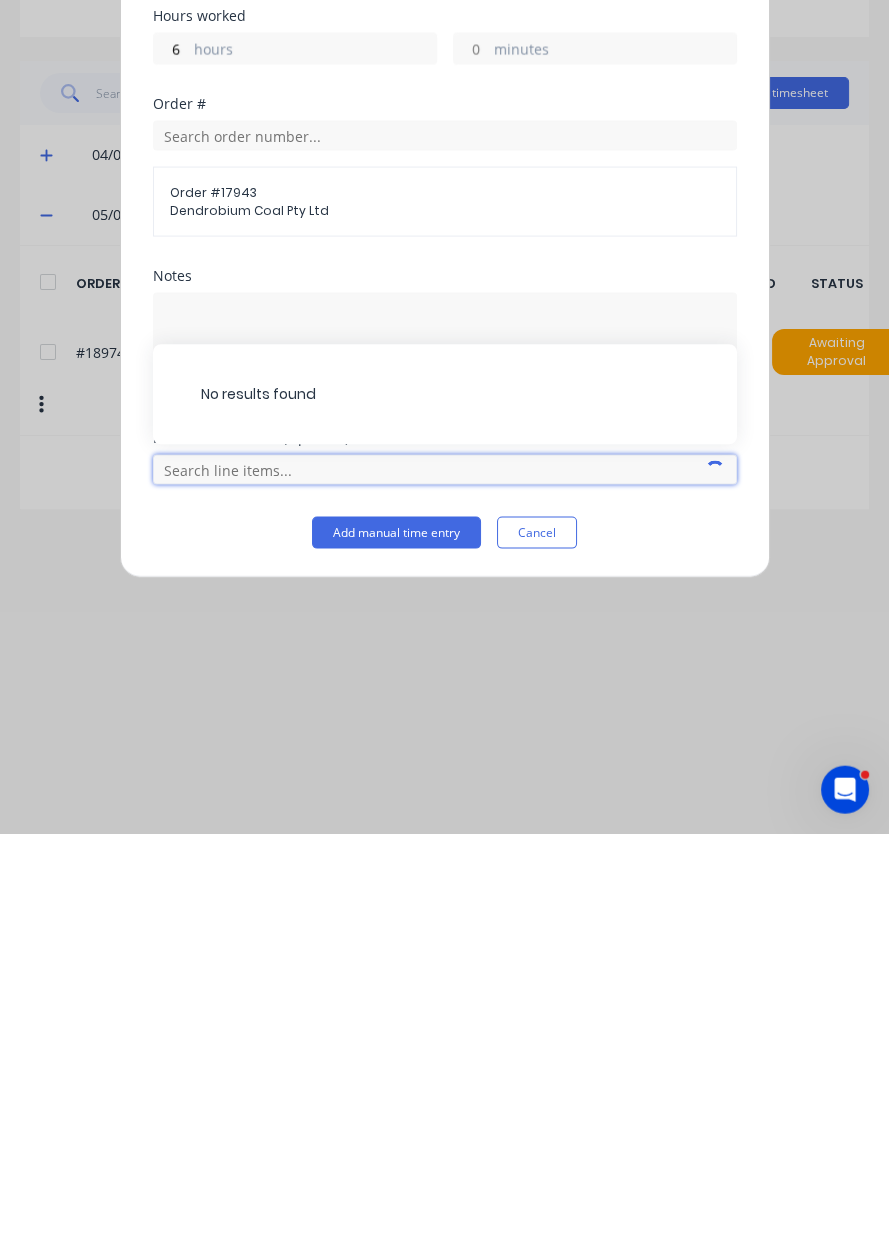 scroll, scrollTop: 49, scrollLeft: 0, axis: vertical 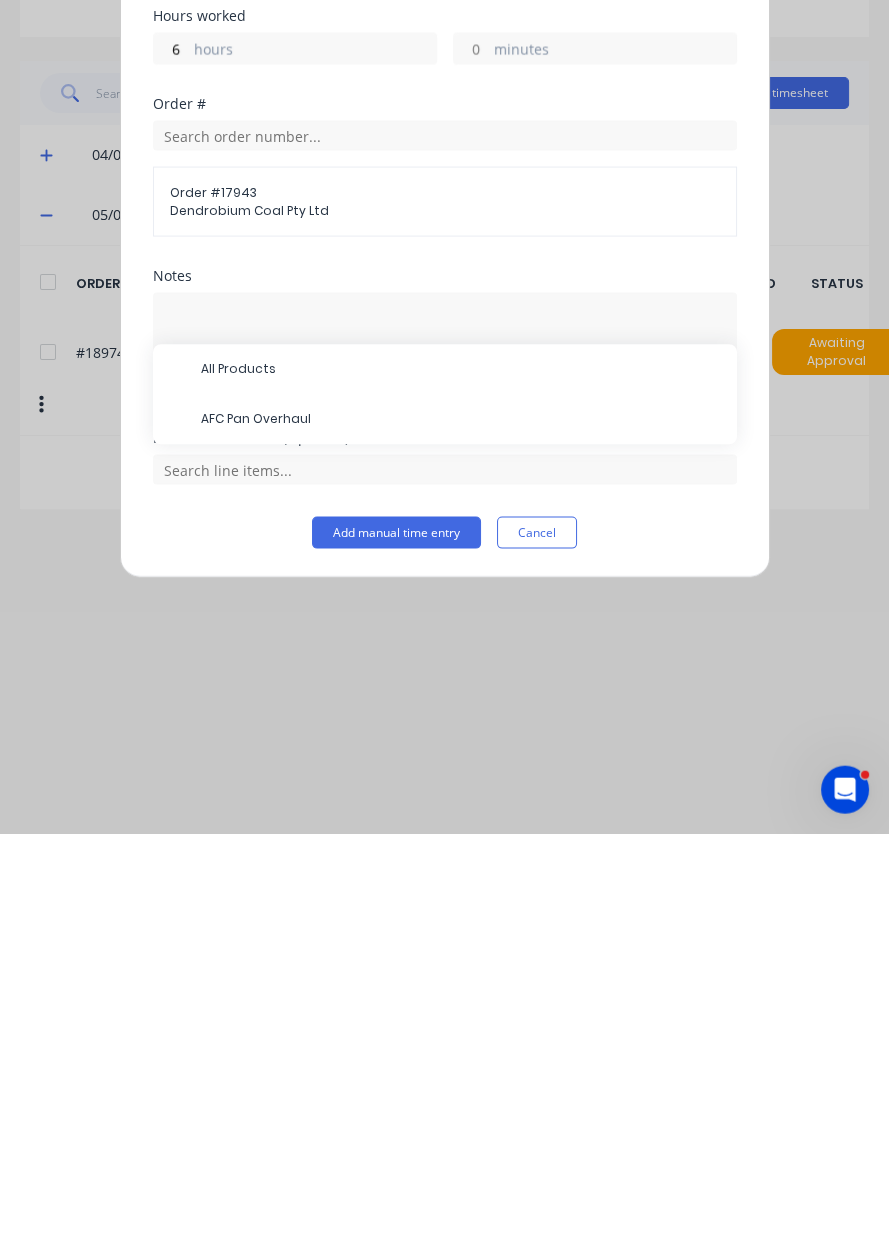 click on "AFC Pan Overhaul" at bounding box center [461, 824] 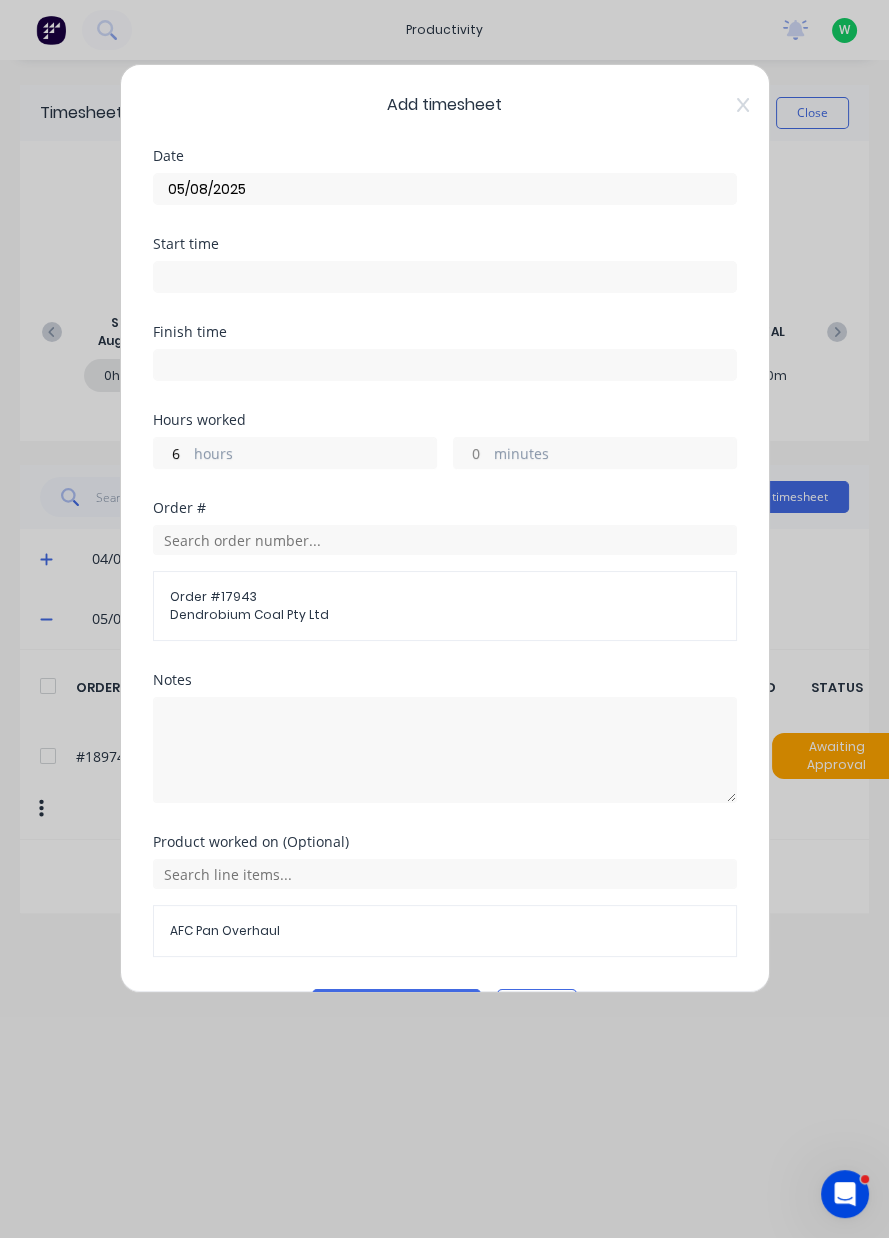 scroll, scrollTop: 53, scrollLeft: 0, axis: vertical 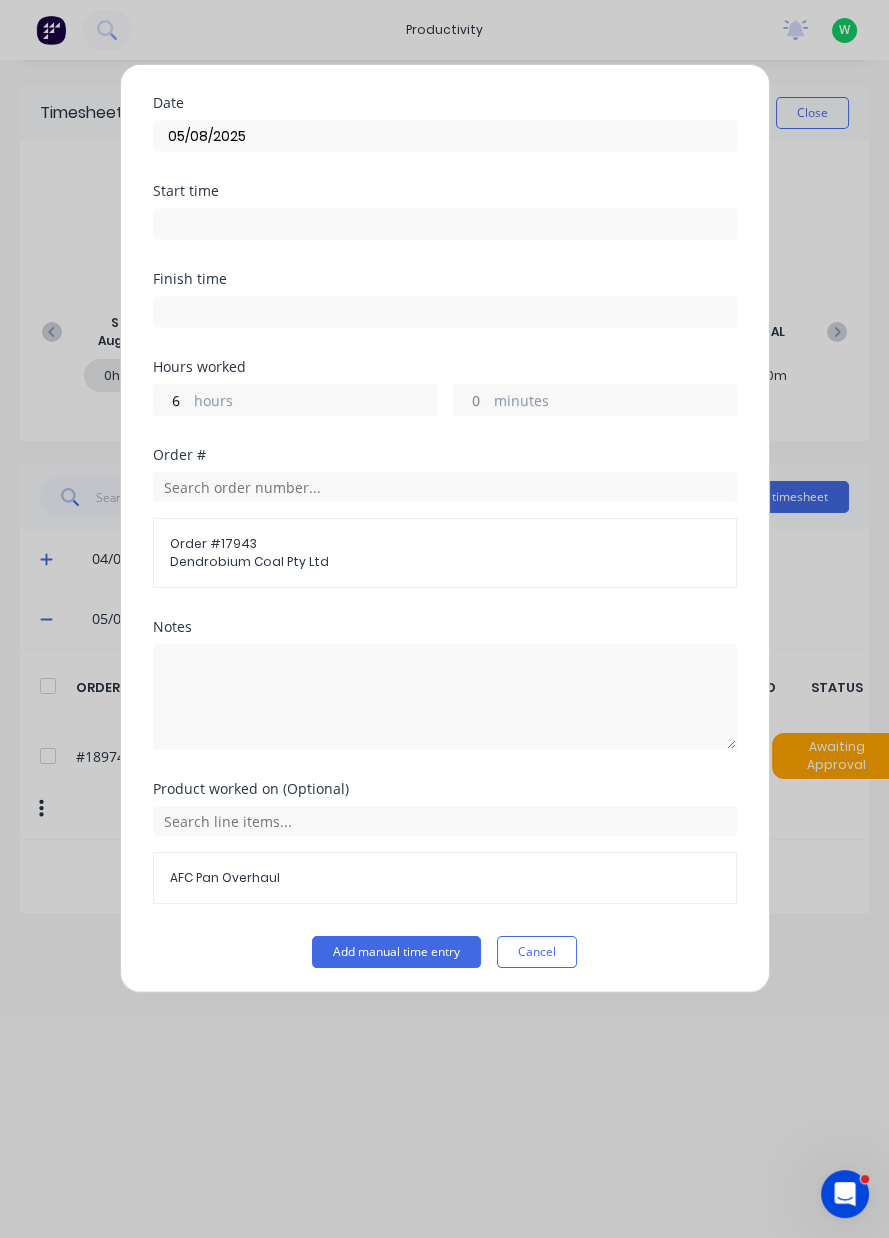click on "Add manual time entry" at bounding box center (396, 952) 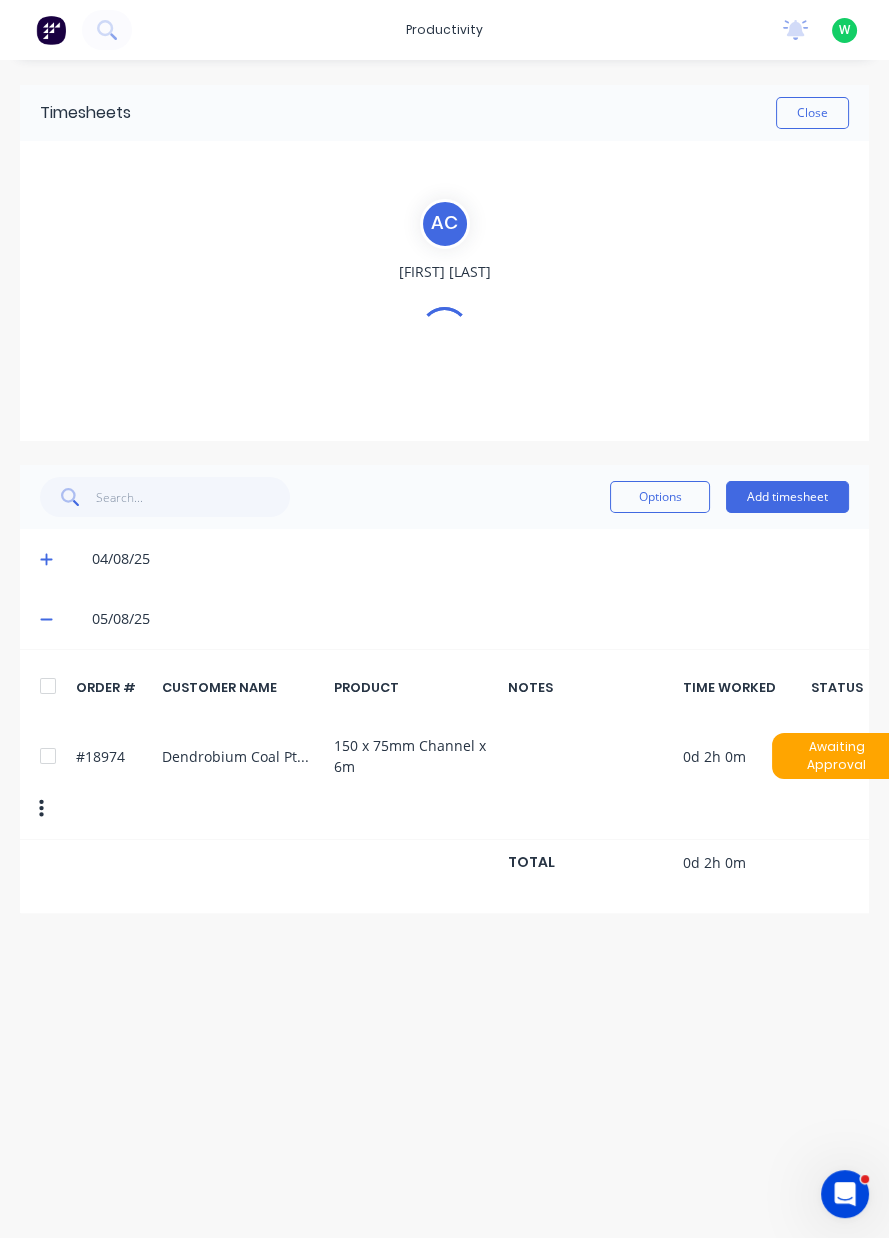 scroll, scrollTop: 0, scrollLeft: 0, axis: both 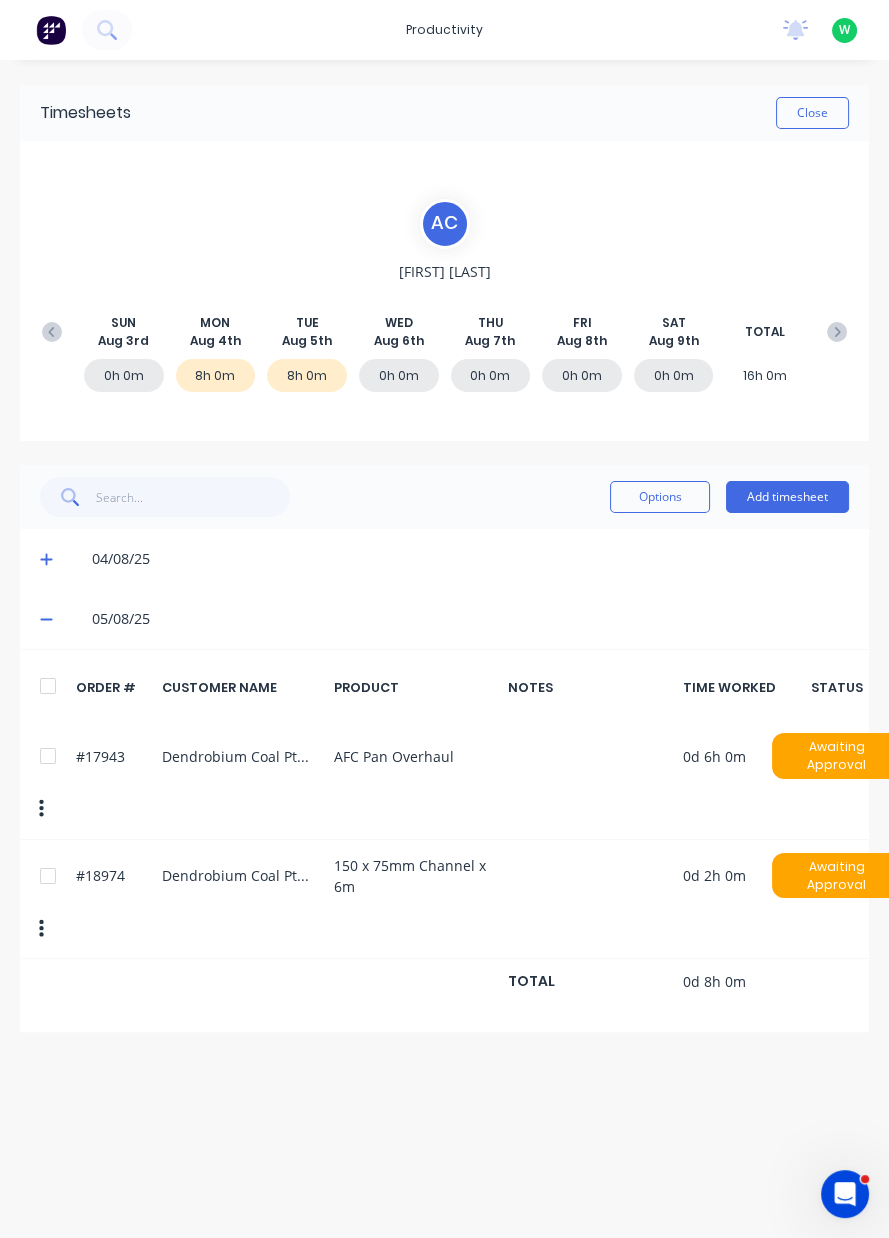 click on "Close" at bounding box center (812, 113) 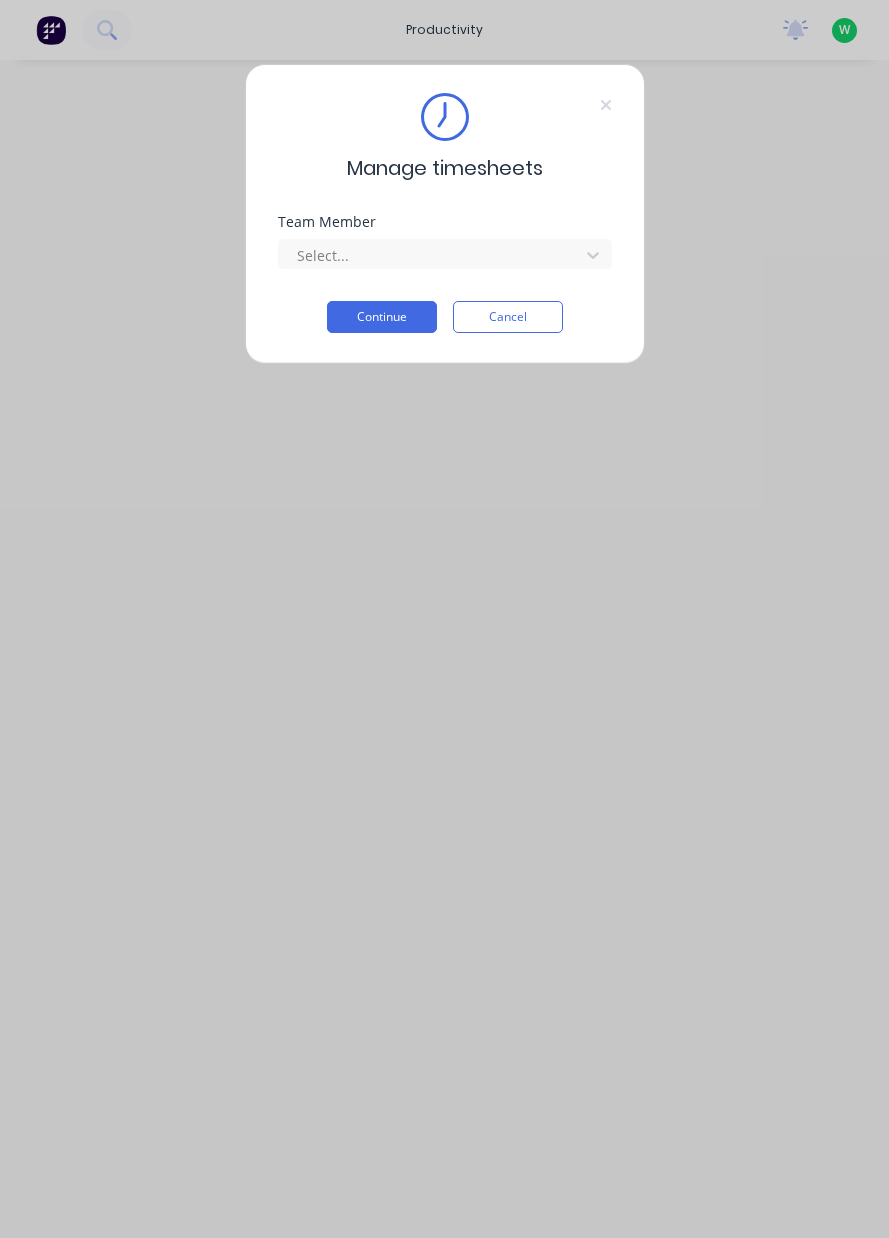 scroll, scrollTop: 0, scrollLeft: 0, axis: both 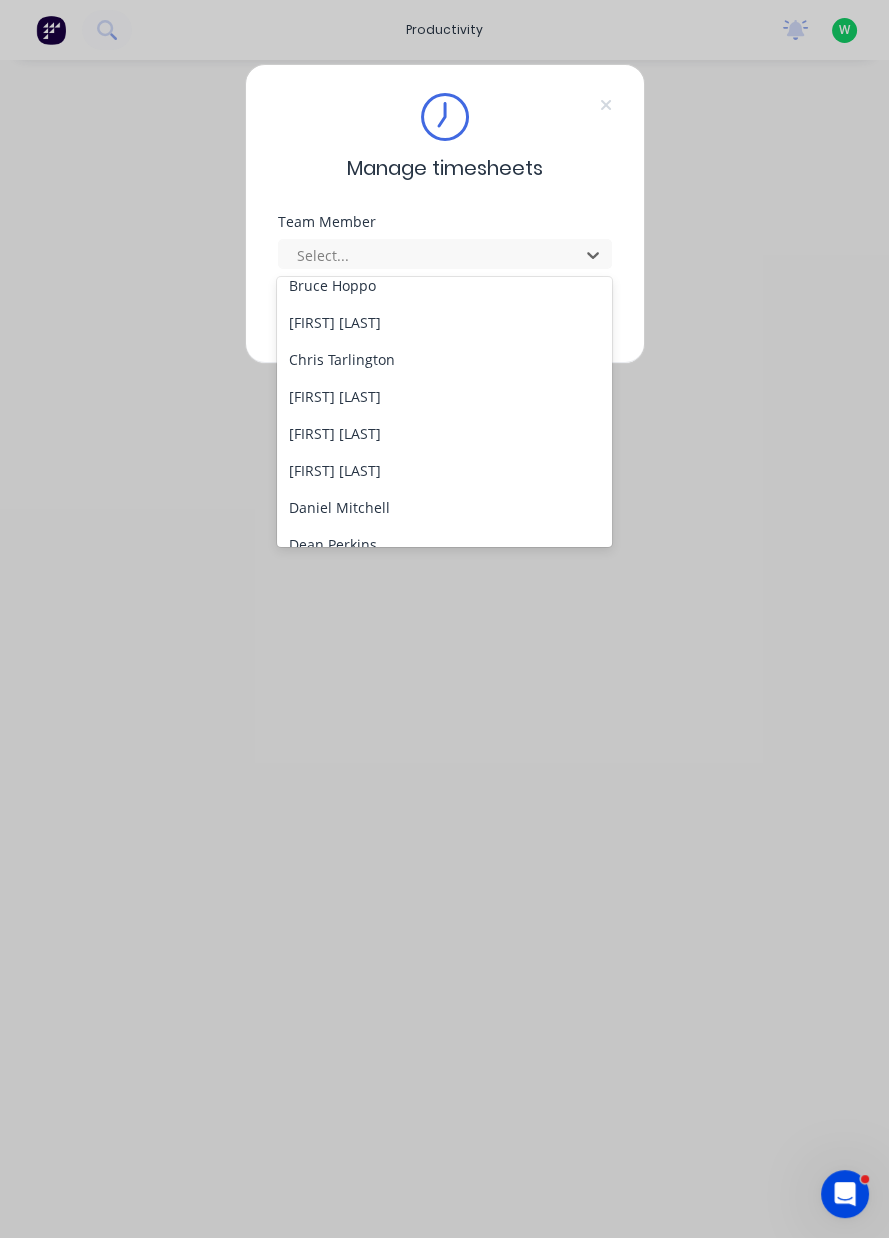 click on "[FIRST] [LAST]" at bounding box center [444, 470] 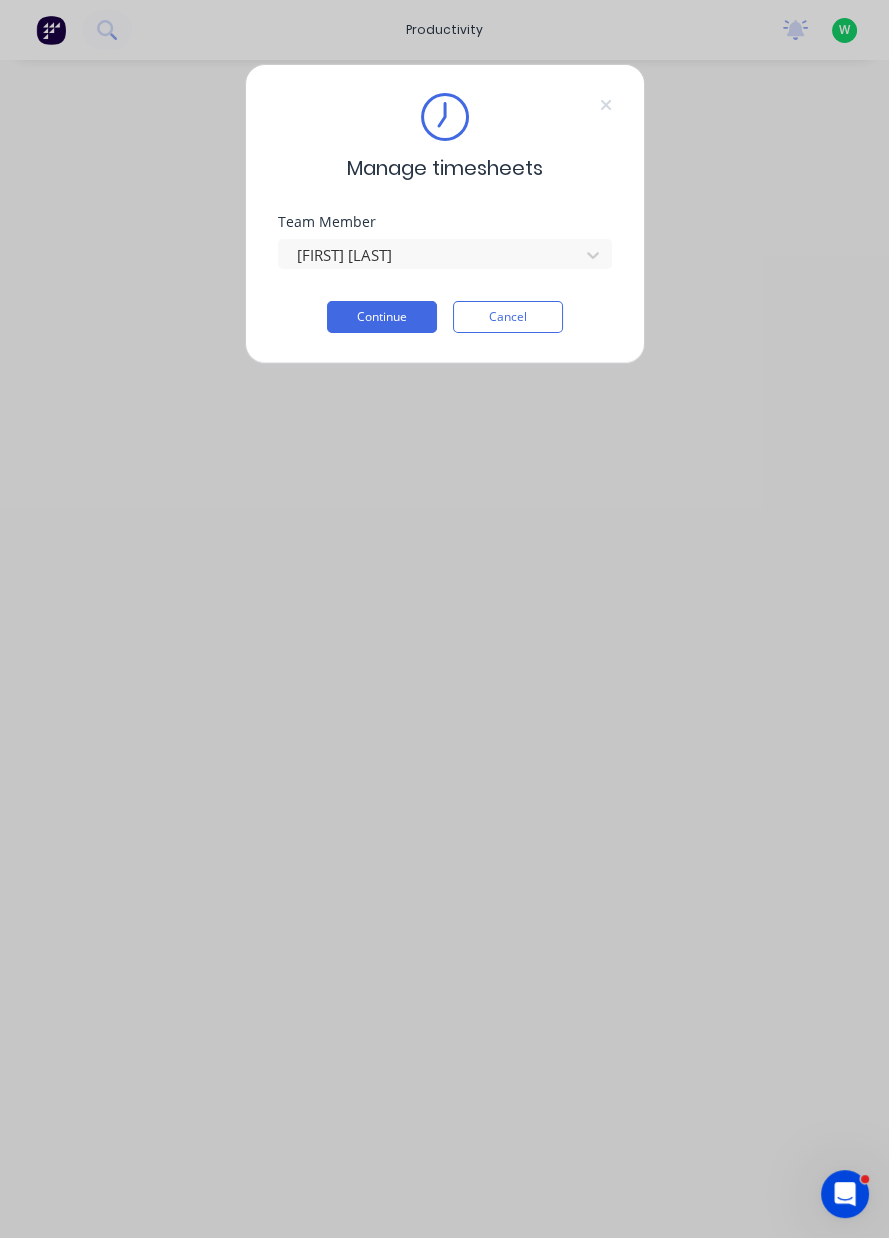 click on "Continue" at bounding box center [382, 317] 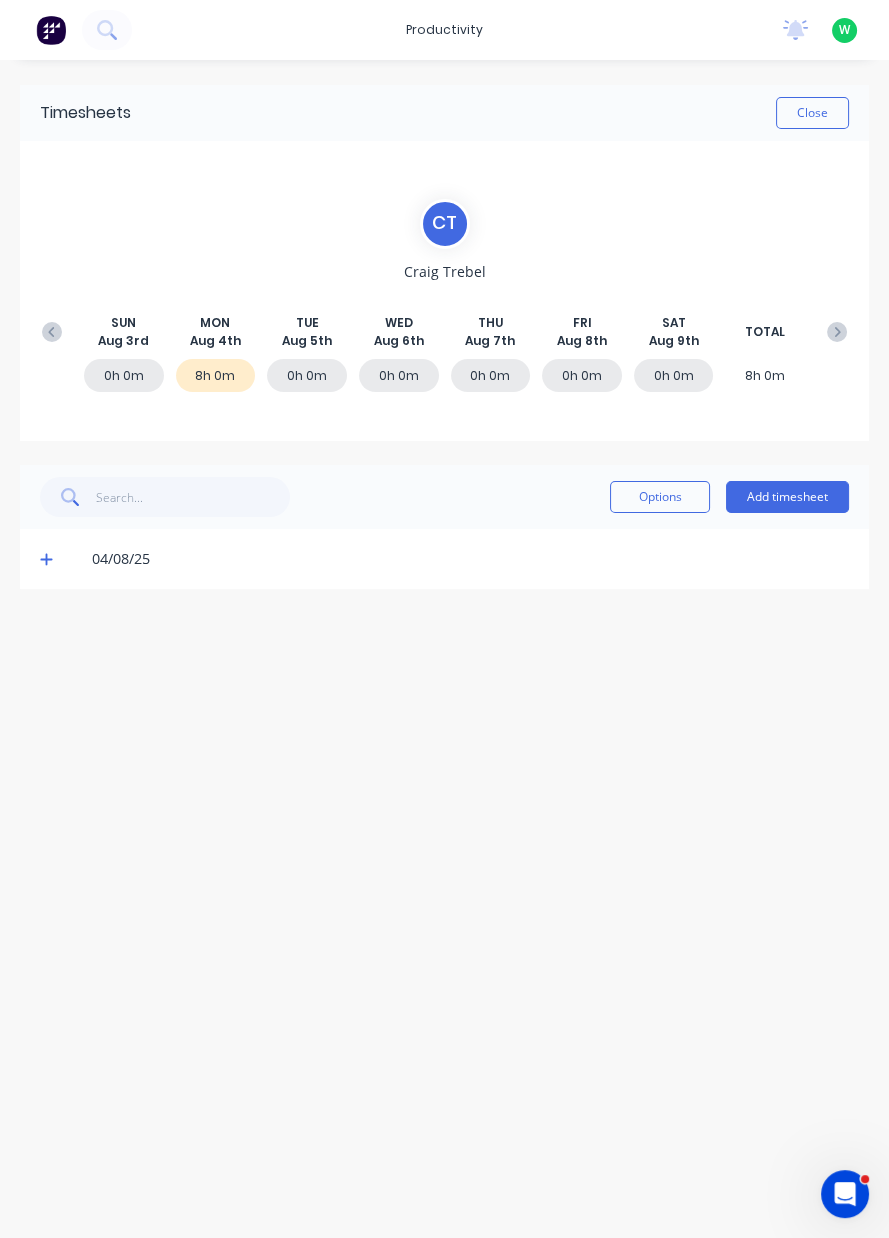 click on "Add timesheet" at bounding box center (787, 497) 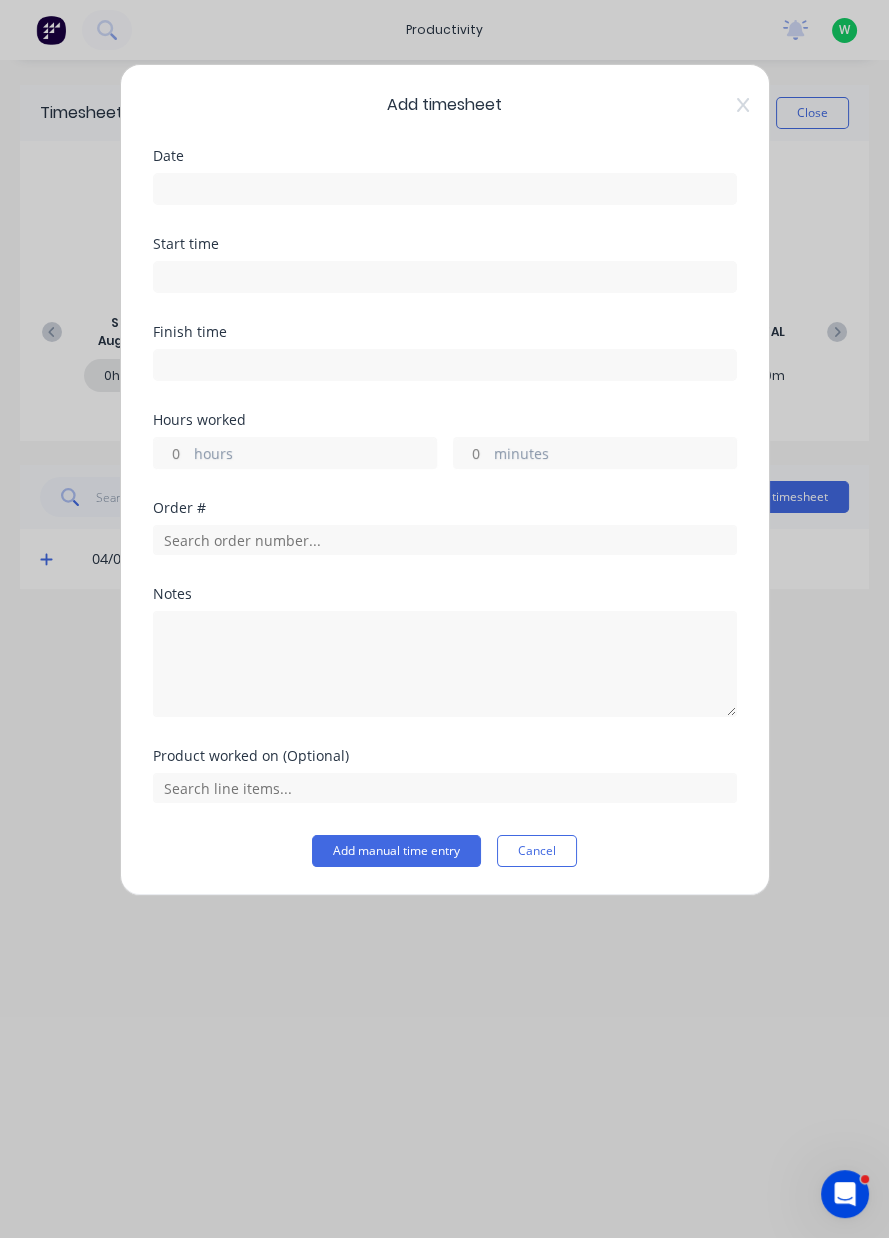 click at bounding box center (445, 189) 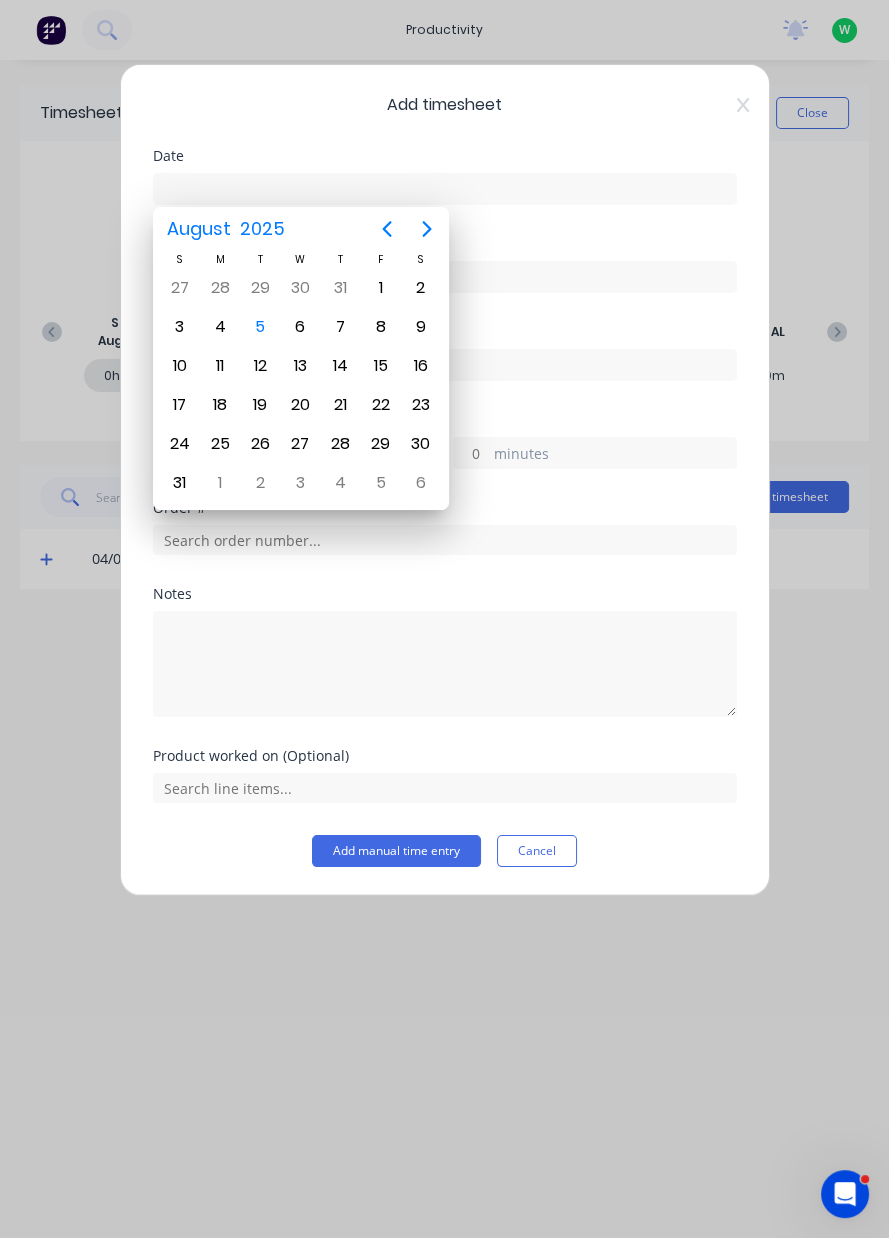 click on "5" at bounding box center (260, 327) 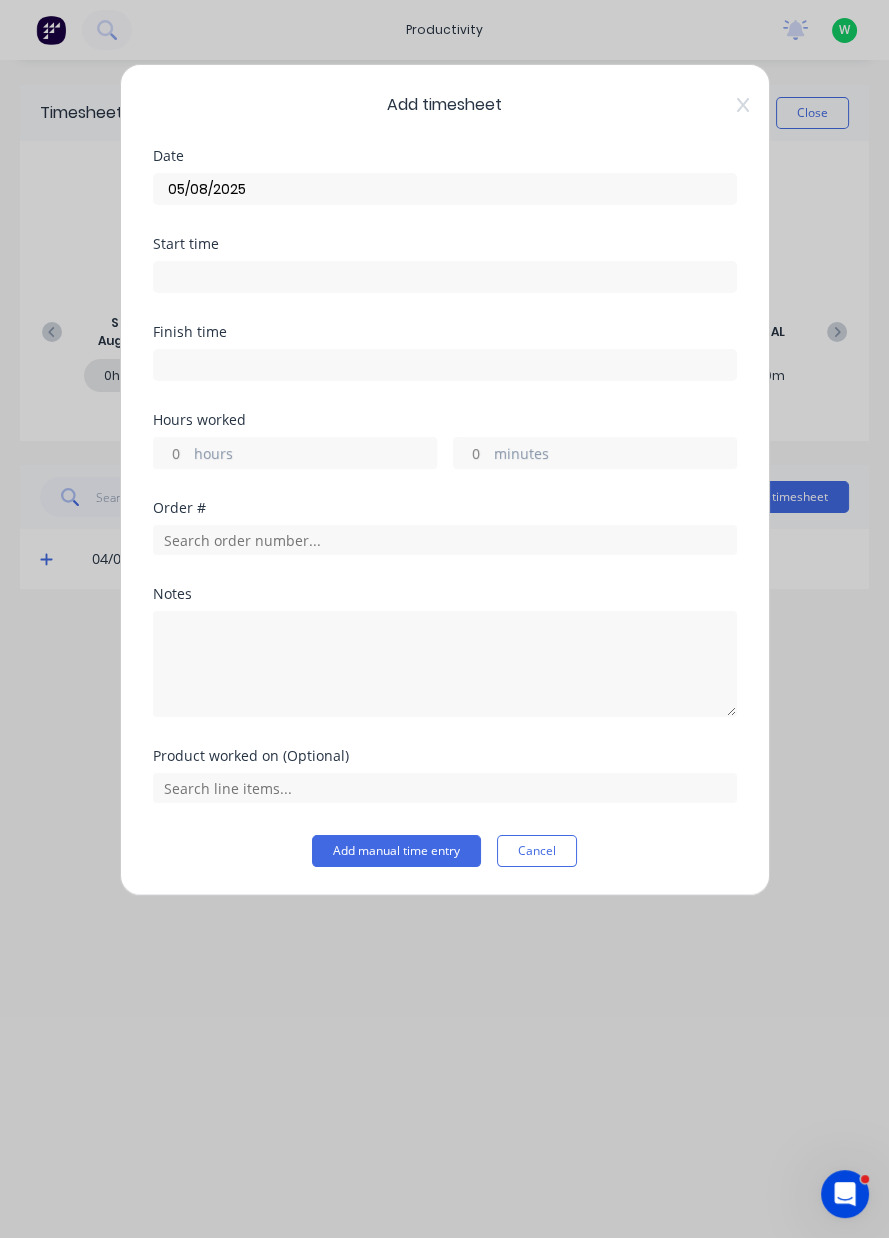 click on "hours" at bounding box center [315, 455] 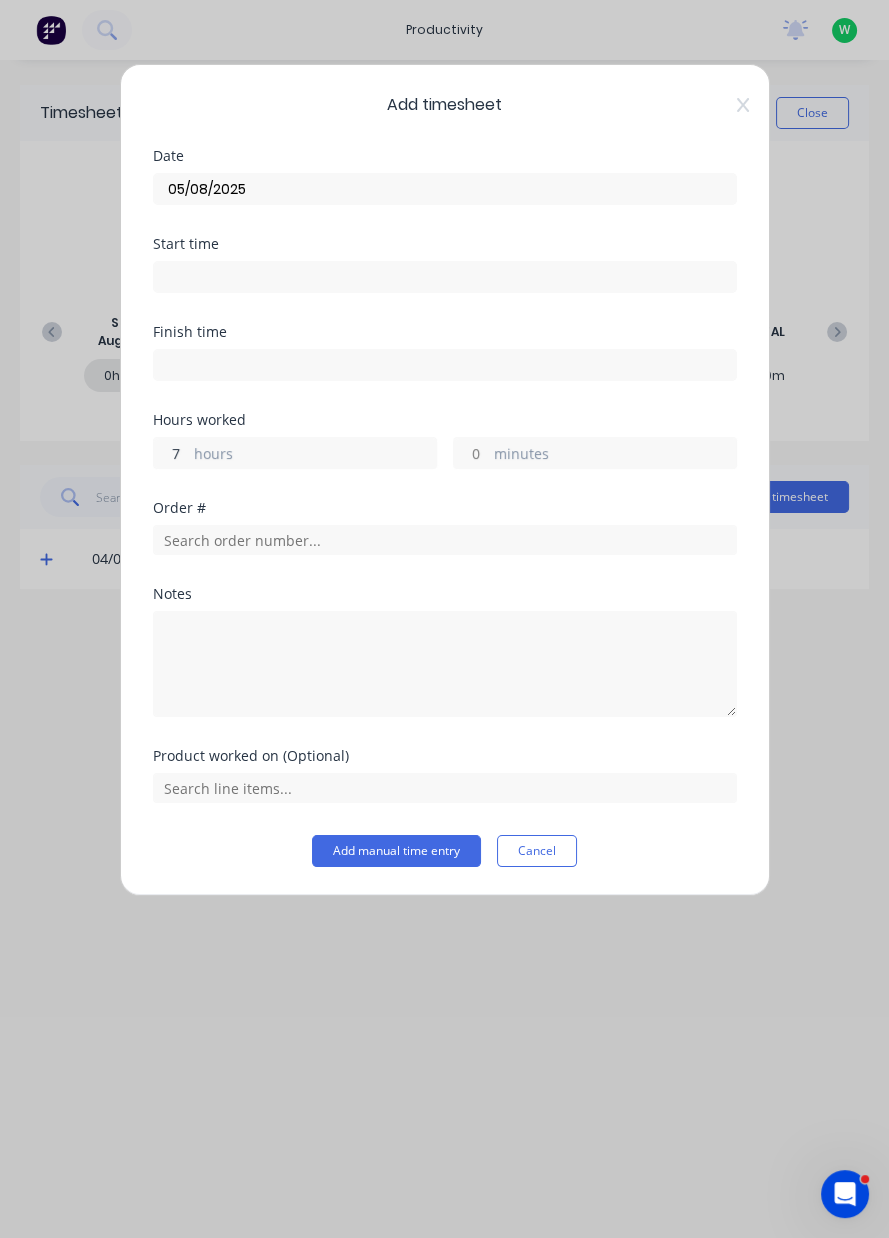 type on "7" 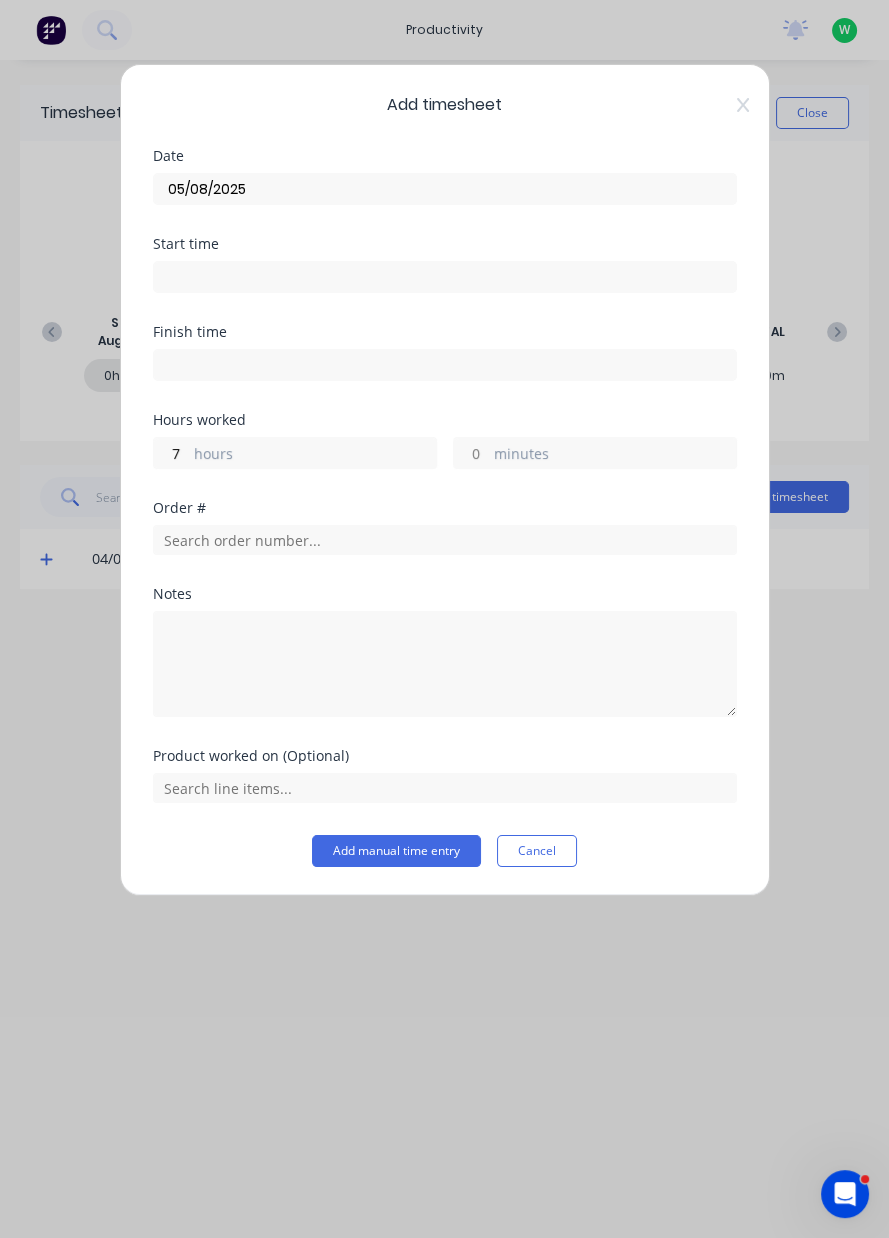click on "minutes" at bounding box center [615, 455] 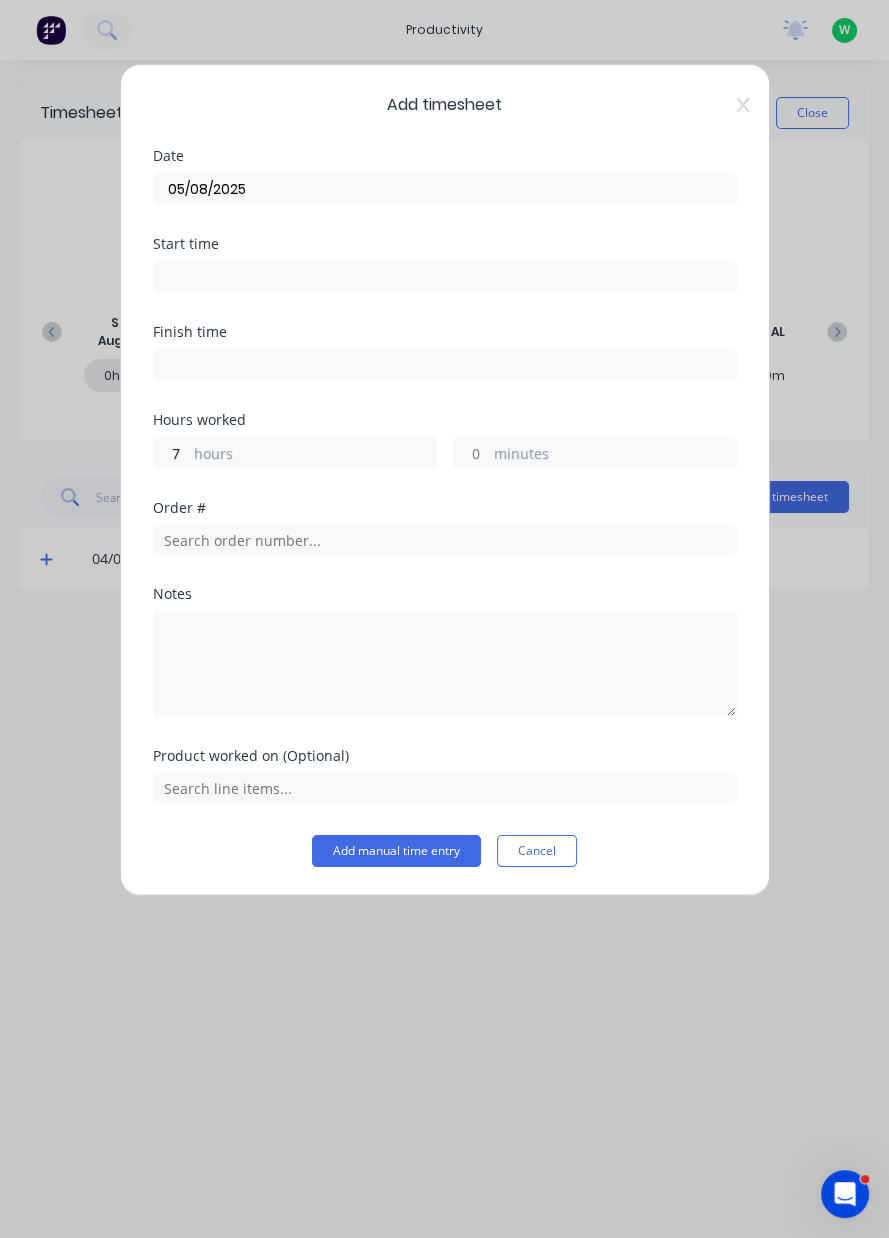 click on "minutes" at bounding box center (471, 453) 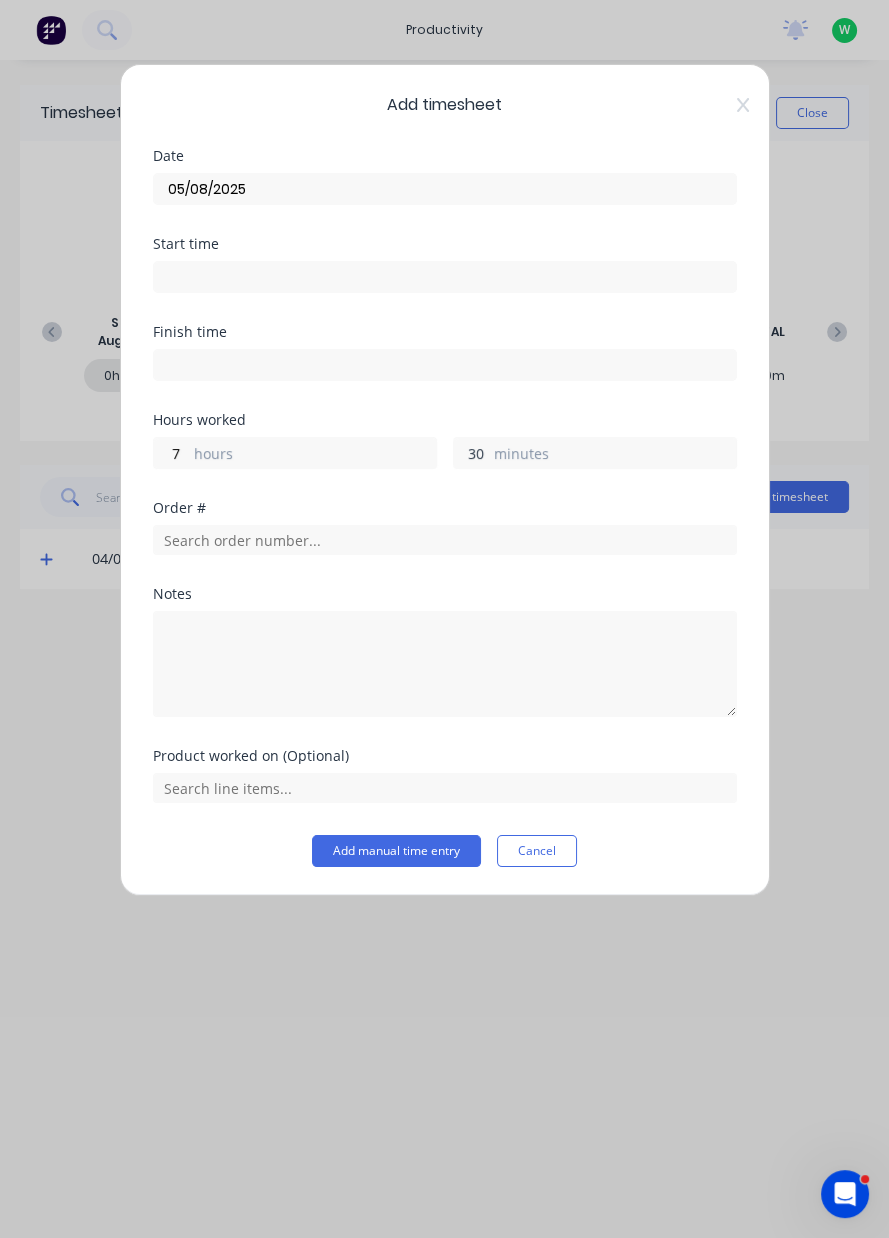 type on "30" 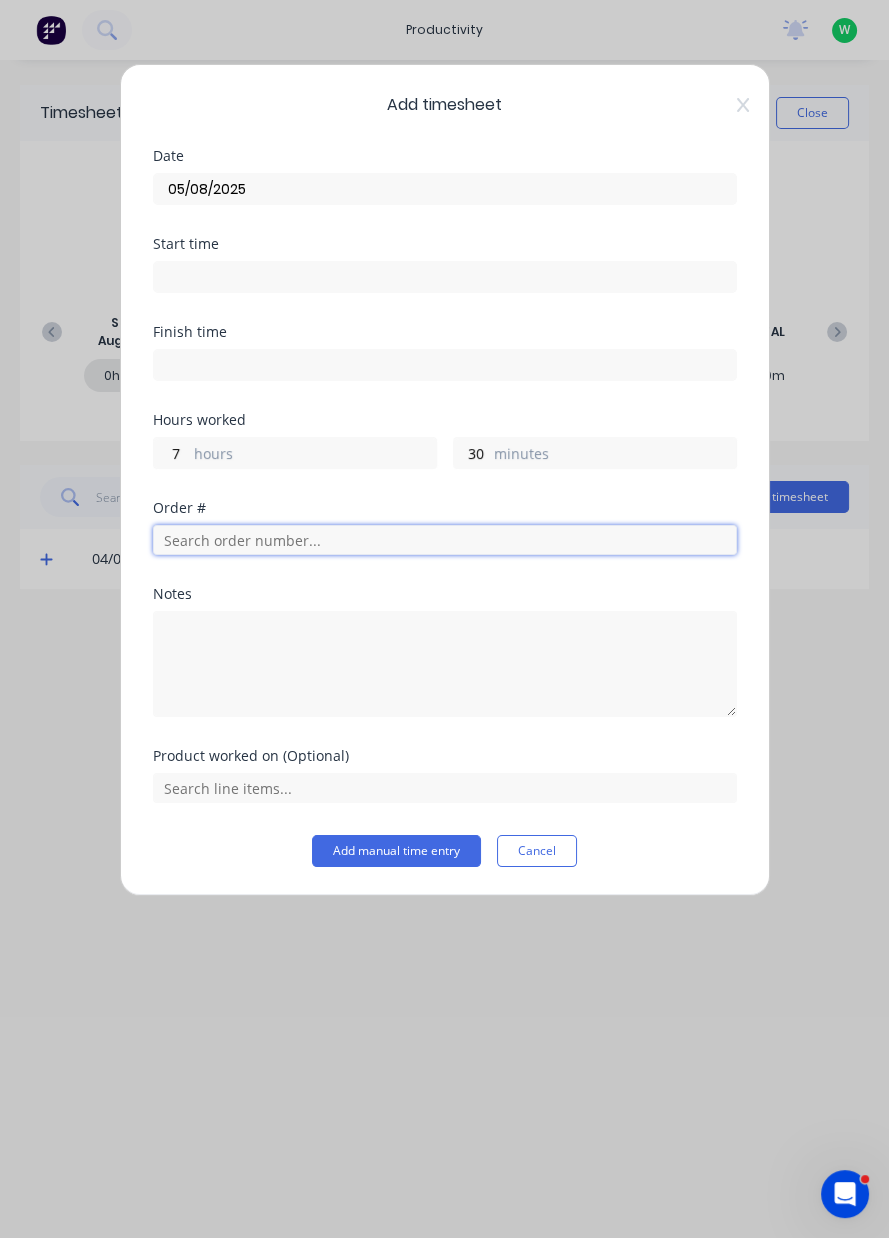 click at bounding box center (445, 540) 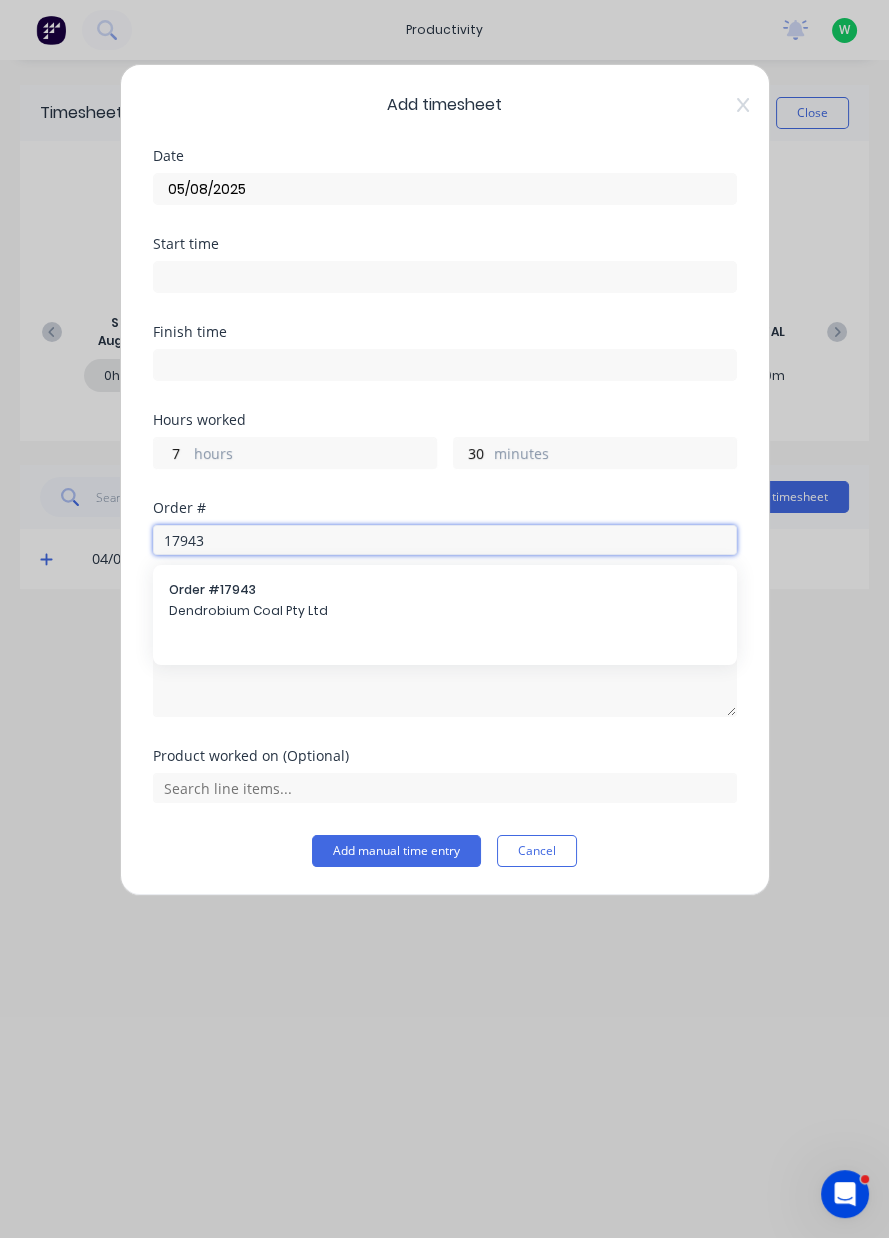 type on "17943" 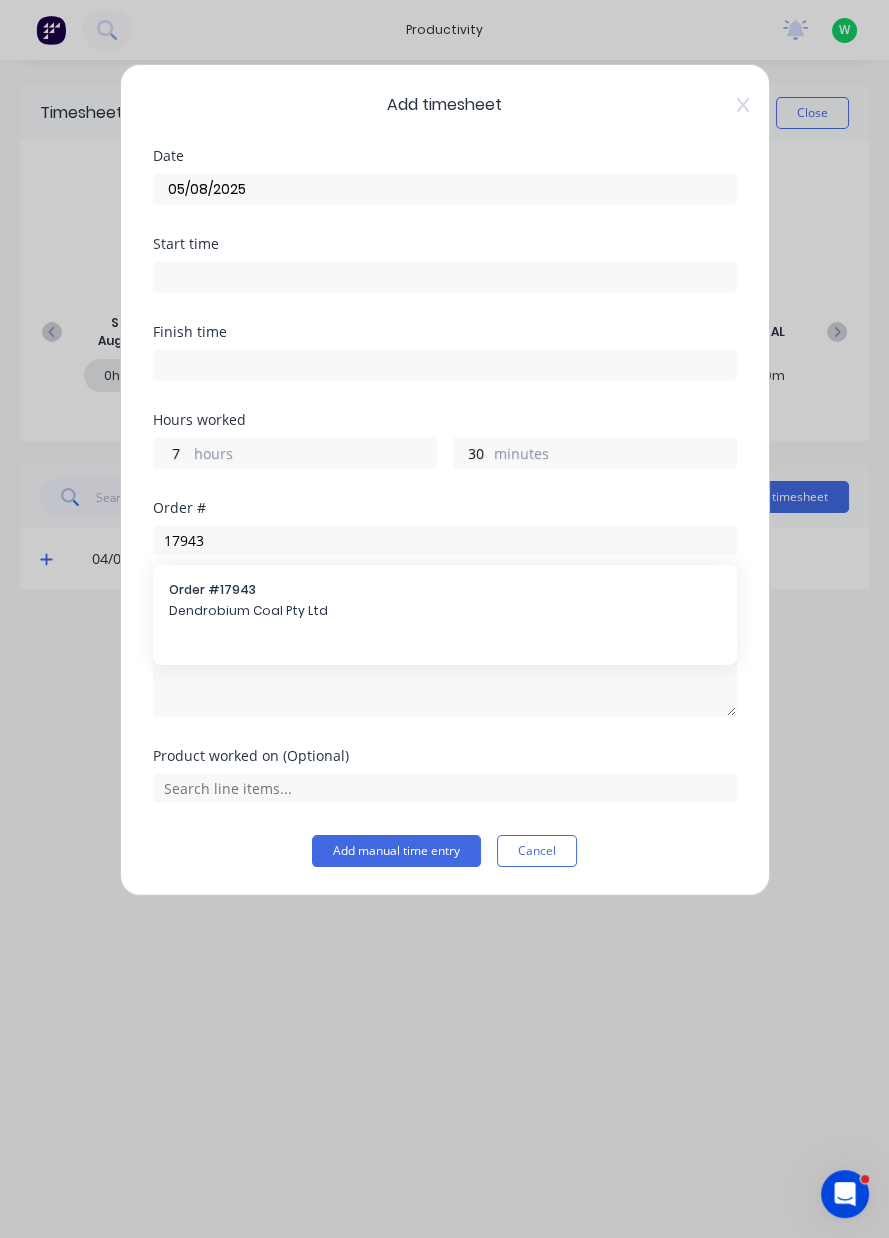click on "Order # 17943" at bounding box center [445, 590] 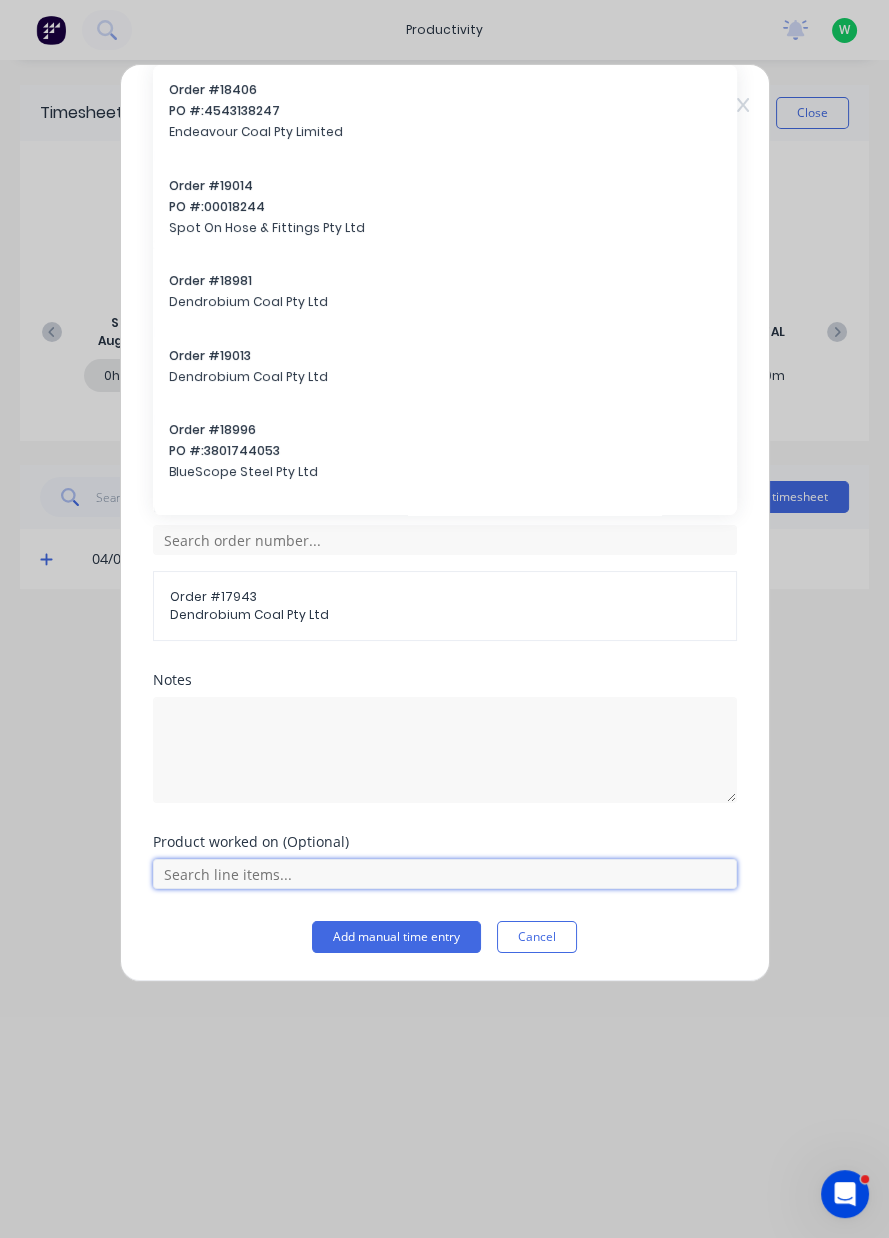 click at bounding box center (445, 874) 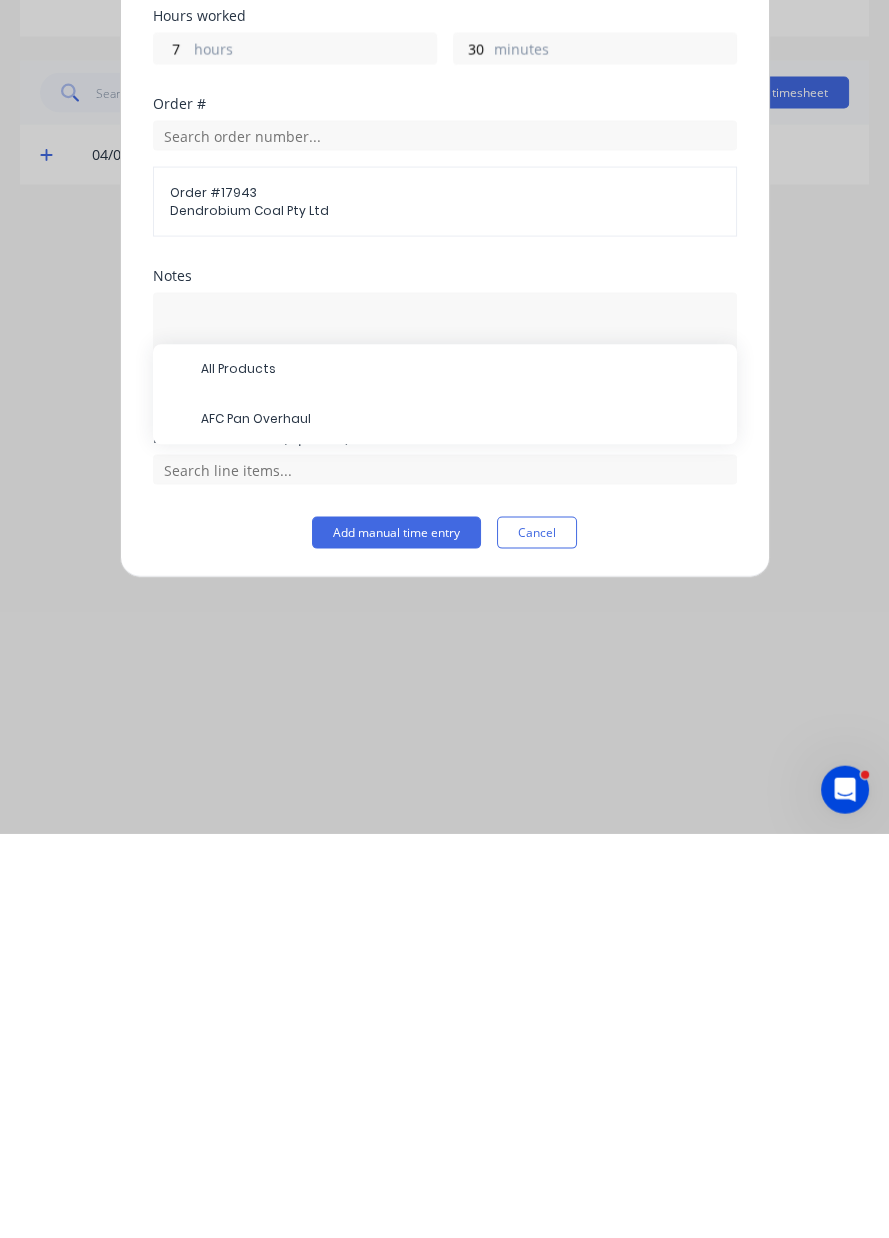 click on "AFC Pan Overhaul" at bounding box center (461, 824) 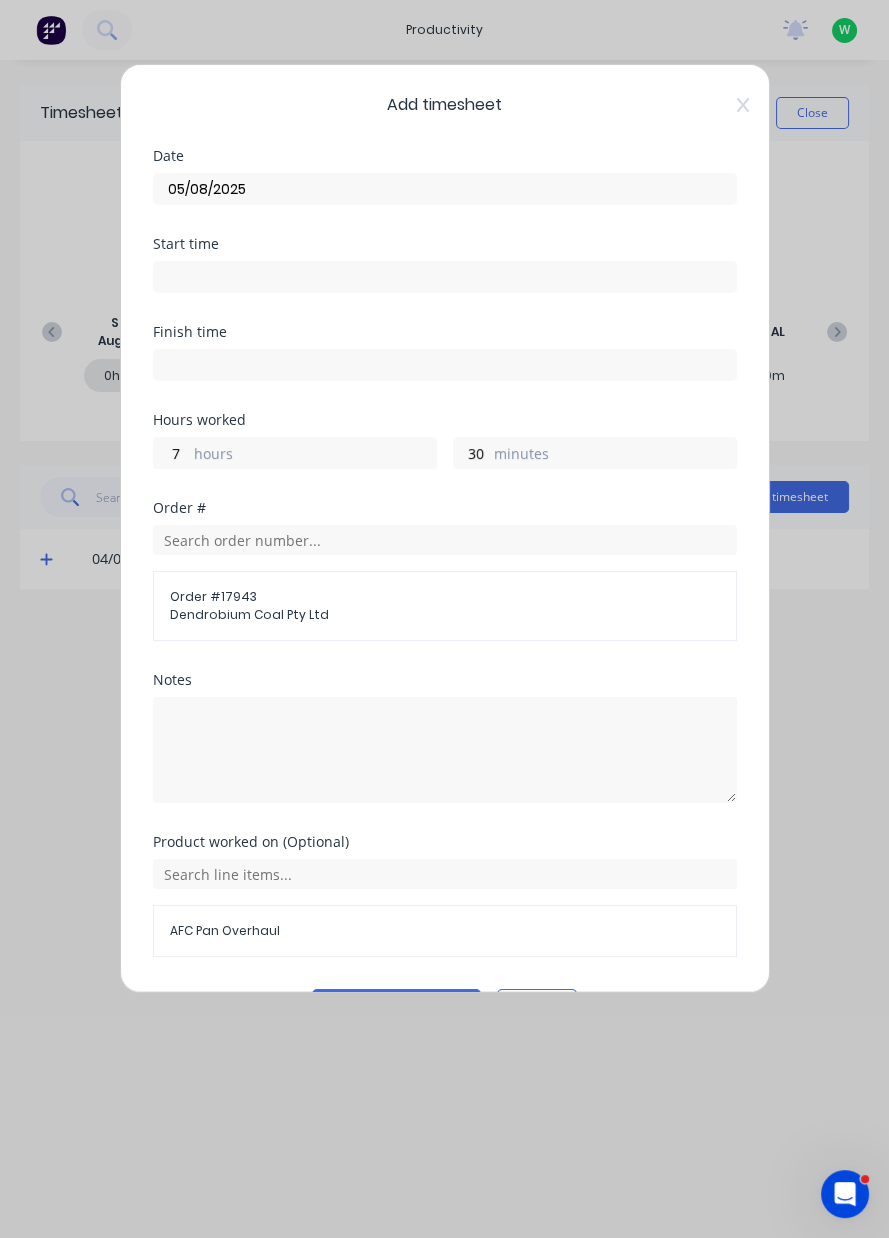 scroll, scrollTop: 53, scrollLeft: 0, axis: vertical 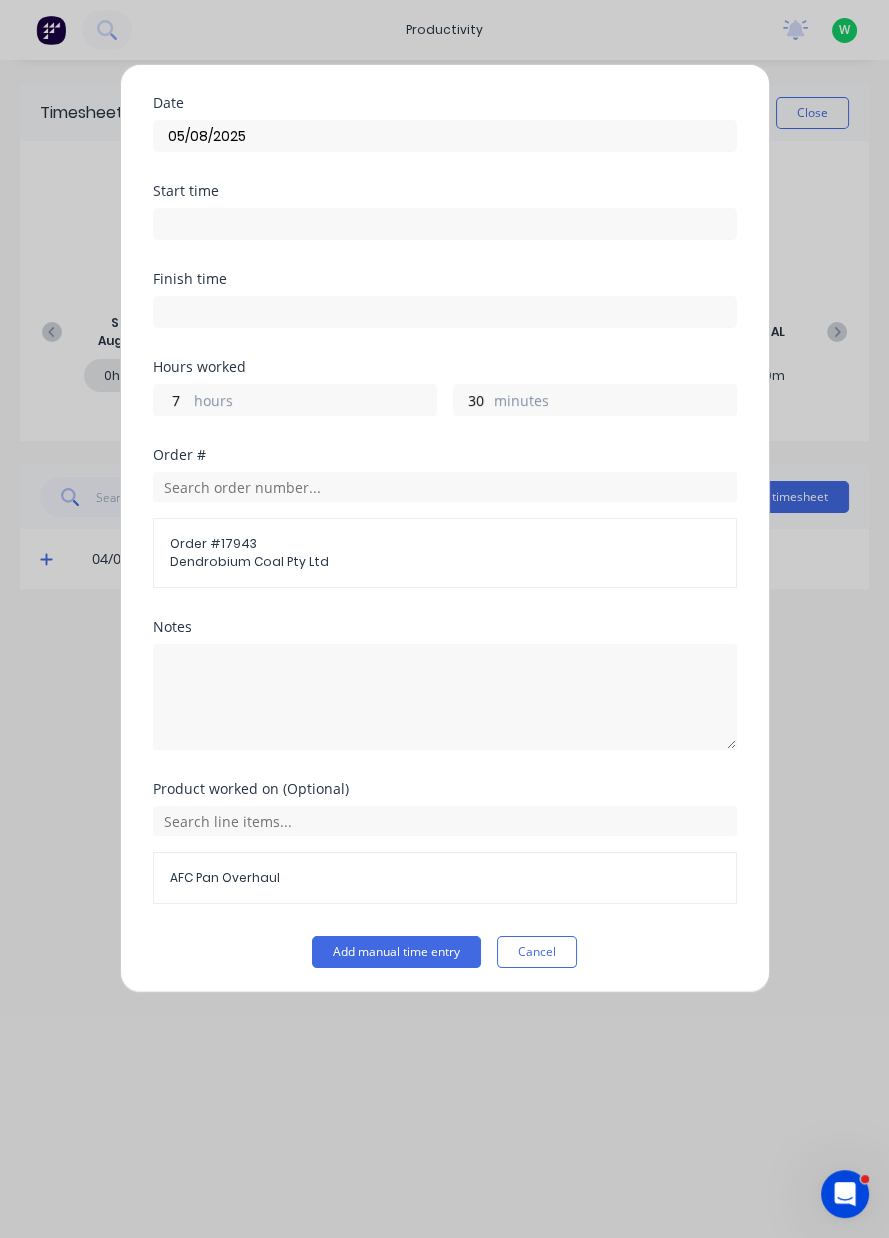 click on "Add manual time entry" at bounding box center (396, 952) 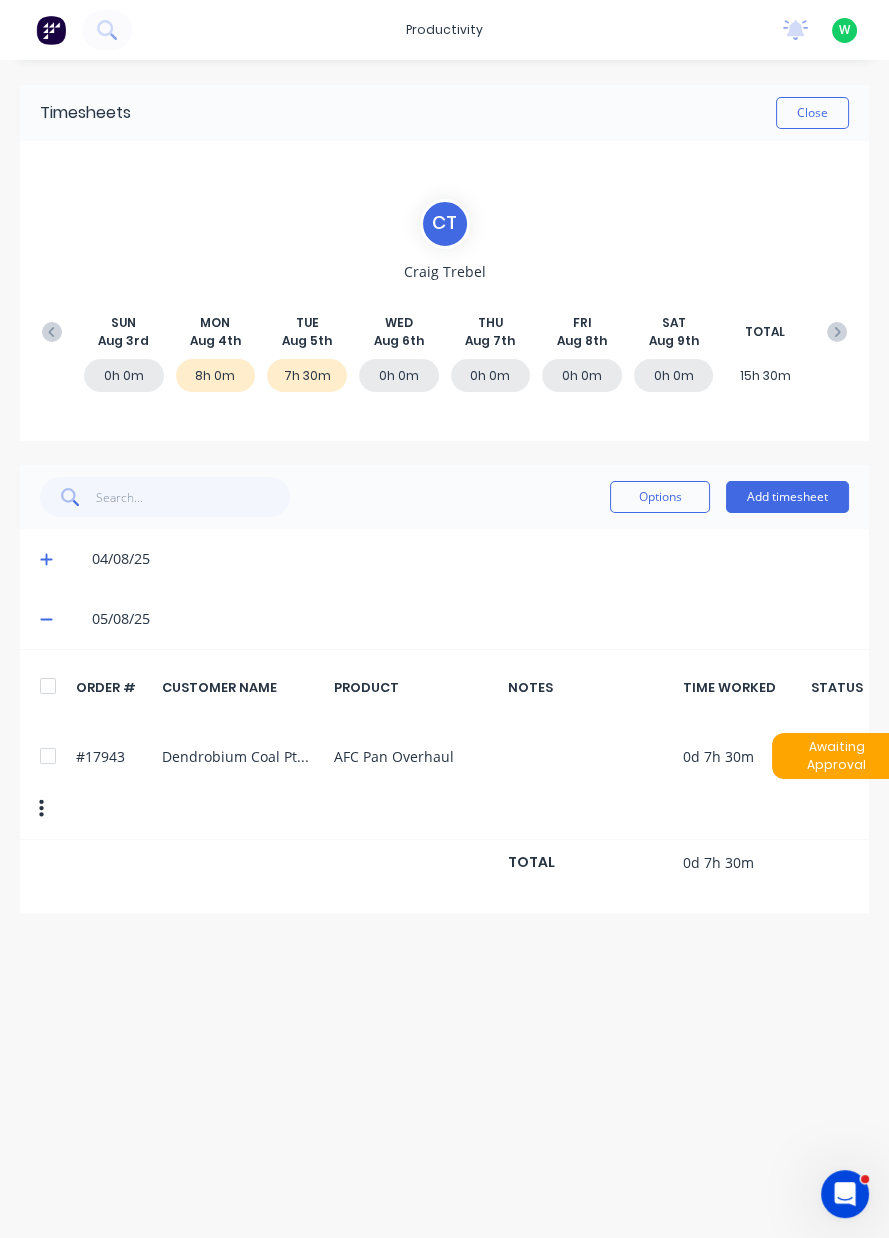 click on "Add timesheet" at bounding box center [787, 497] 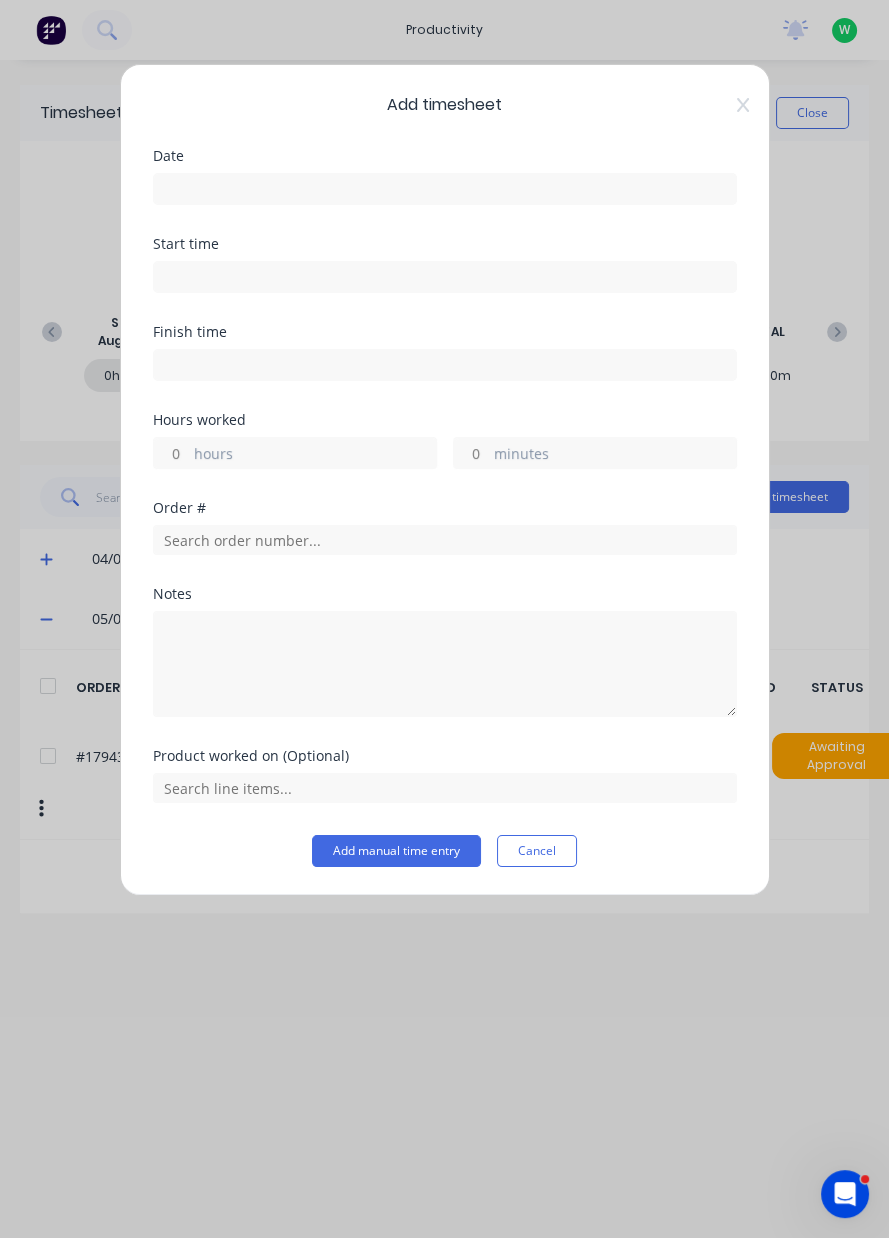 click at bounding box center (445, 189) 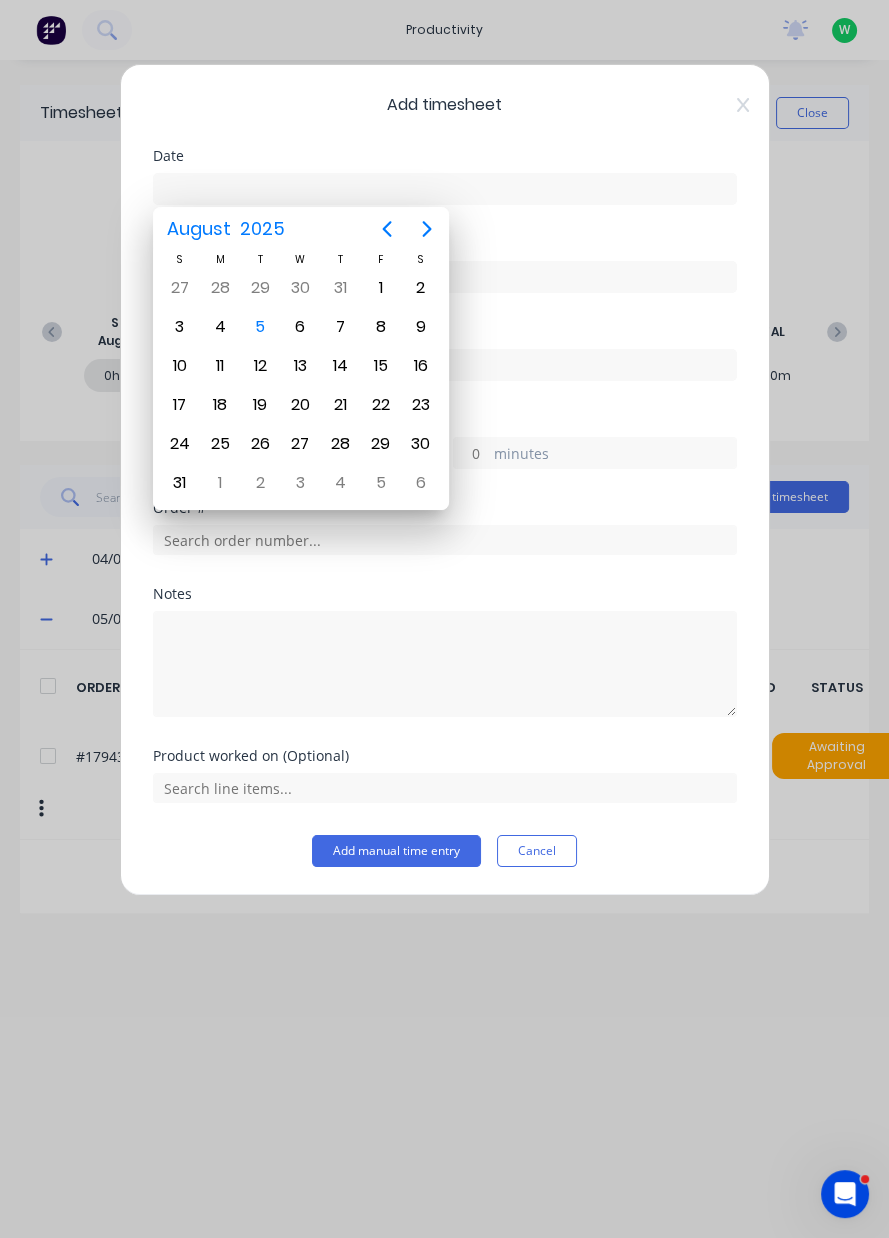 click on "5" at bounding box center [260, 327] 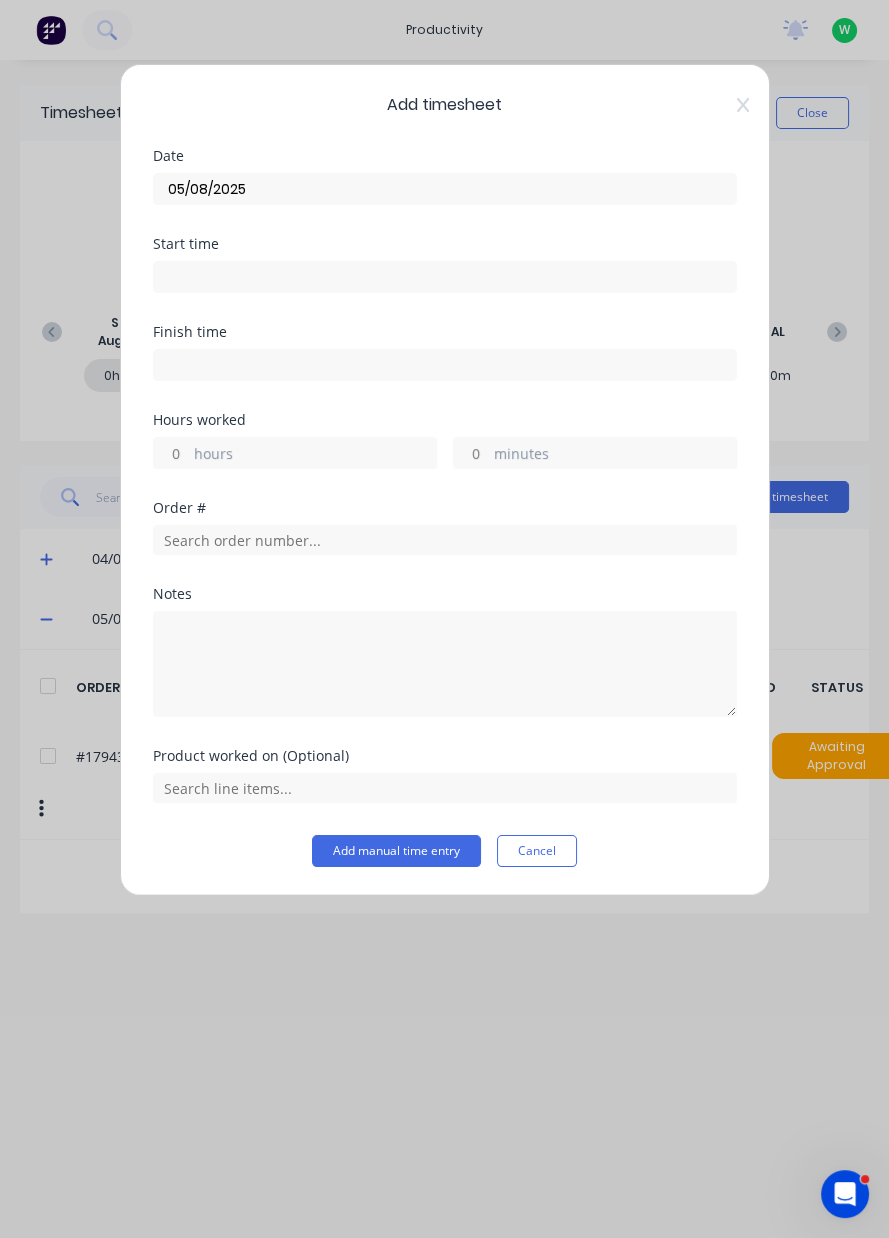 click on "minutes" at bounding box center [615, 455] 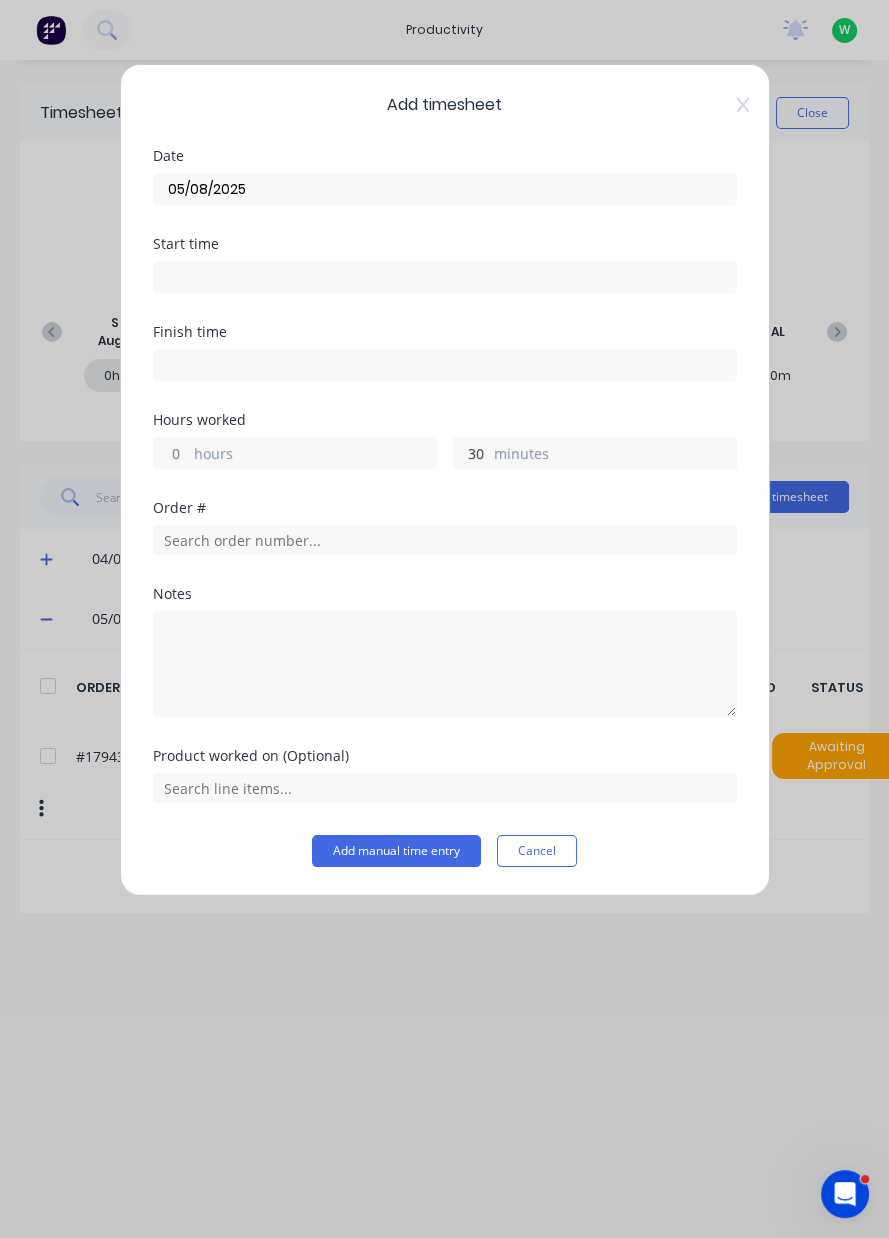 type on "30" 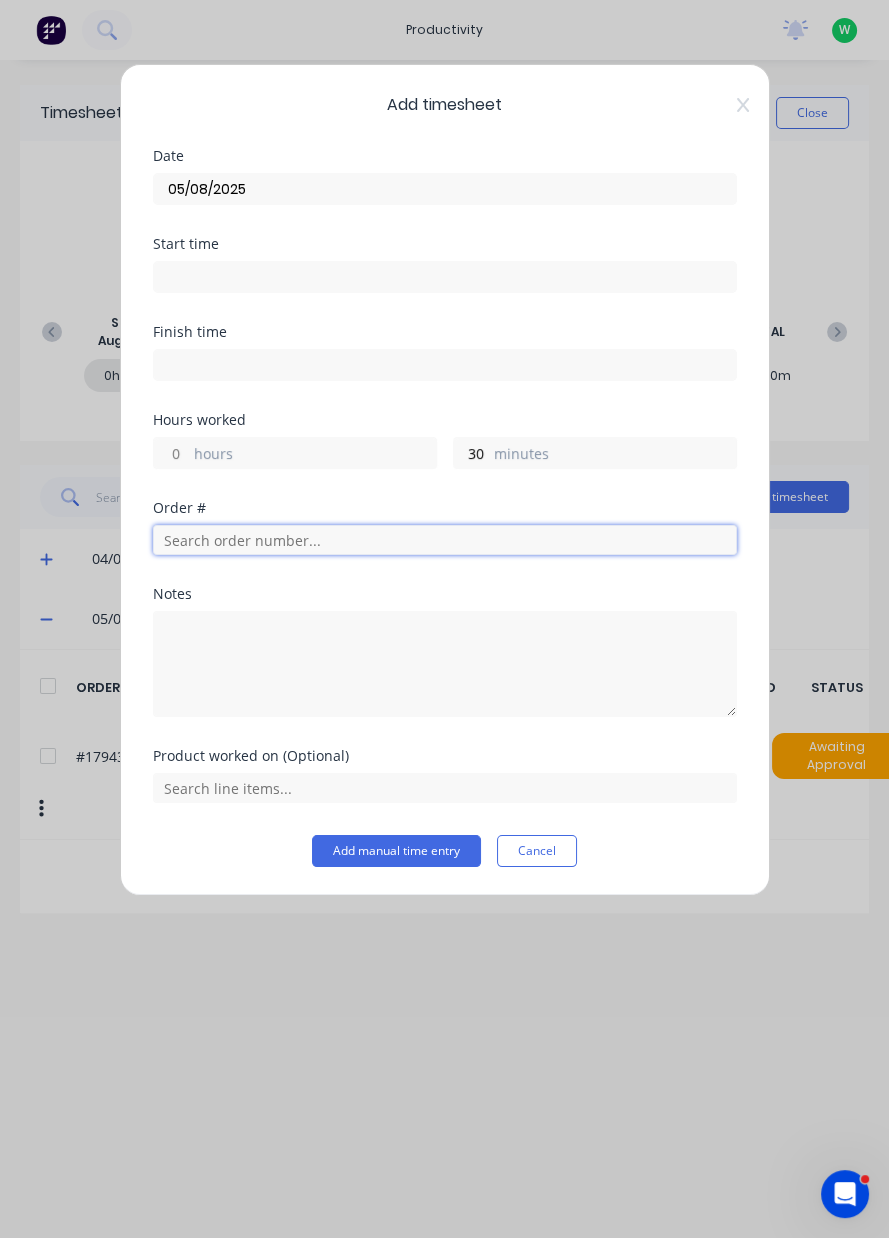 click at bounding box center (445, 540) 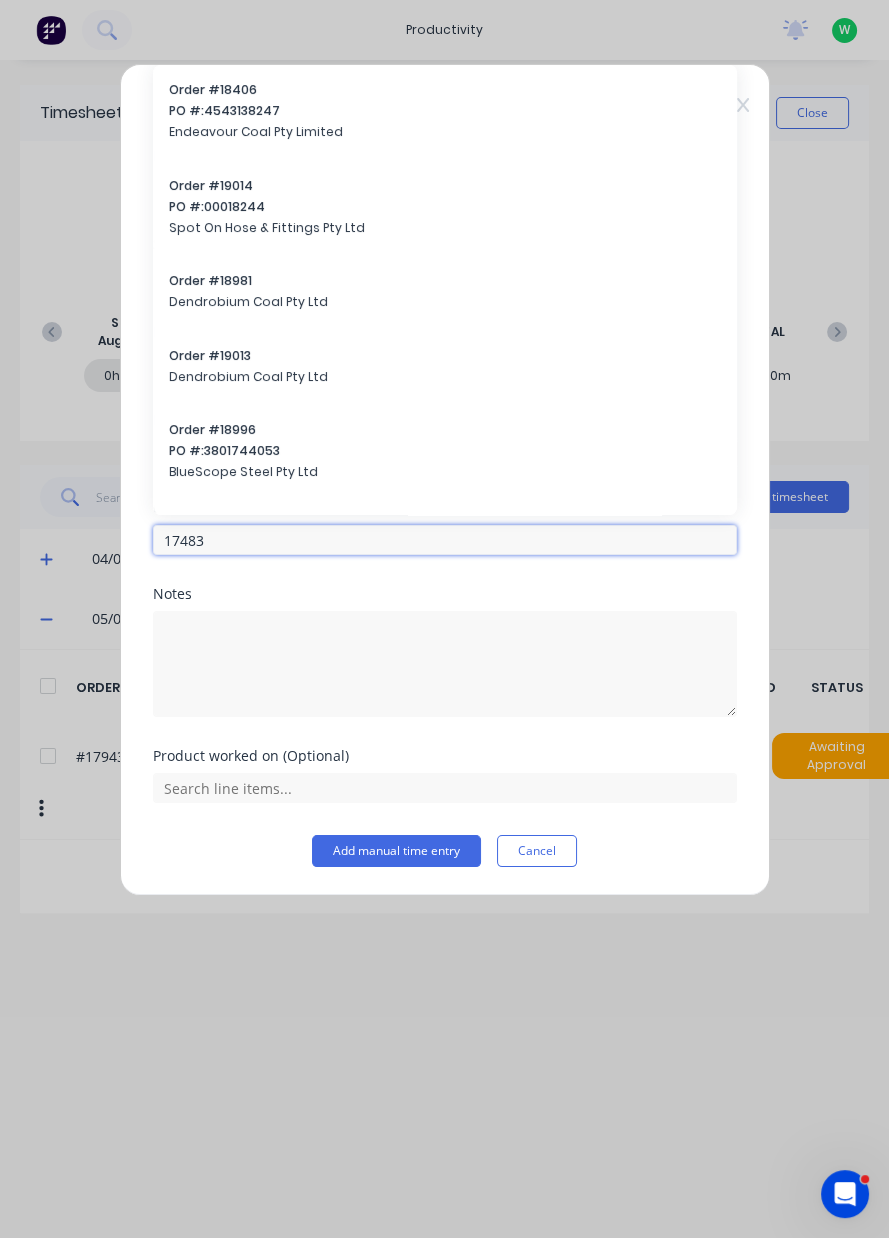click on "17483" at bounding box center [445, 540] 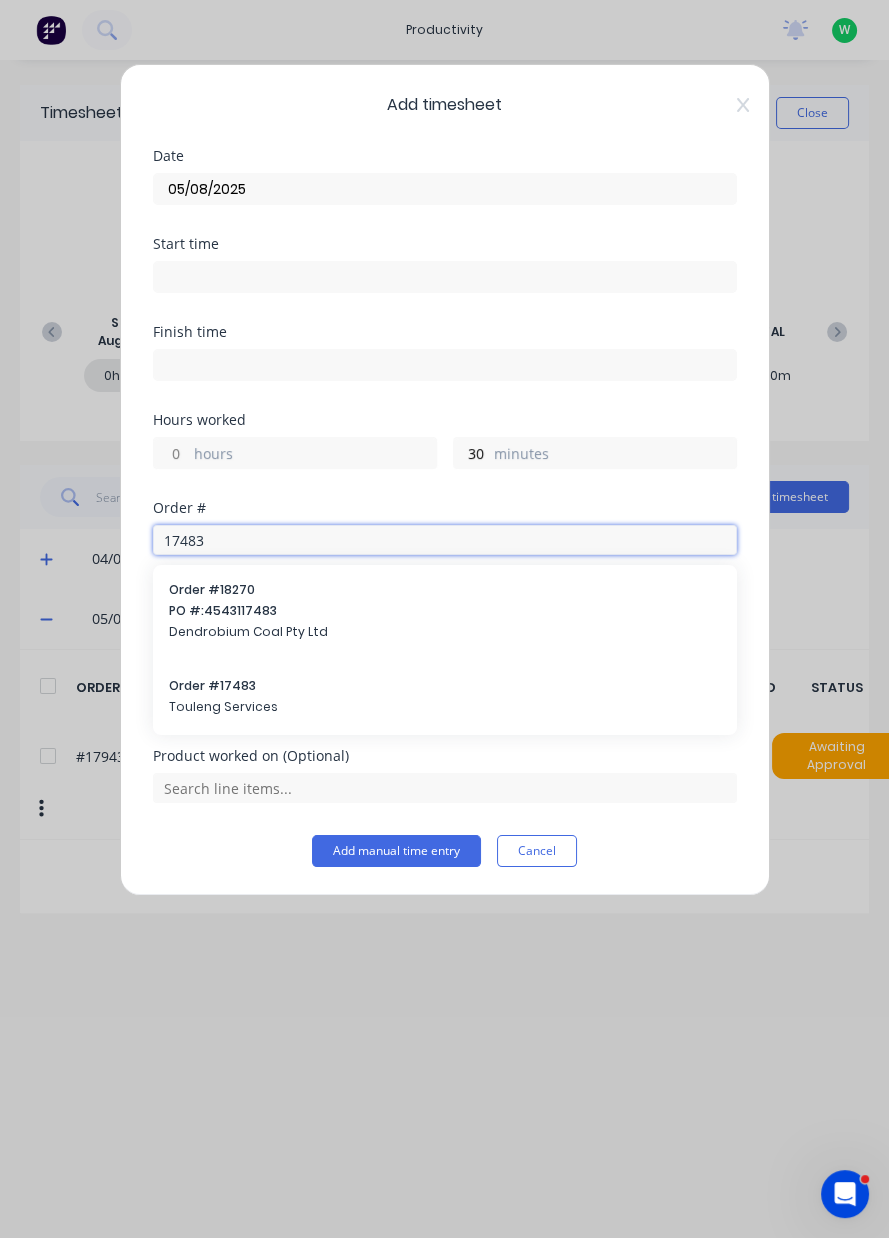type on "17483" 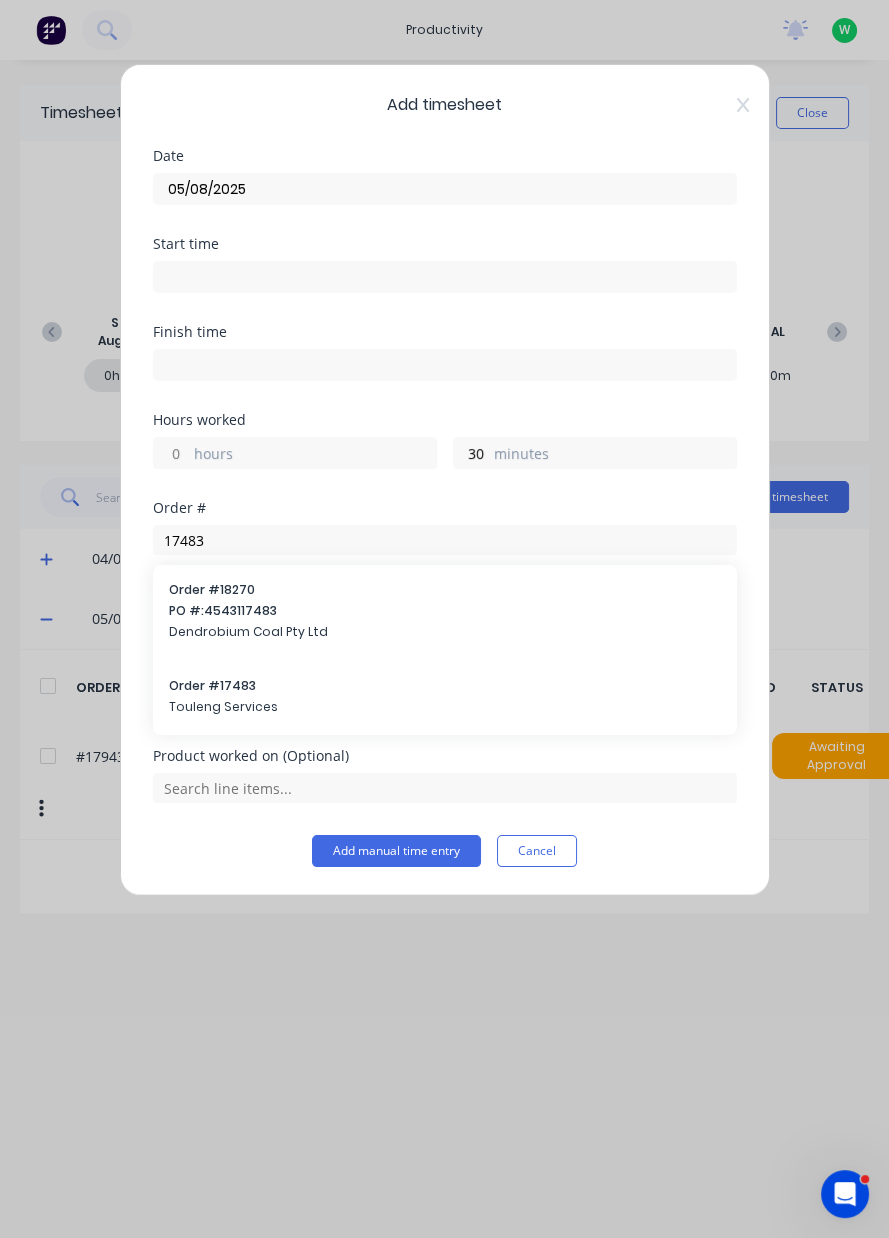 click on "Touleng Services" at bounding box center (445, 707) 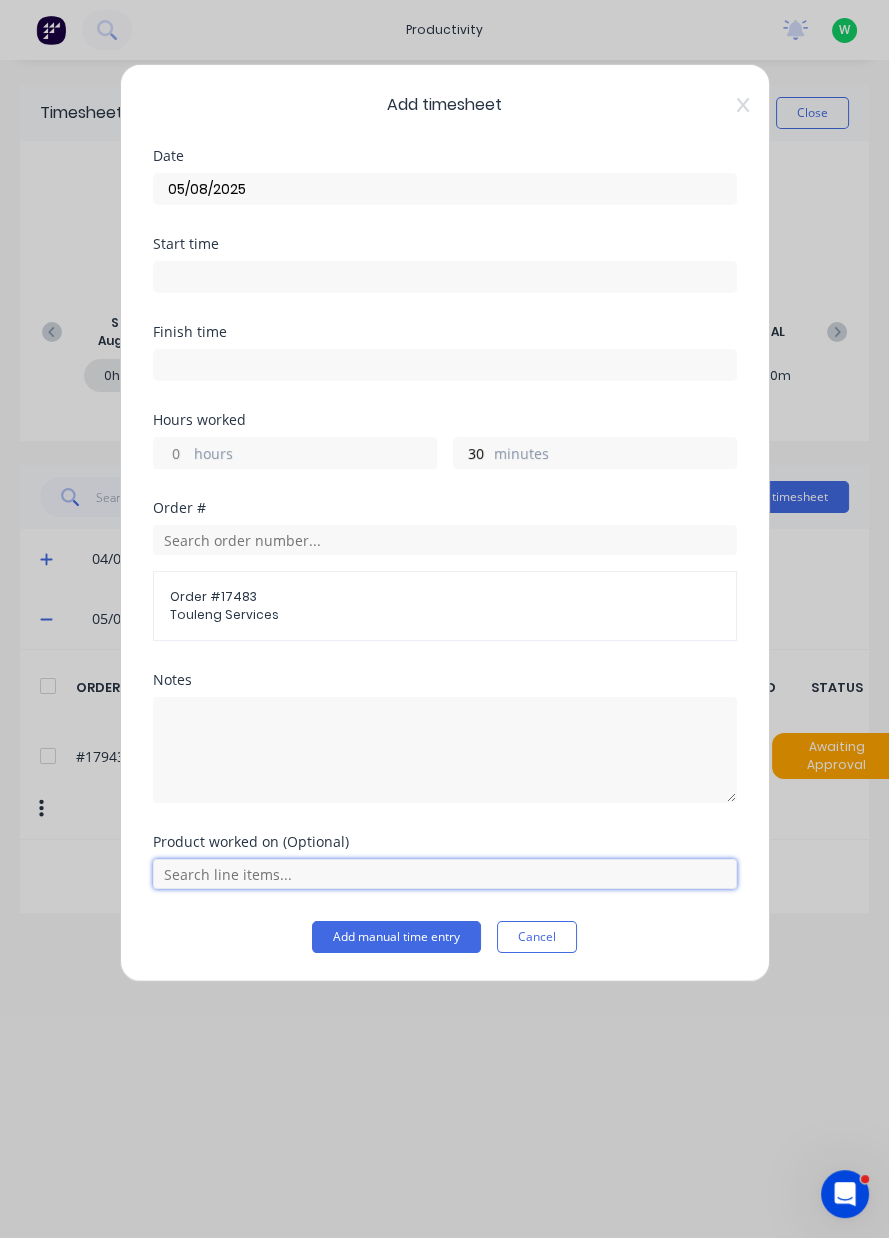 click at bounding box center [445, 874] 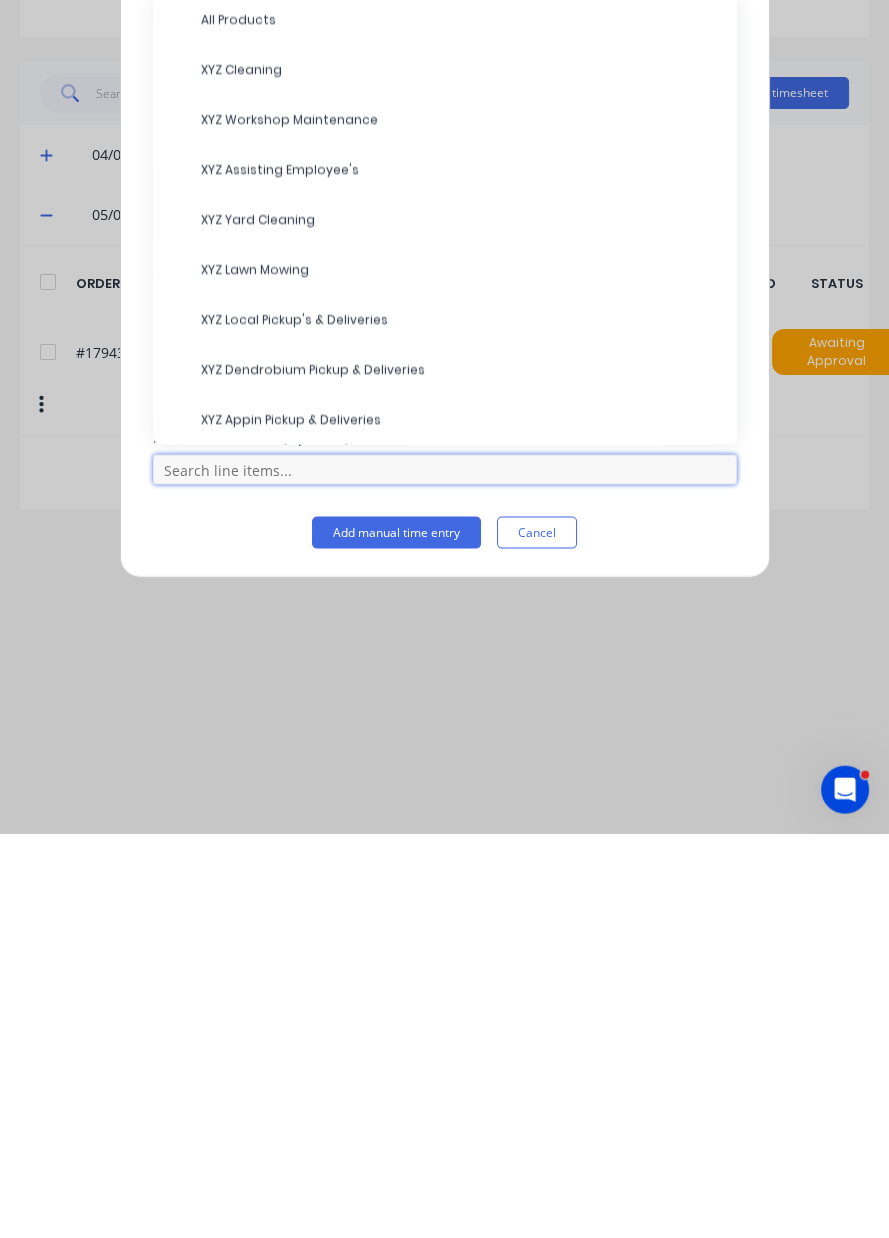 scroll, scrollTop: 49, scrollLeft: 0, axis: vertical 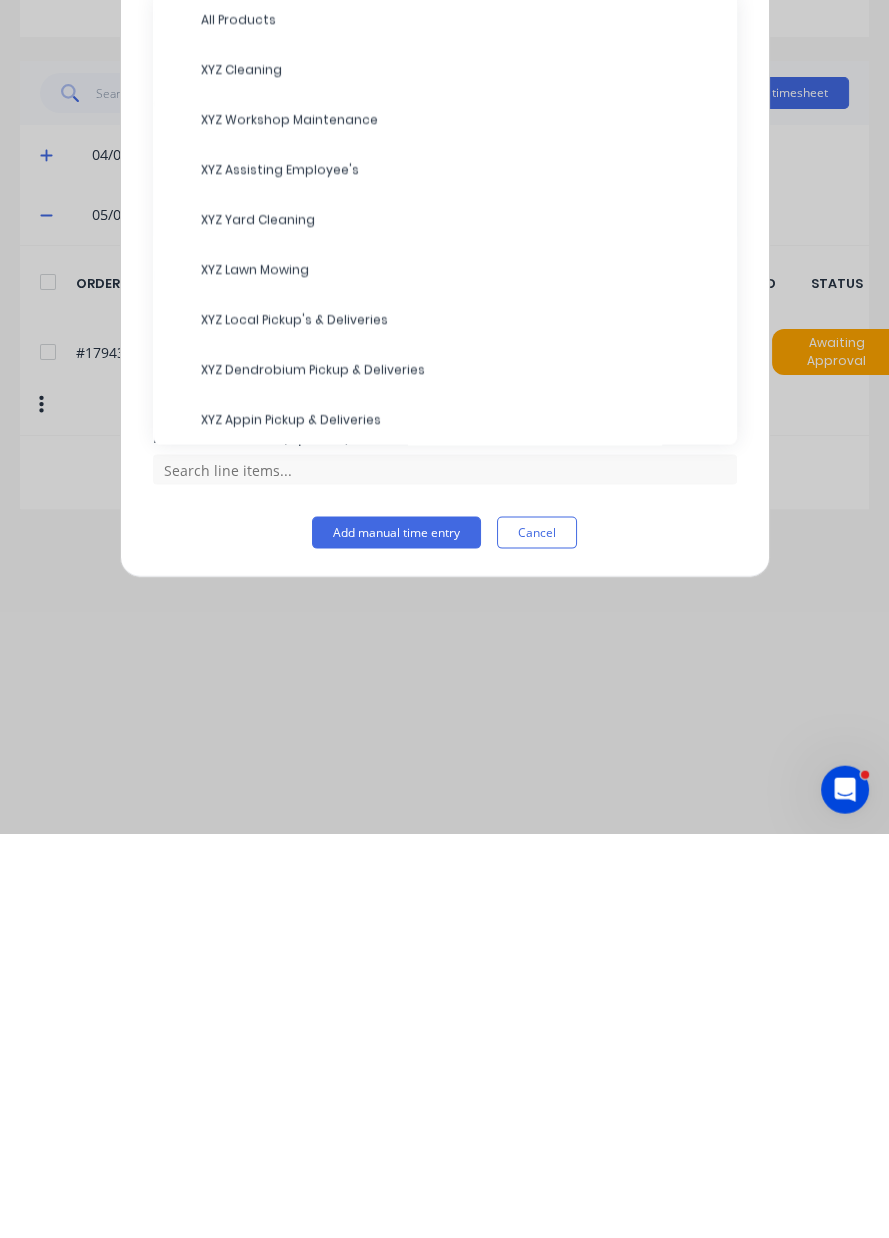 click on "XYZ Local Pickup's & Deliveries" at bounding box center [461, 724] 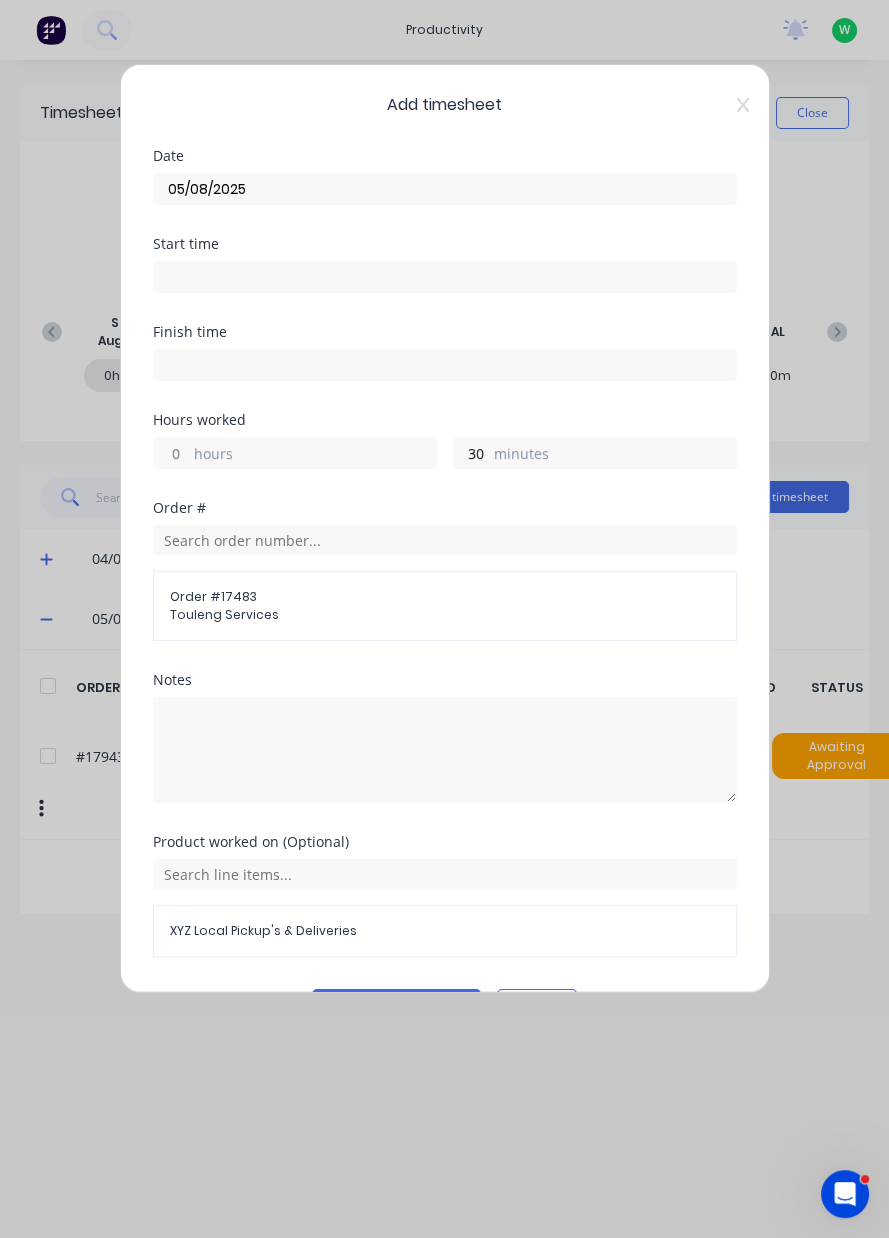 scroll, scrollTop: 53, scrollLeft: 0, axis: vertical 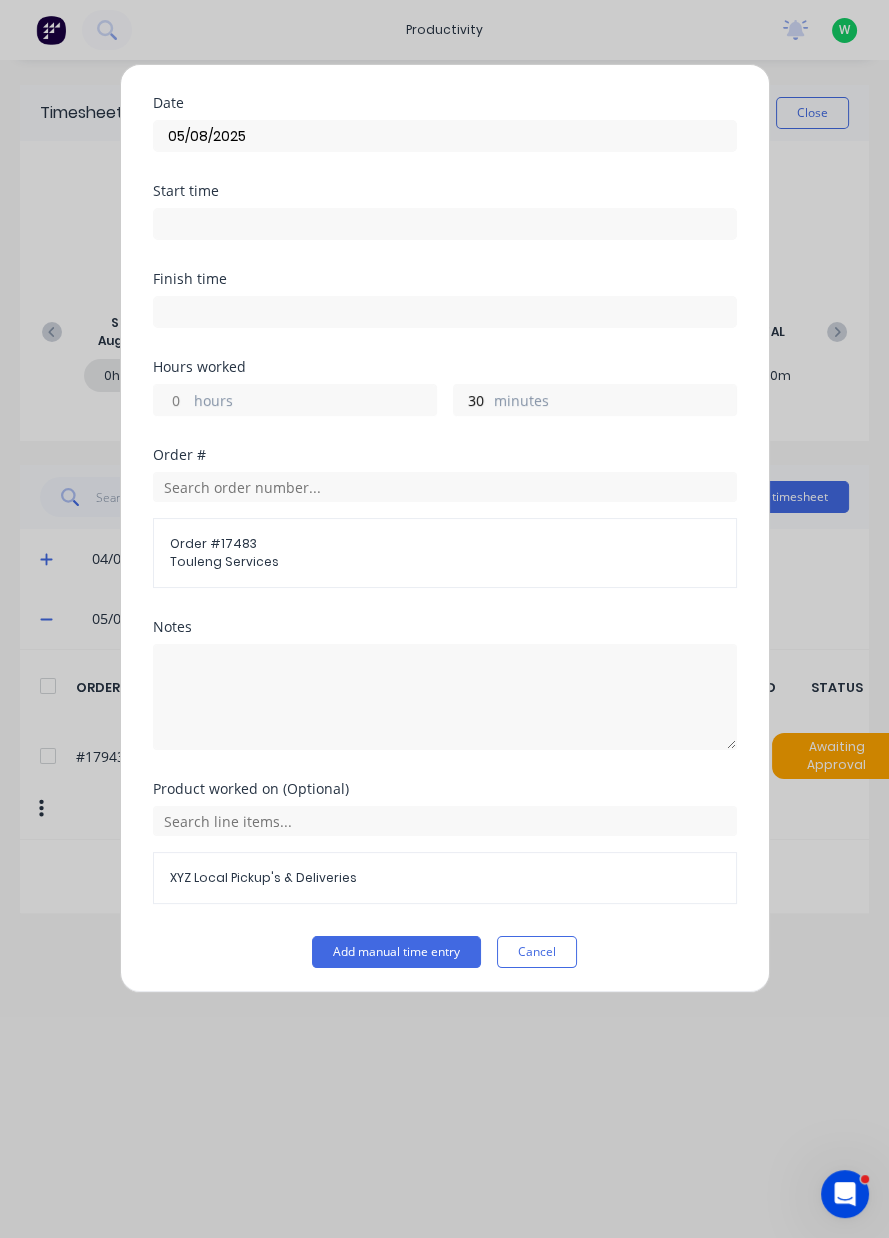 click on "Add manual time entry" at bounding box center [396, 952] 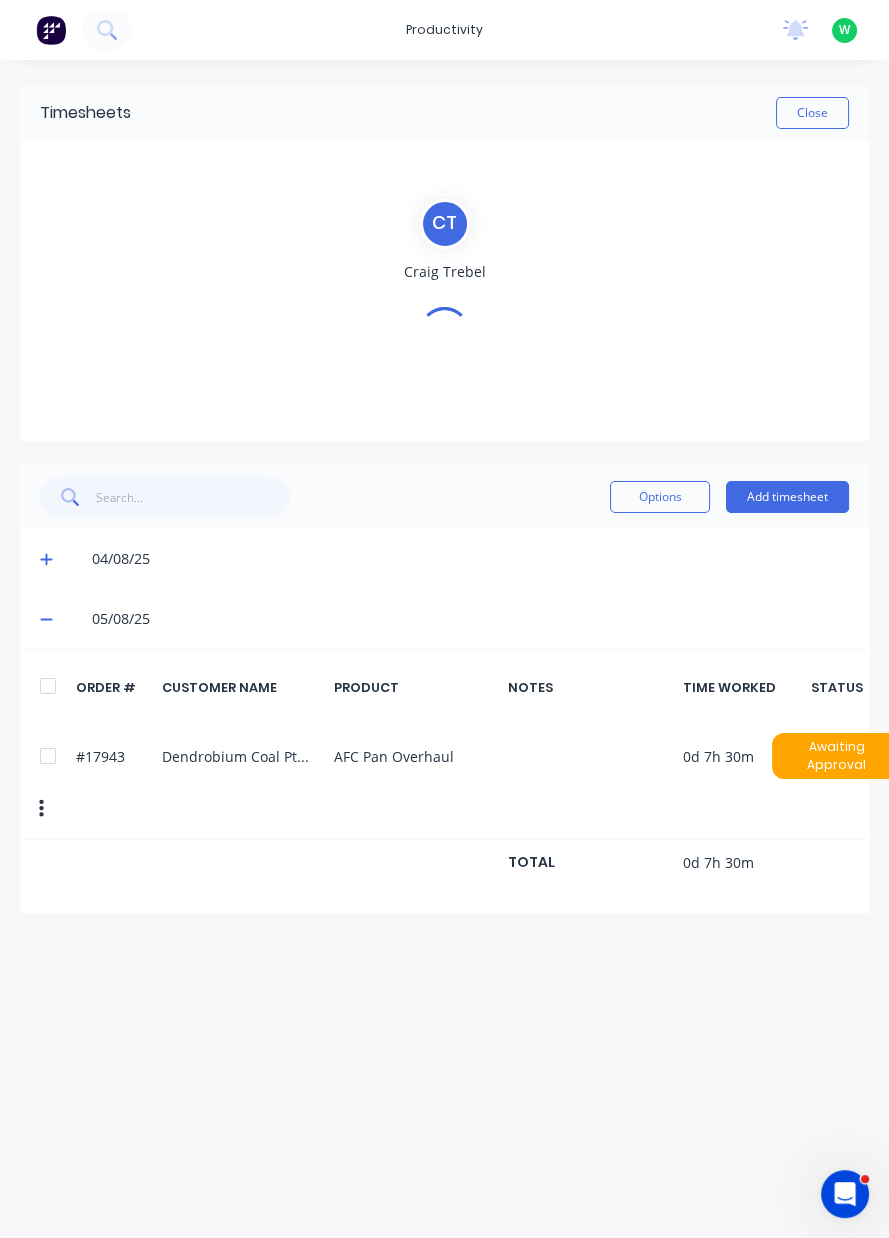 scroll, scrollTop: 0, scrollLeft: 0, axis: both 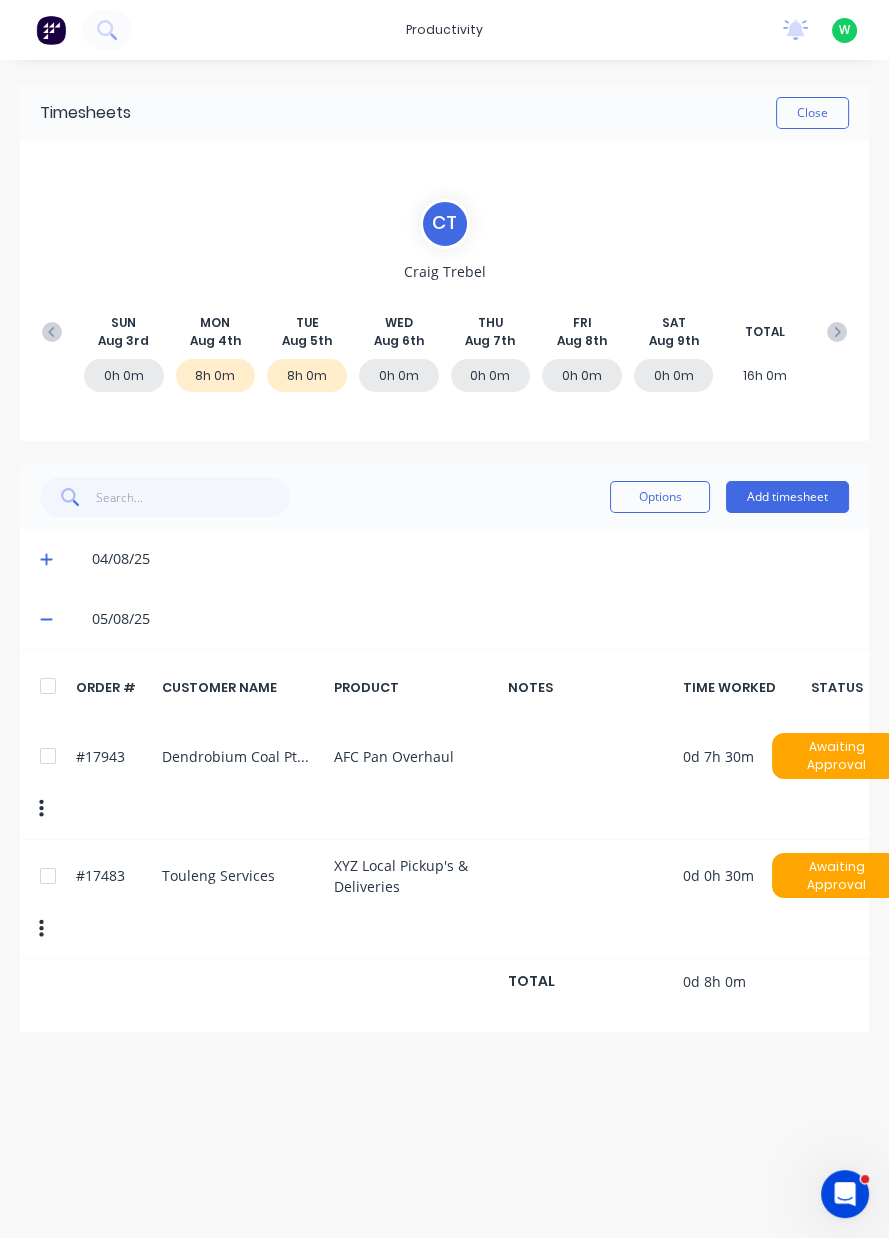 click on "Close" at bounding box center [812, 113] 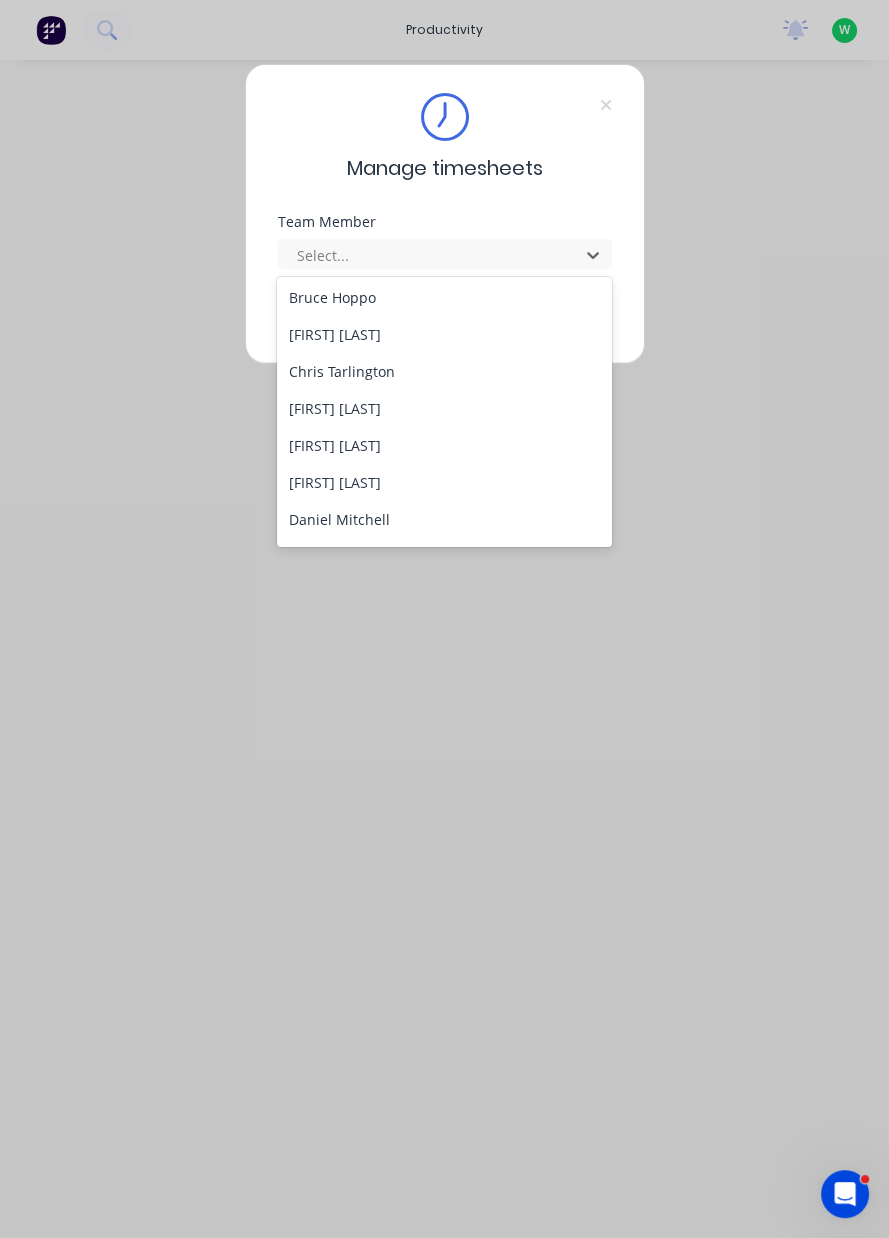 scroll, scrollTop: 182, scrollLeft: 0, axis: vertical 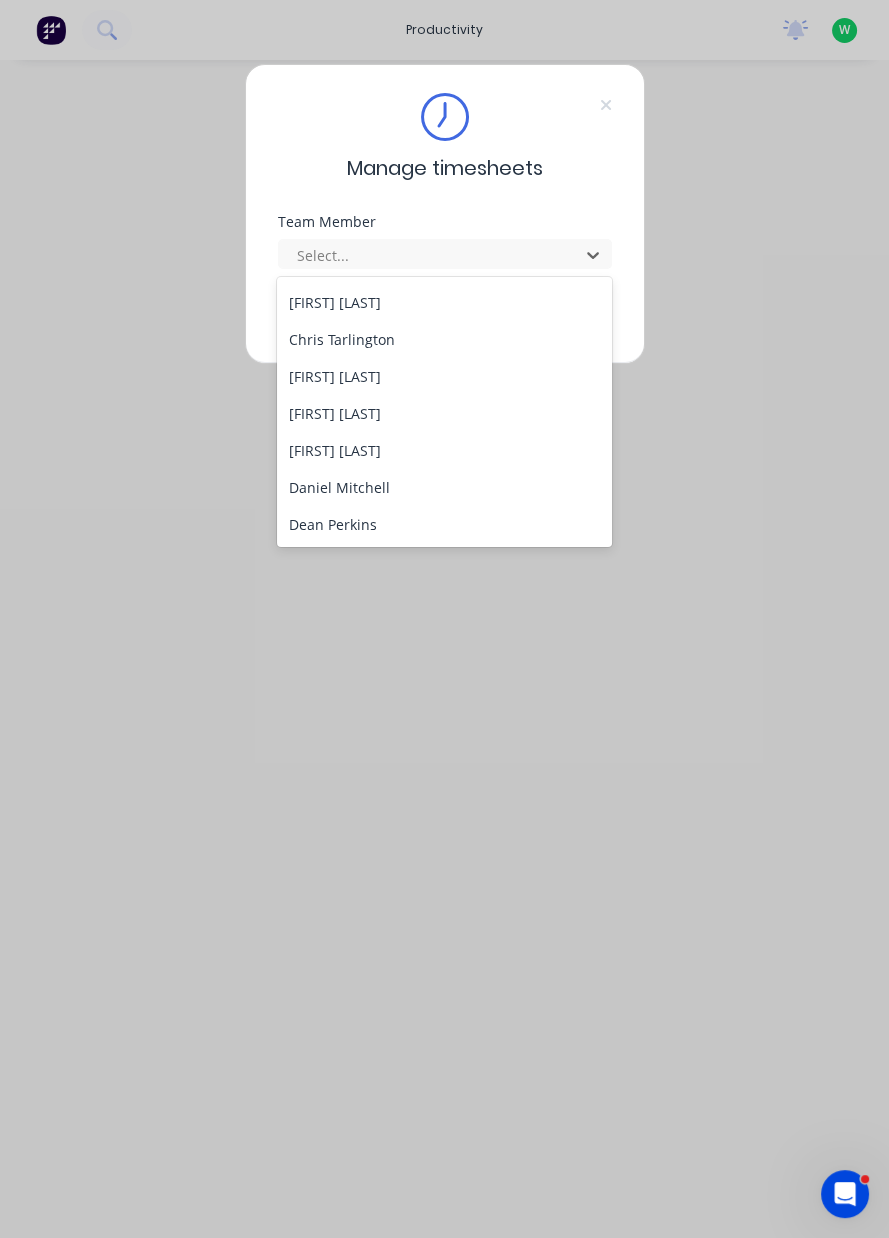 click on "Daniel Mitchell" at bounding box center (444, 487) 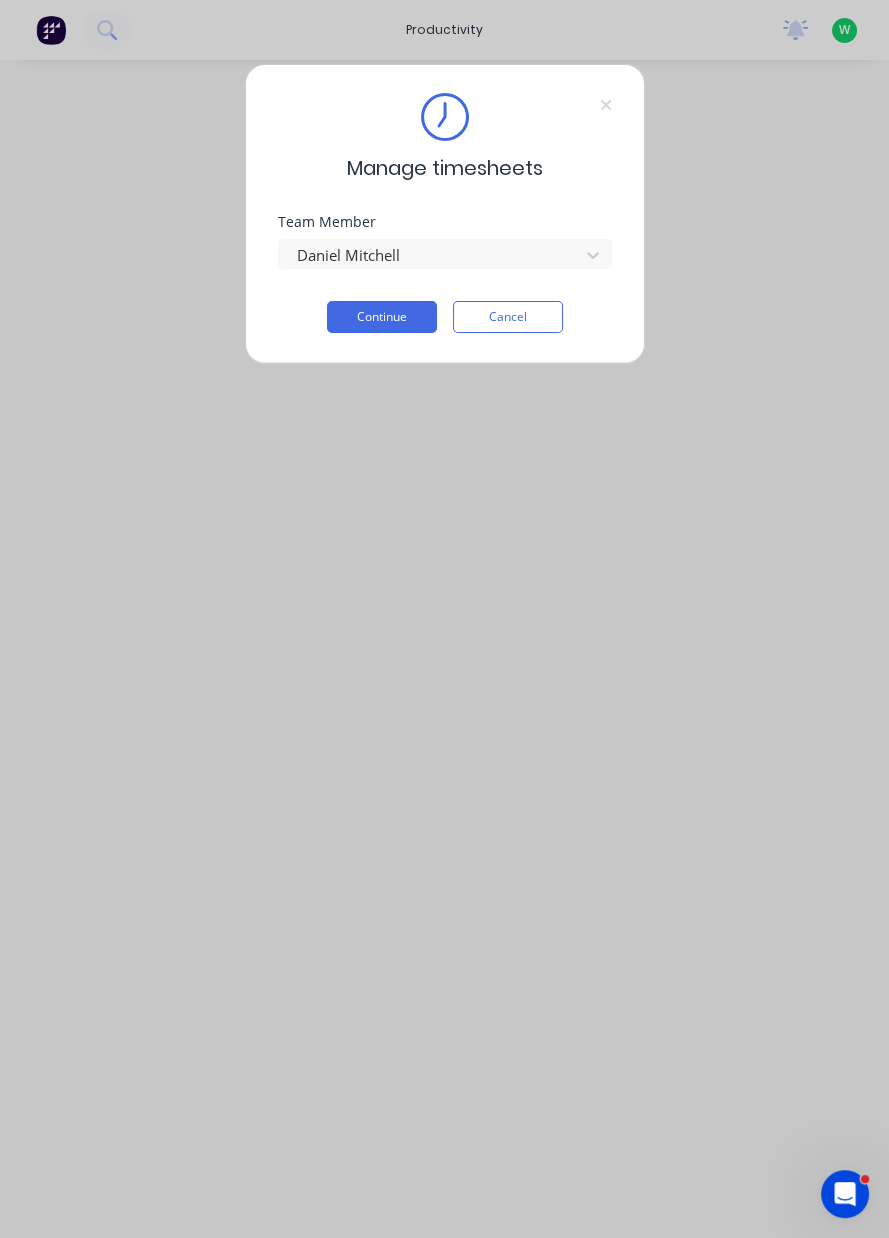 click on "Continue" at bounding box center [382, 317] 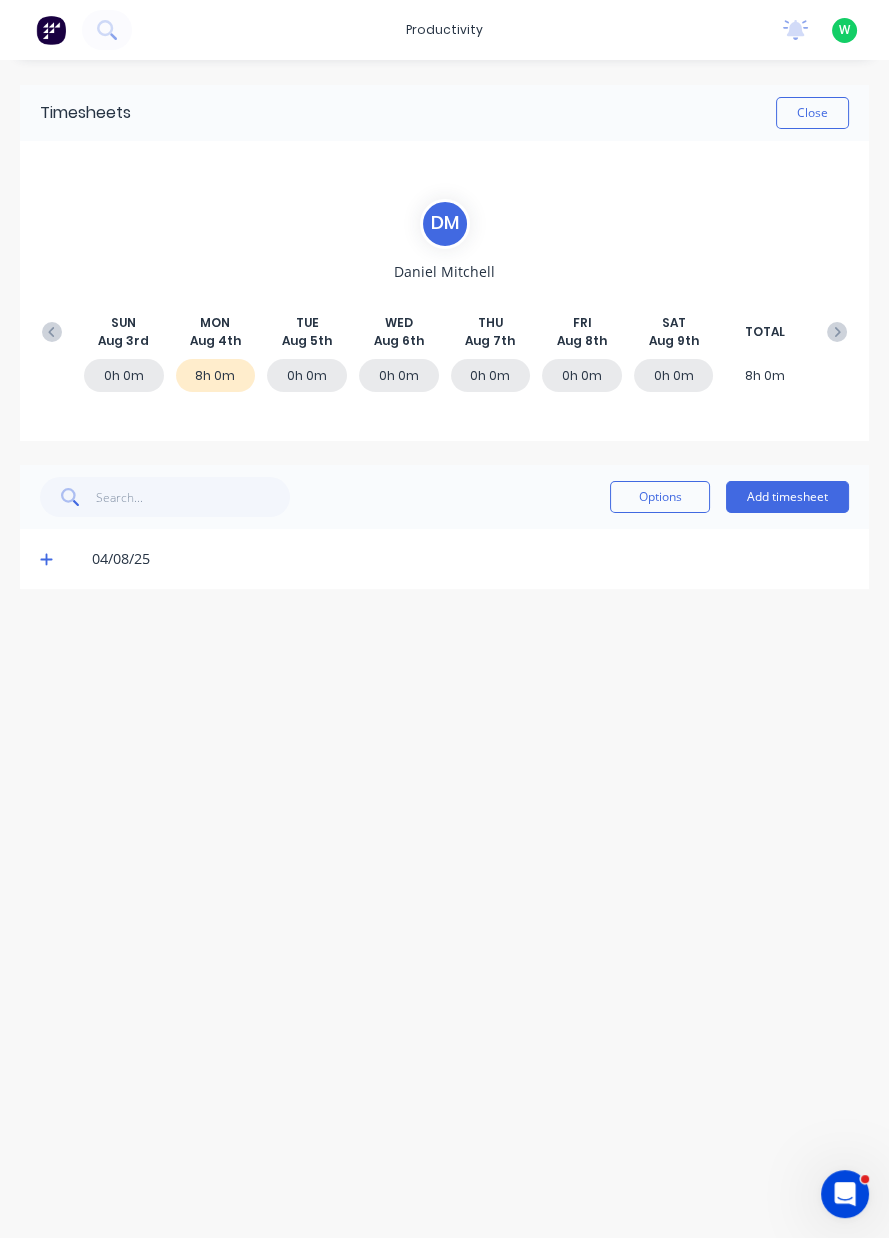 click on "Add timesheet" at bounding box center (787, 497) 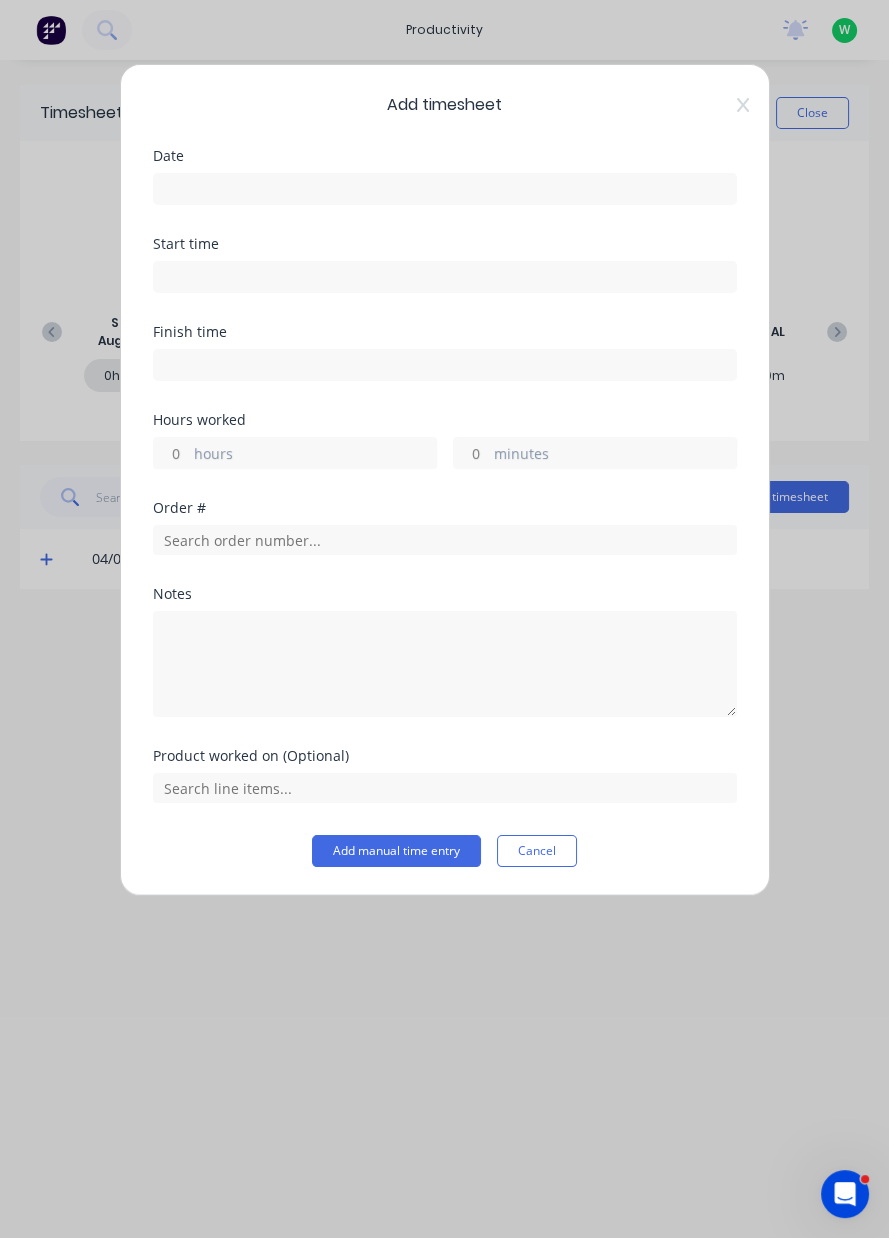 click at bounding box center [445, 189] 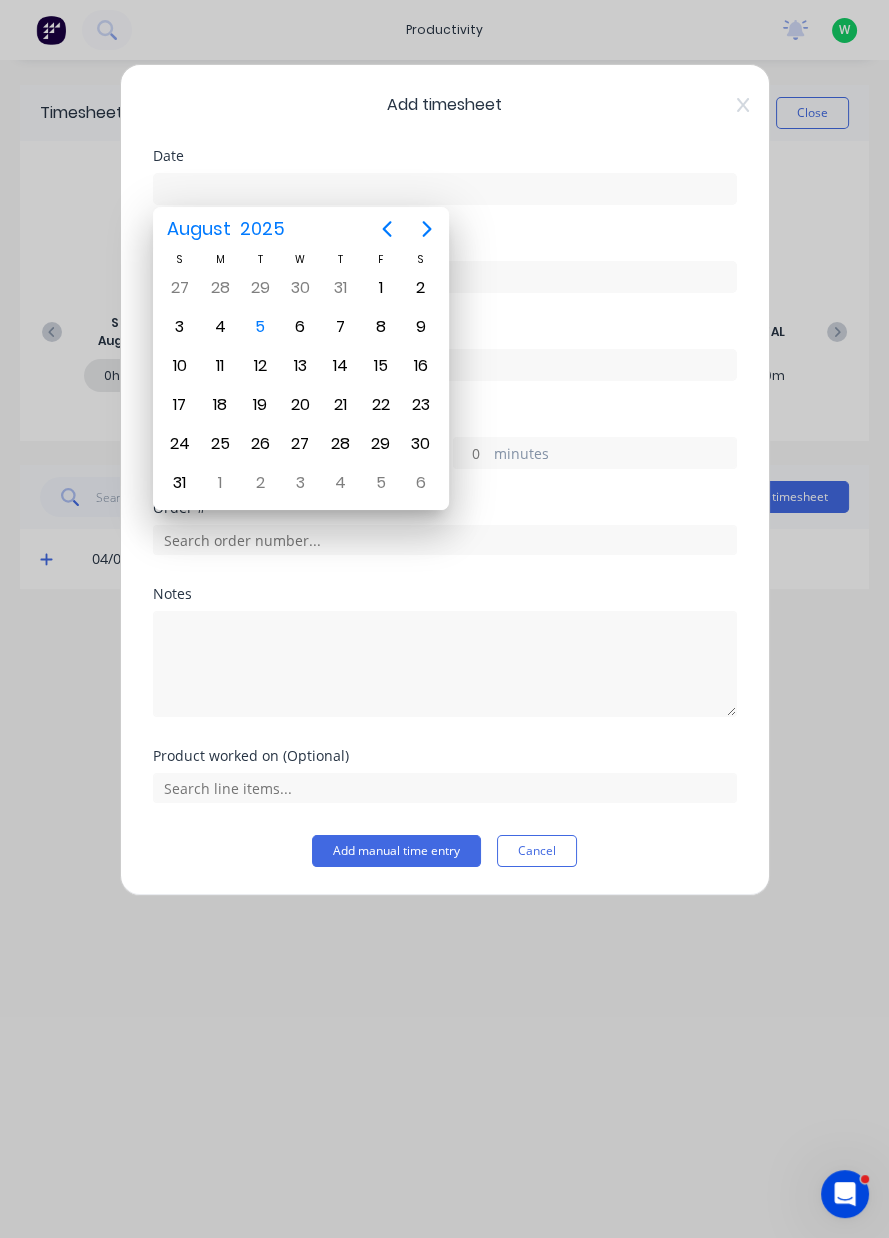 click on "5" at bounding box center (260, 327) 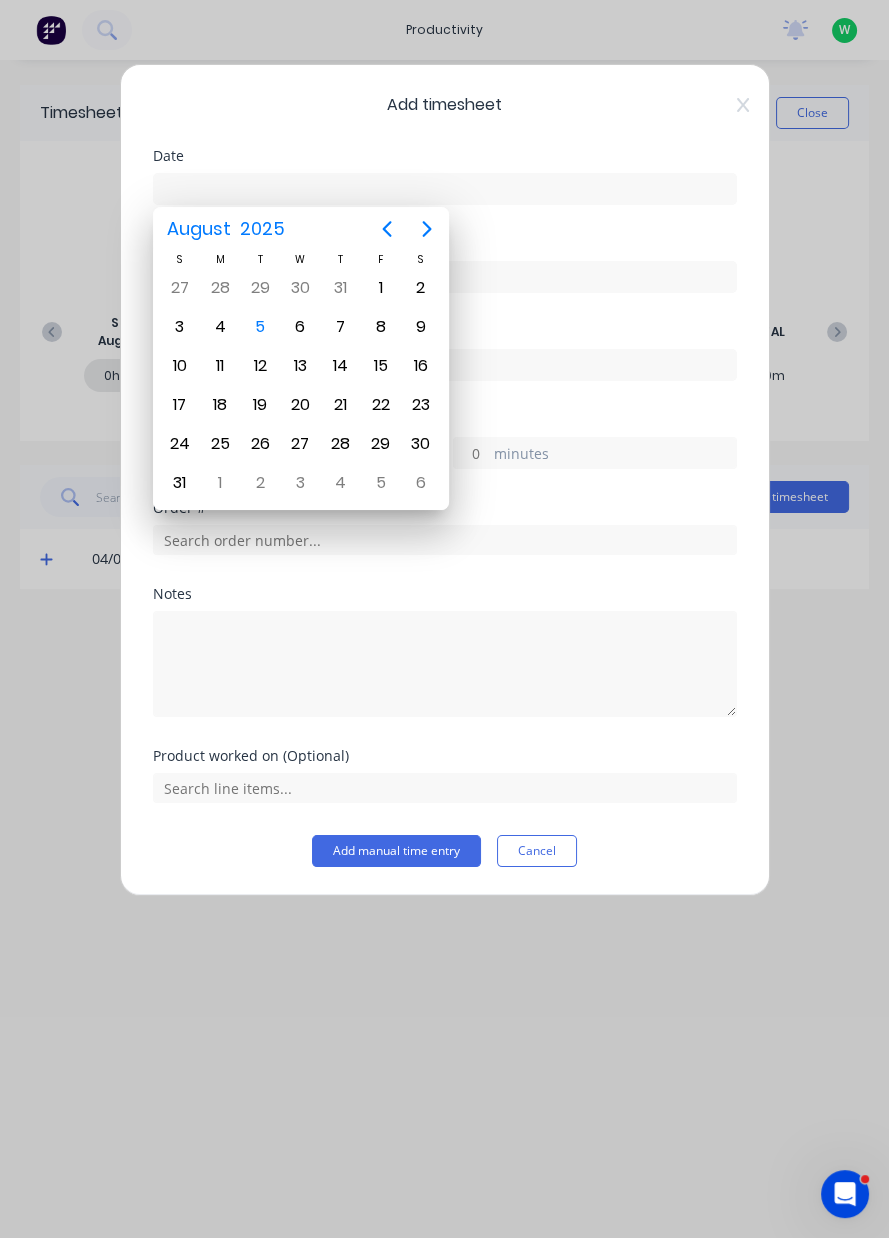 type on "05/08/2025" 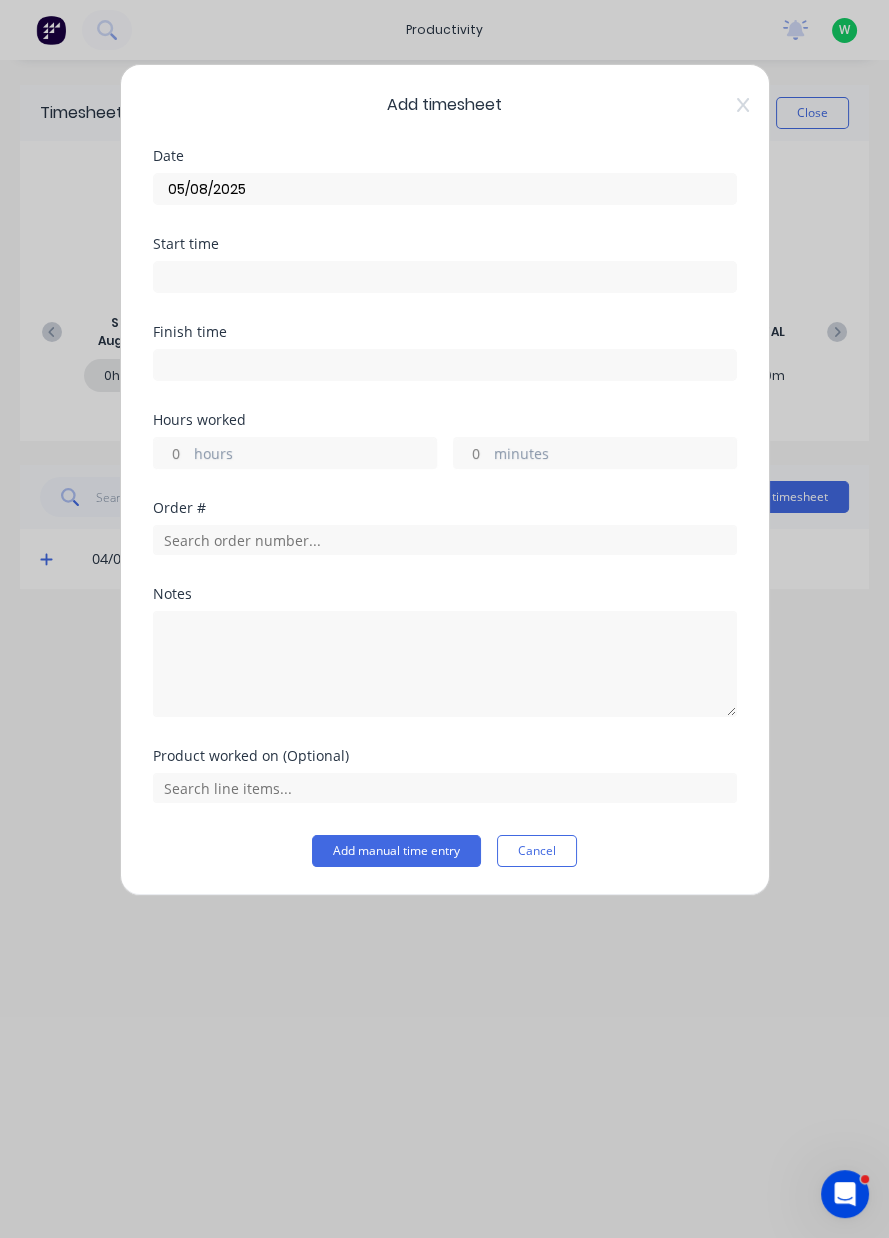 click on "hours" at bounding box center [315, 455] 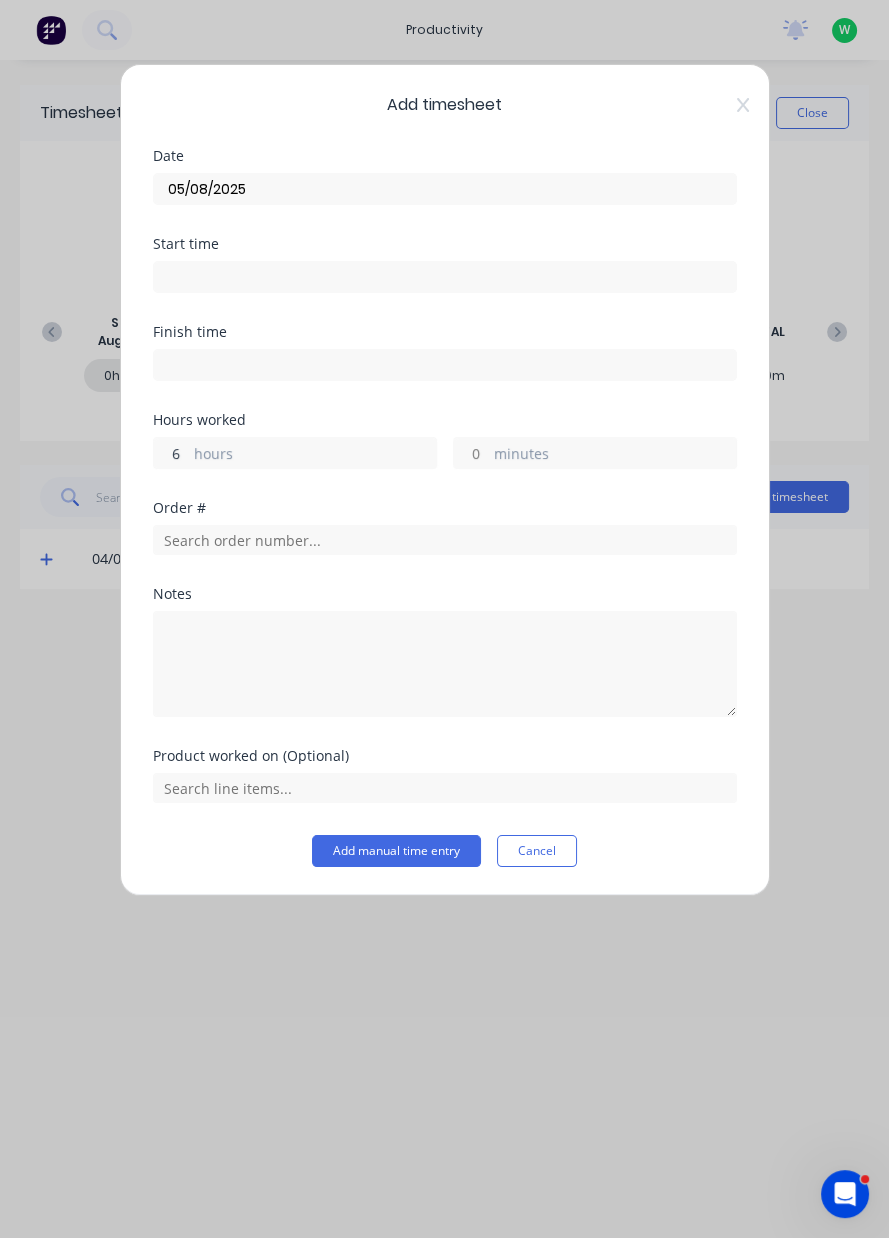 type on "6" 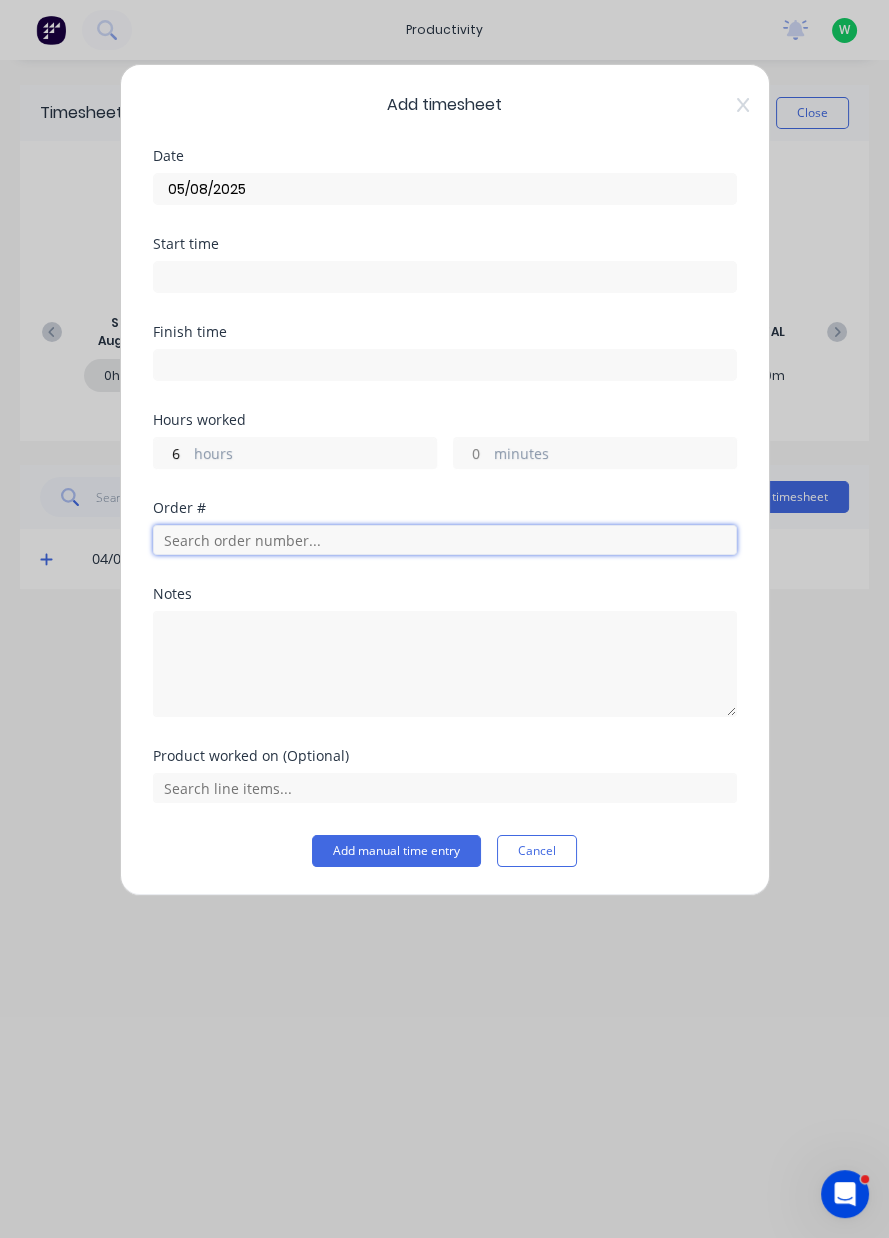 click at bounding box center (445, 540) 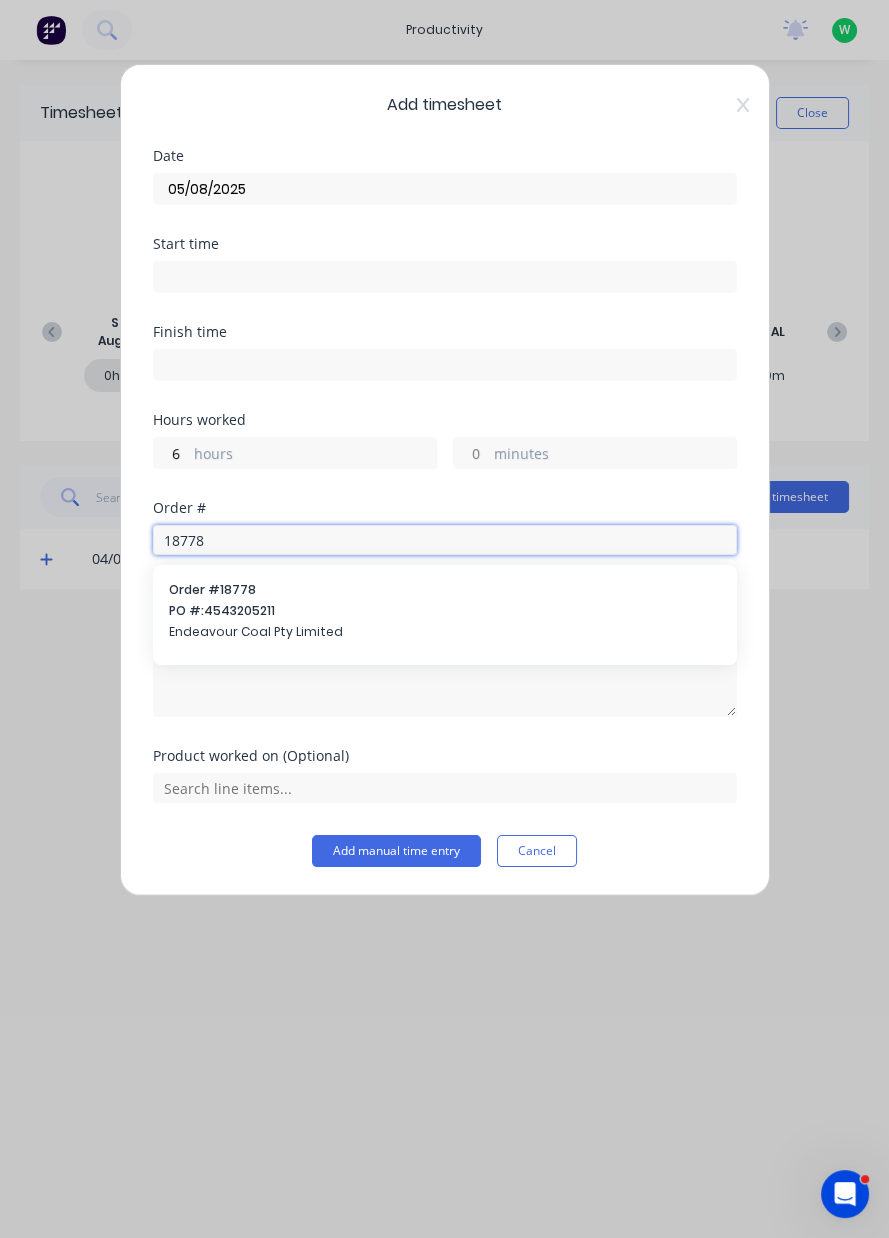 type on "18778" 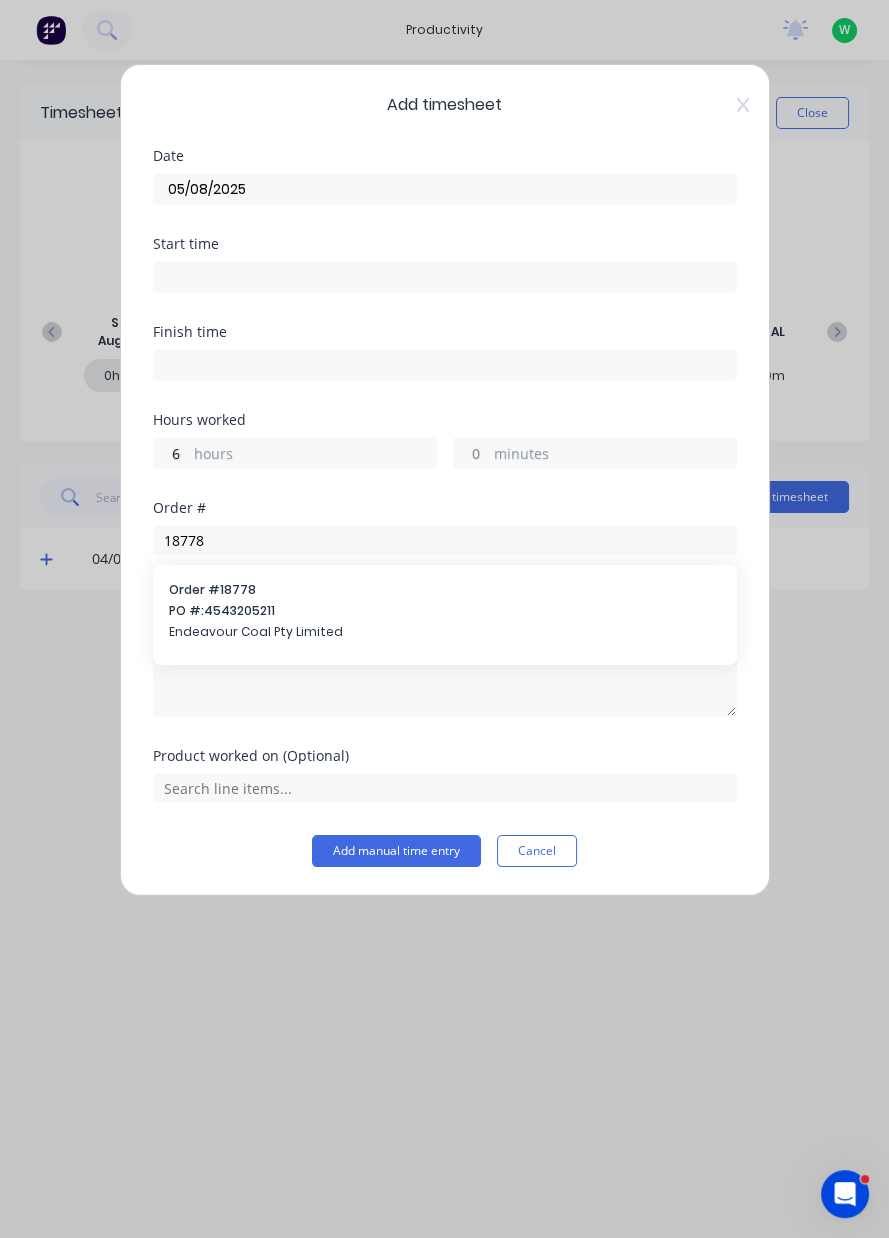 click on "PO #:  4543205211" at bounding box center (445, 611) 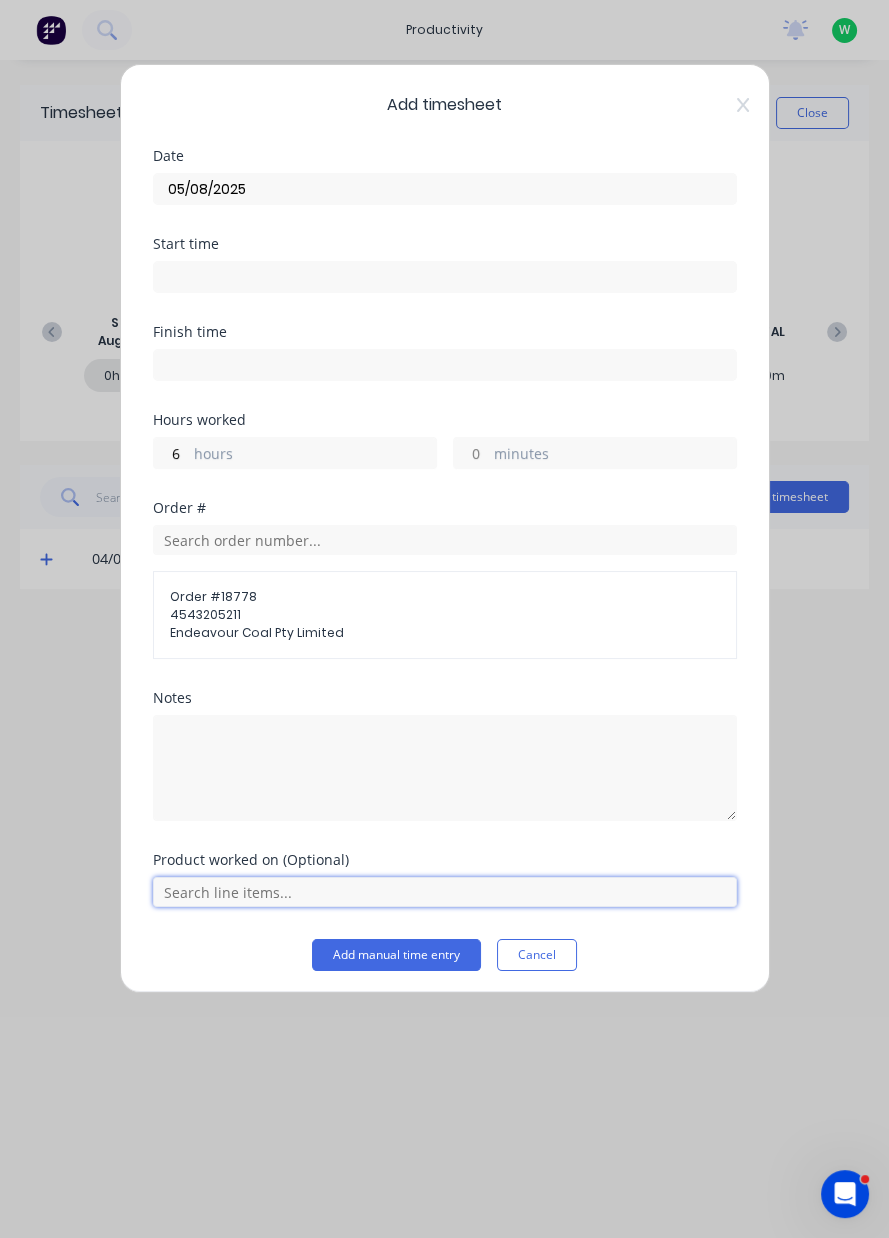 click at bounding box center (445, 892) 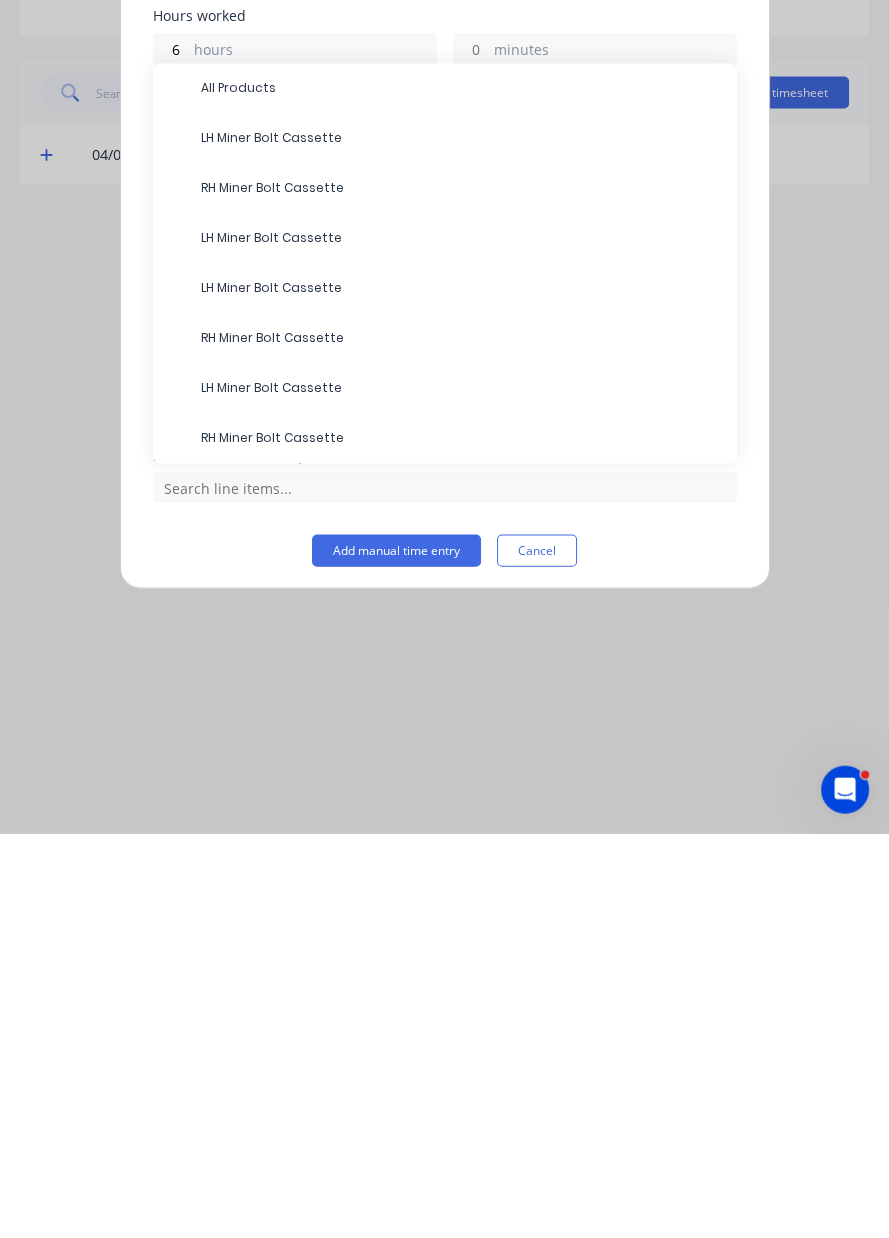 click on "LH Miner Bolt Cassette" at bounding box center [461, 692] 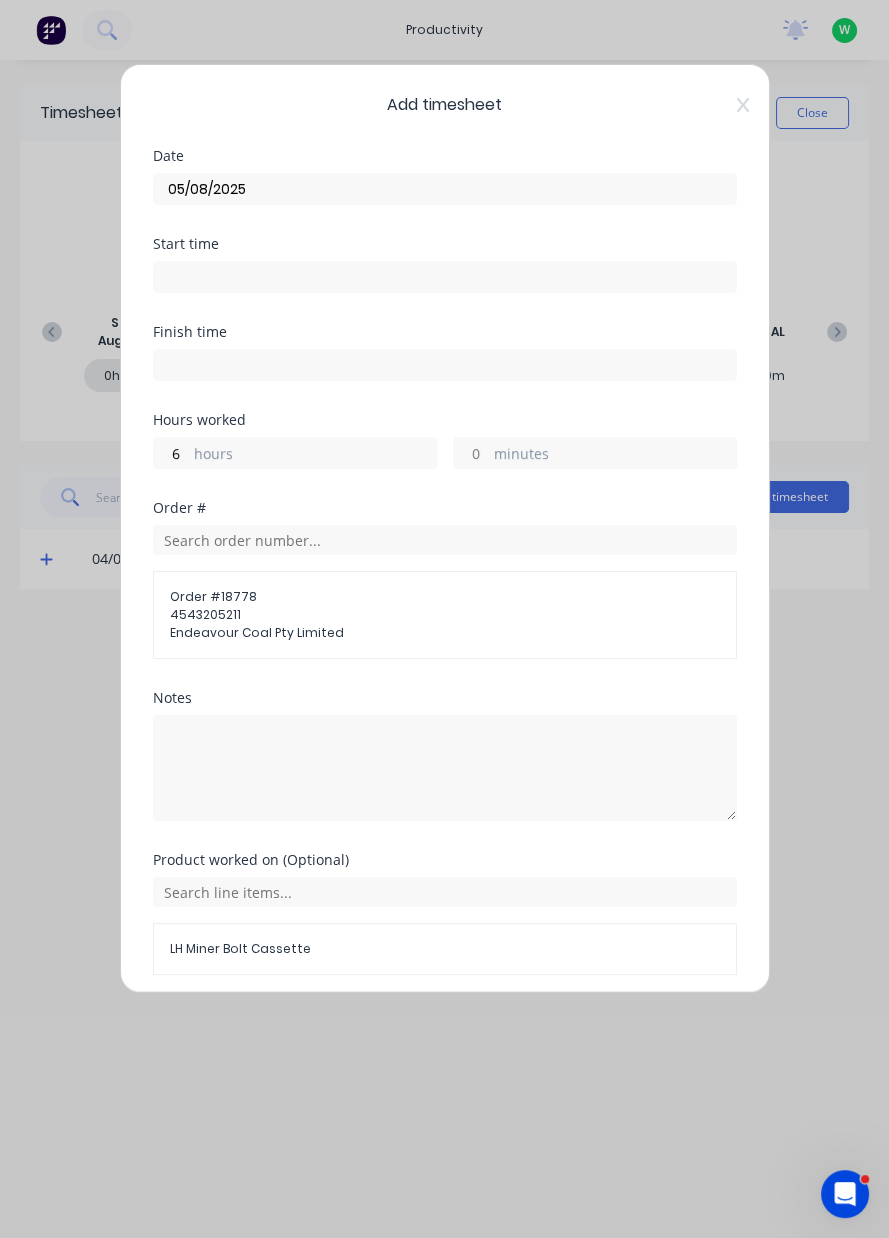 scroll, scrollTop: 71, scrollLeft: 0, axis: vertical 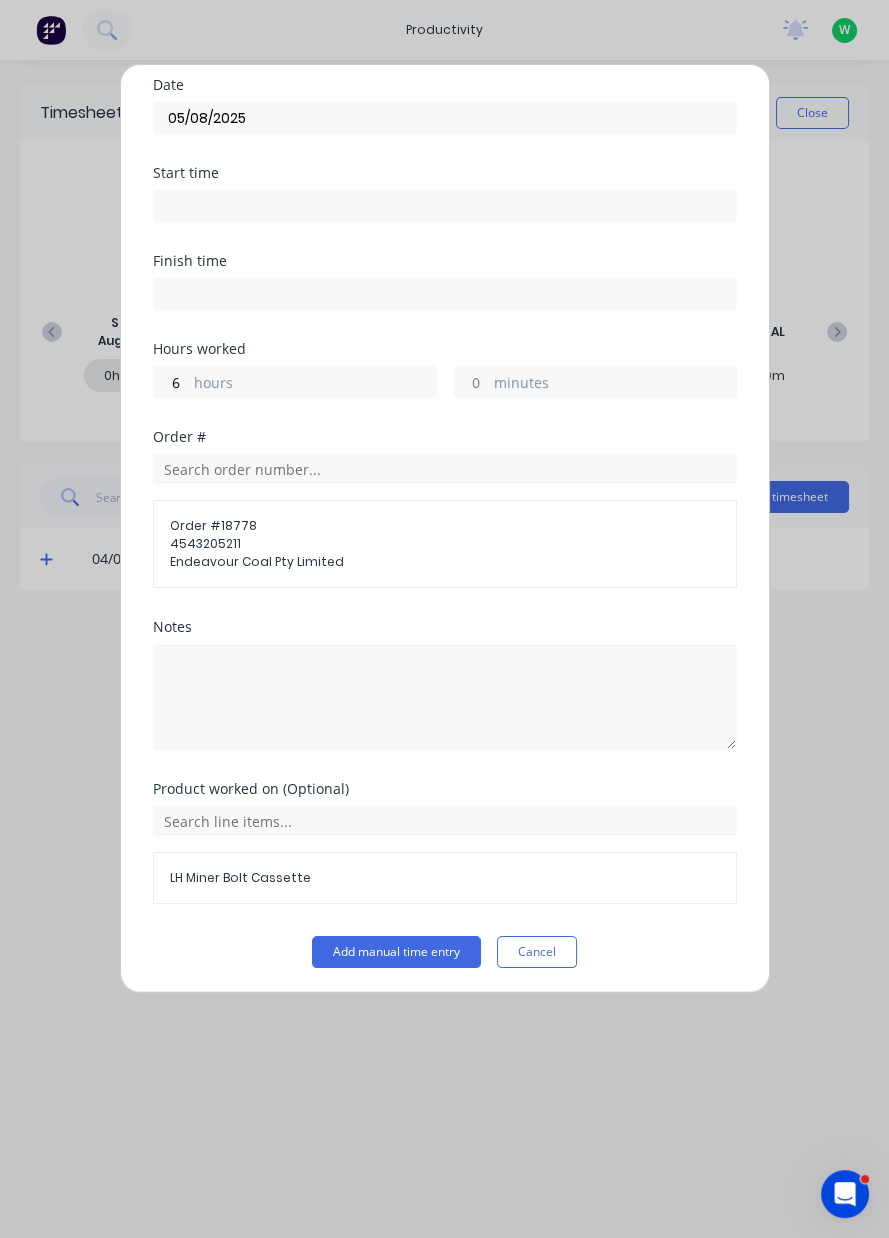 click on "Add manual time entry" at bounding box center (396, 952) 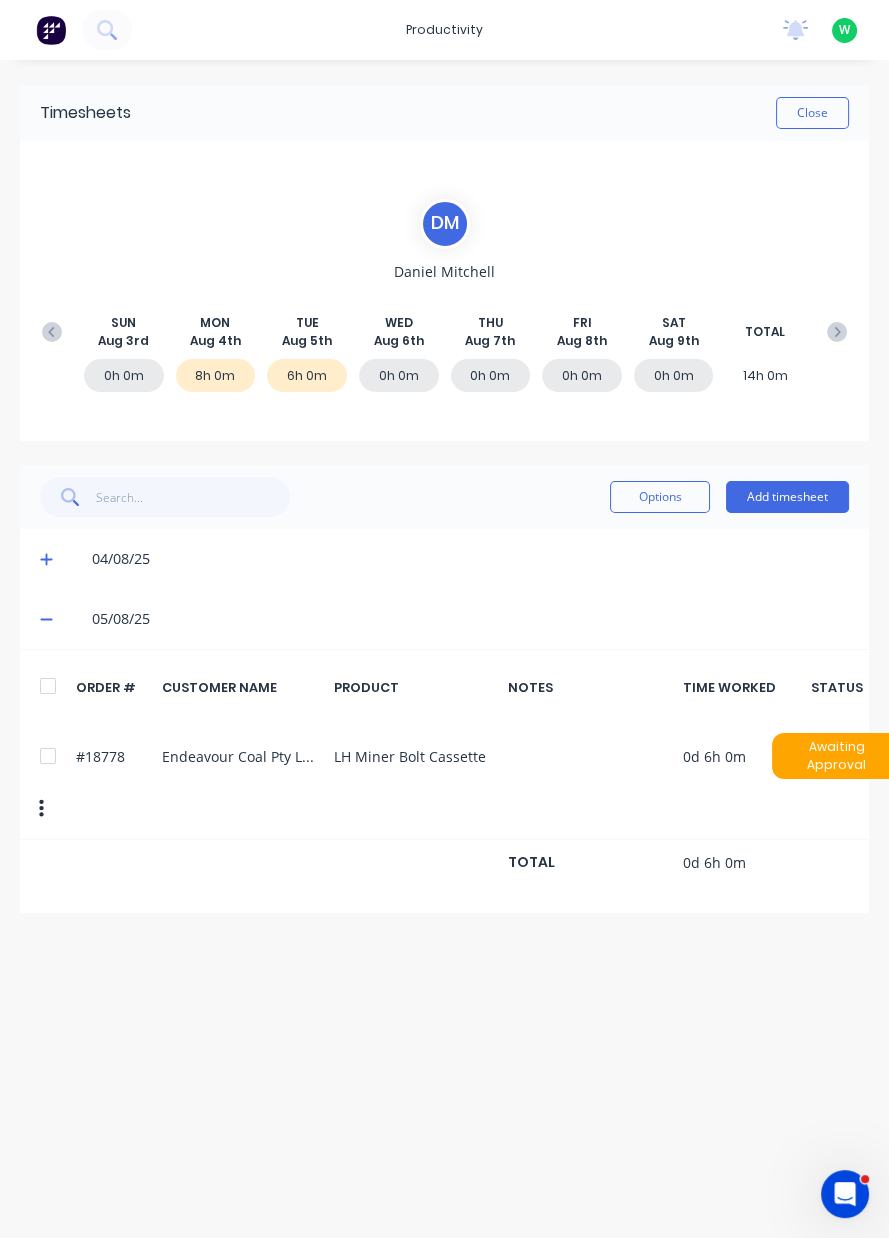 click on "Add timesheet" at bounding box center [787, 497] 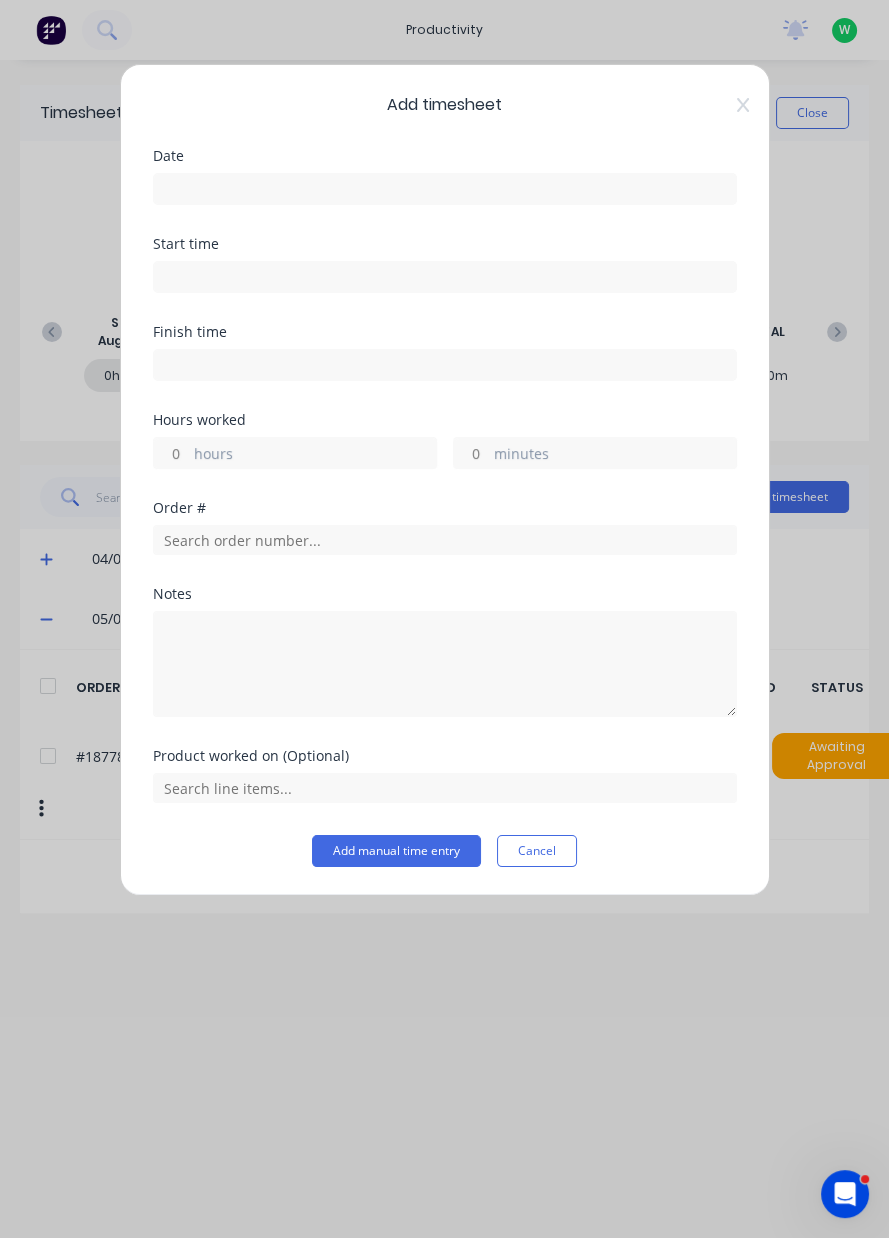 click at bounding box center [445, 189] 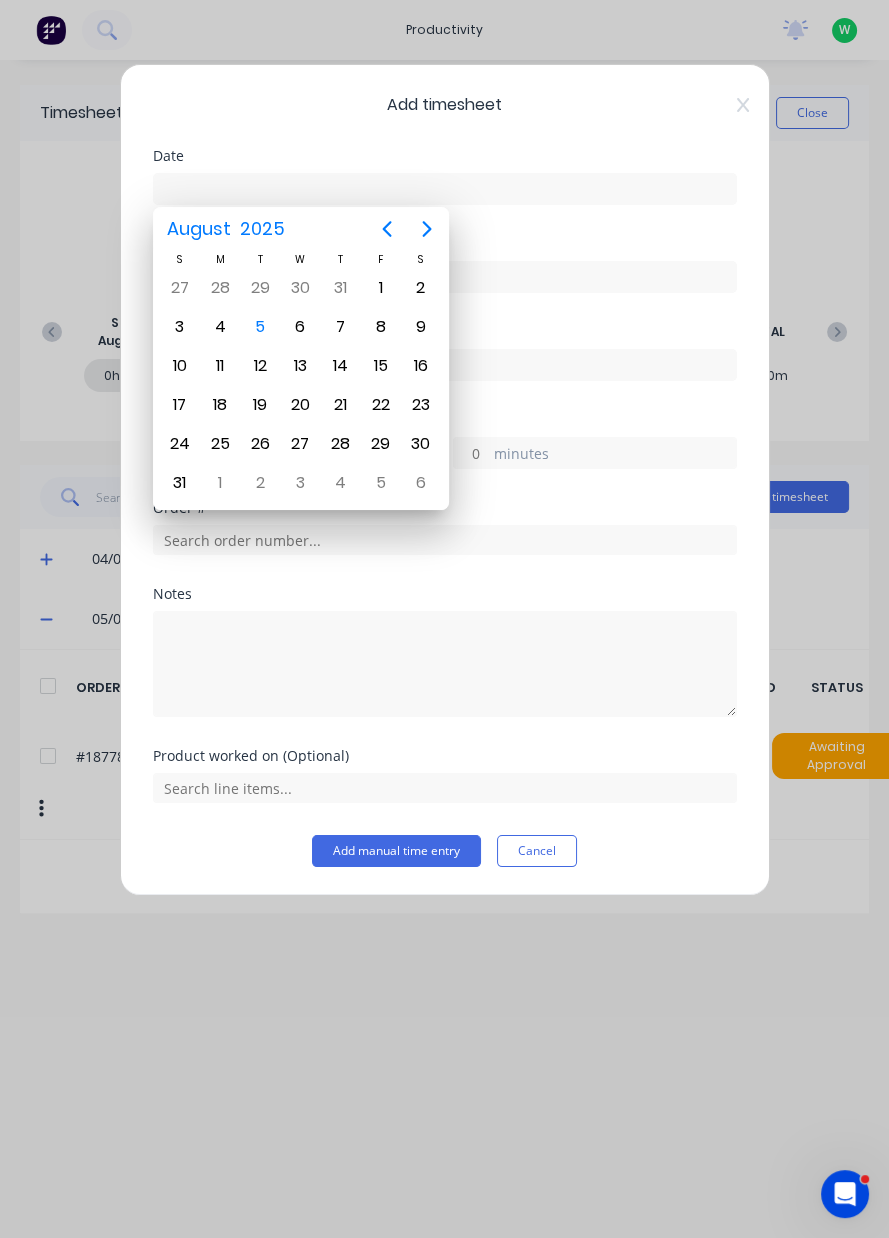click on "5" at bounding box center (260, 327) 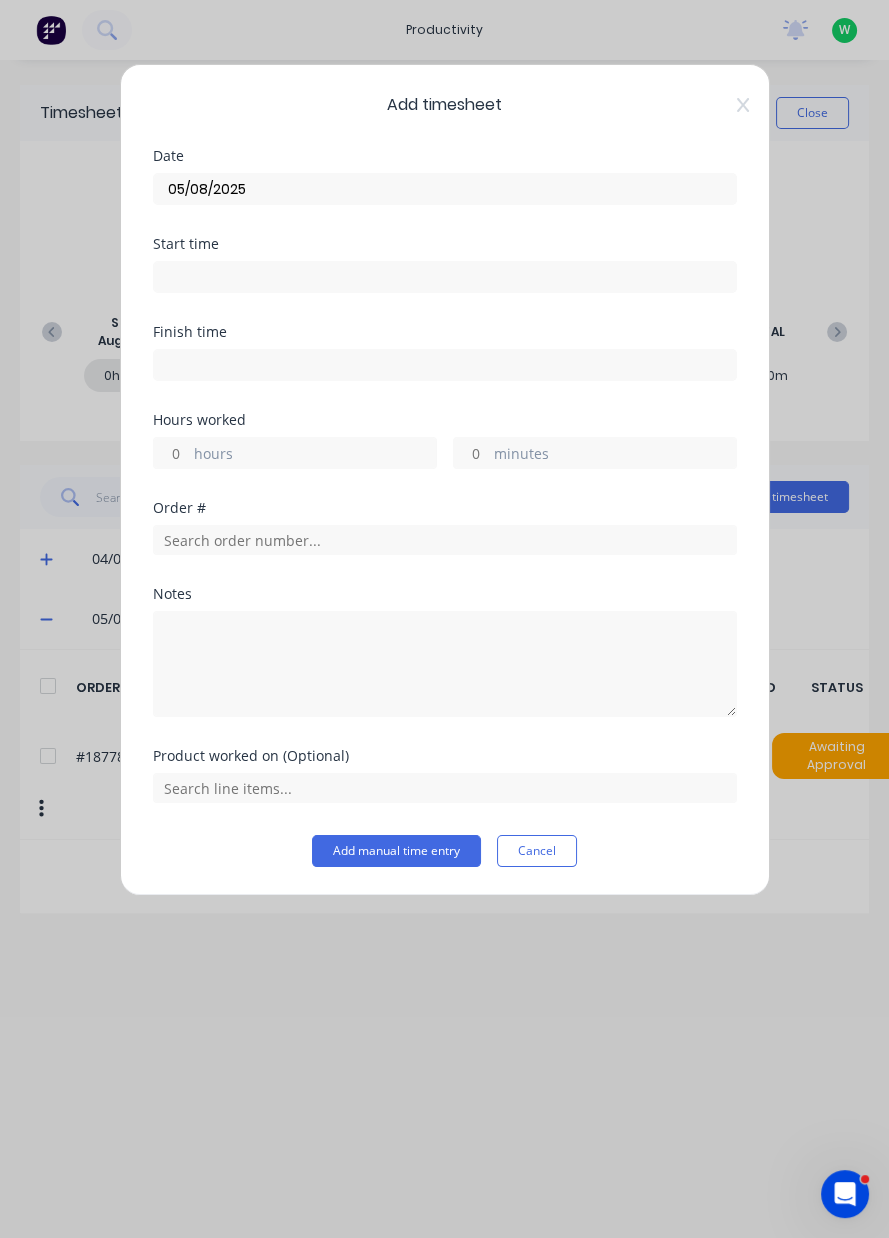 type on "05/08/2025" 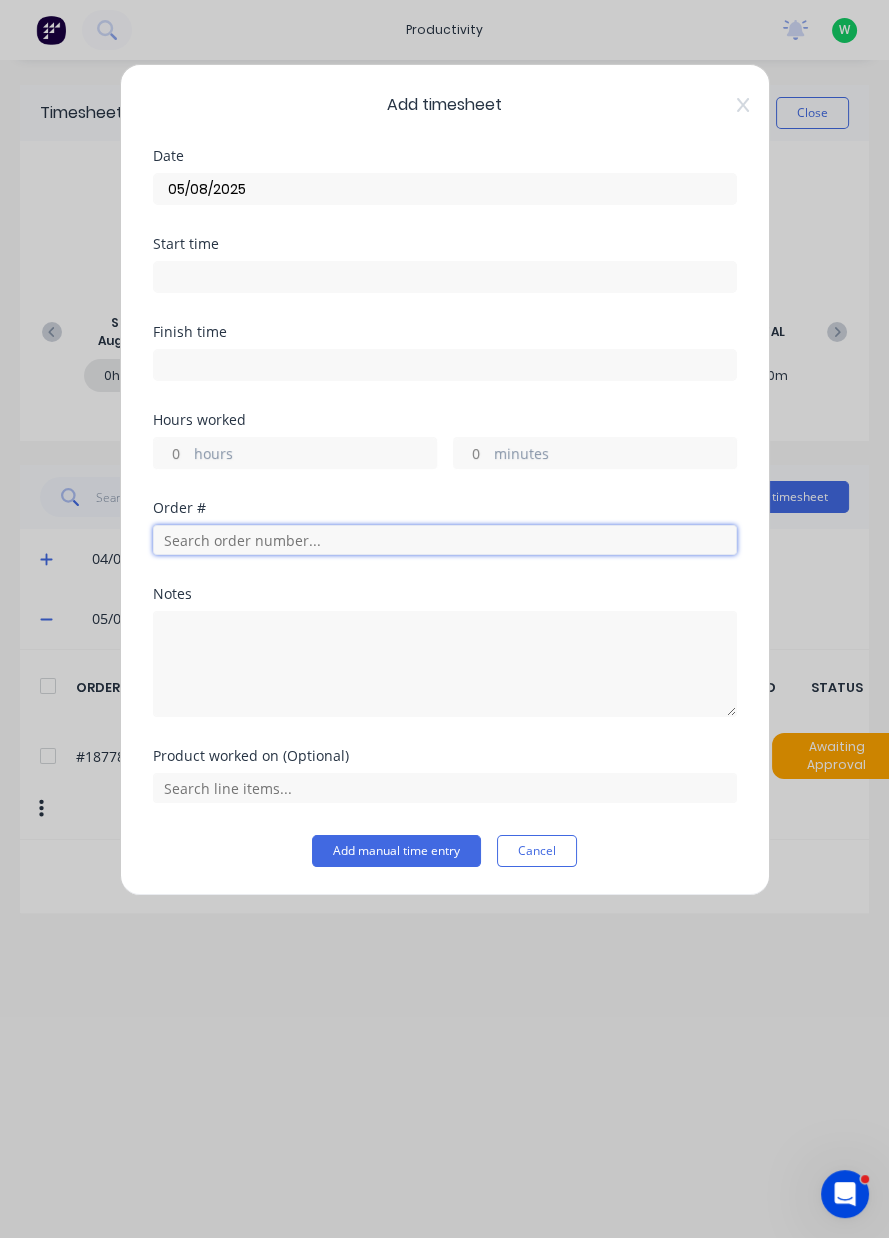 click at bounding box center [445, 540] 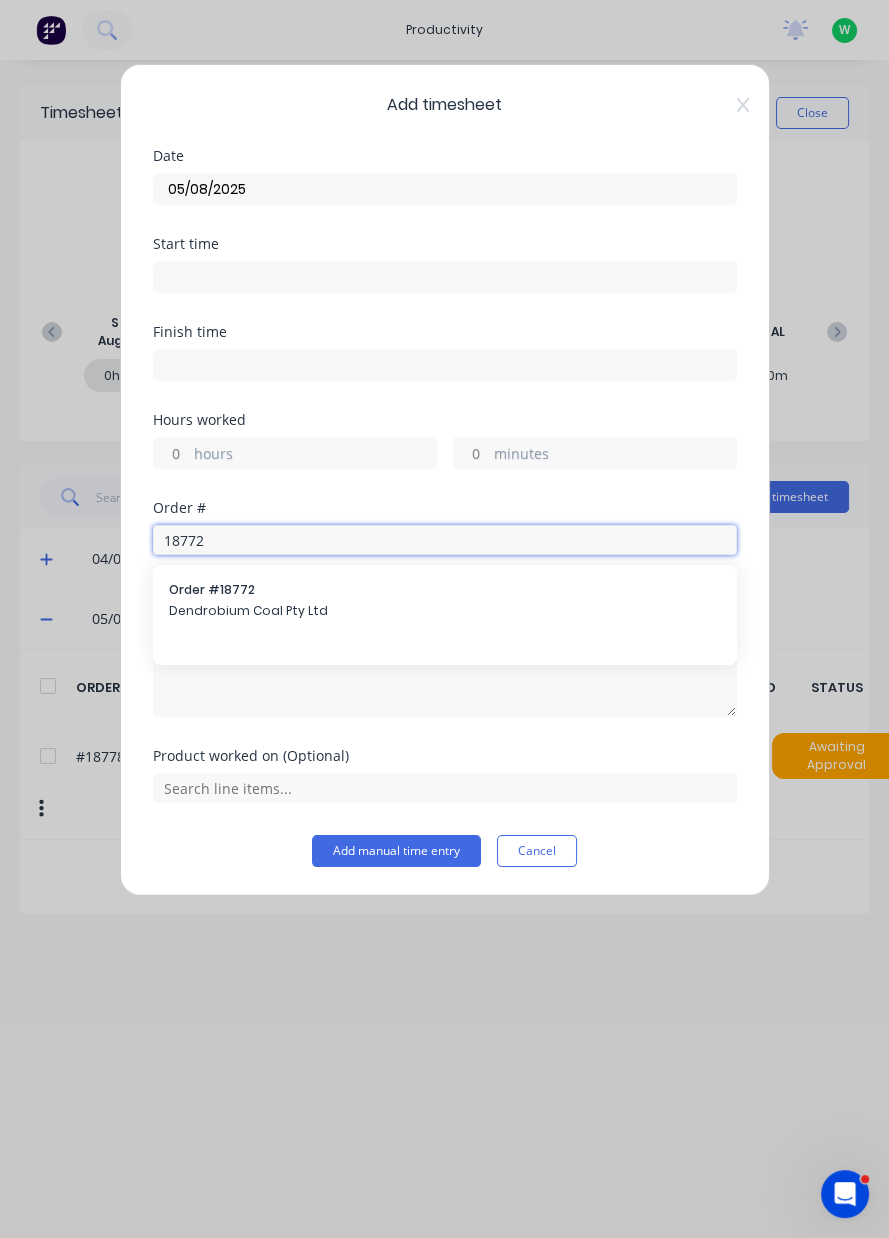 type on "18772" 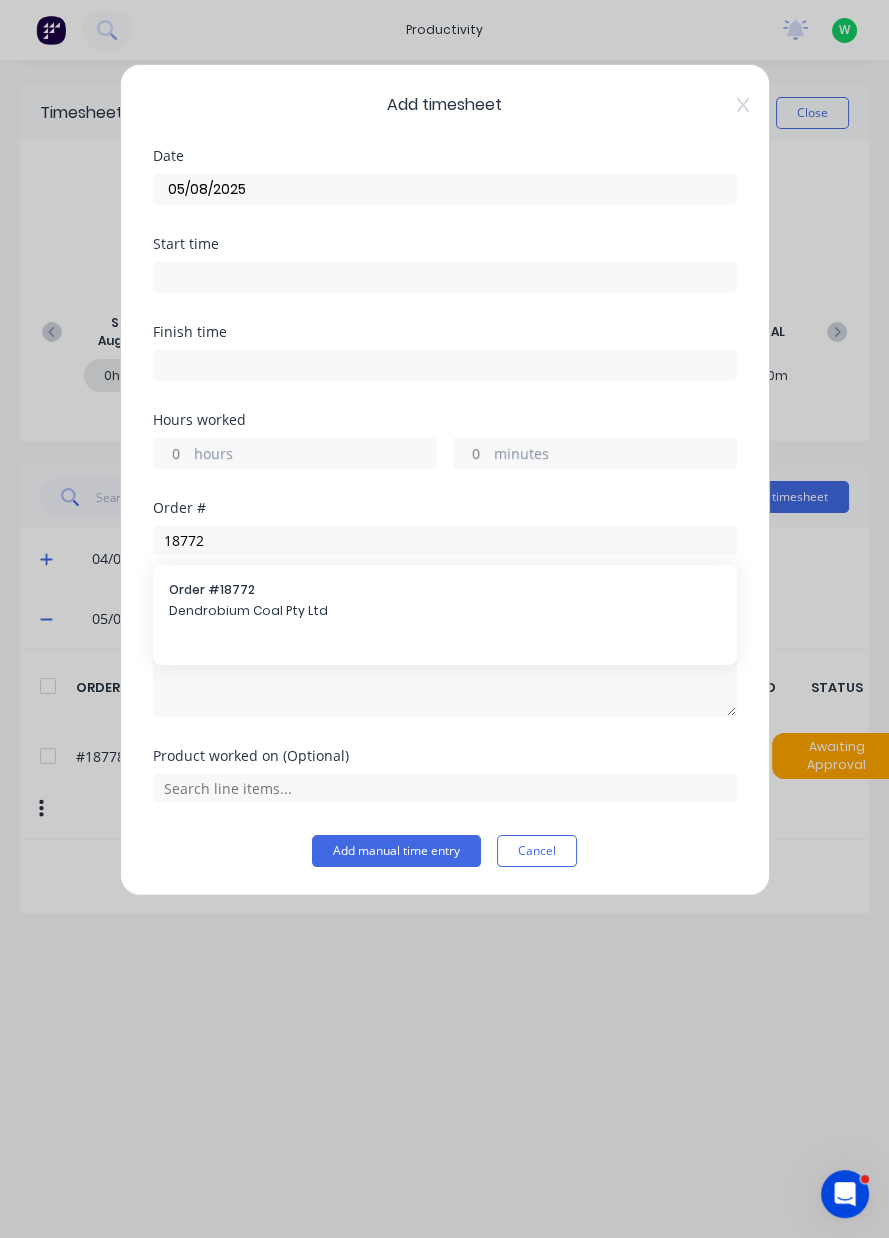 click on "Dendrobium Coal Pty Ltd" at bounding box center (445, 611) 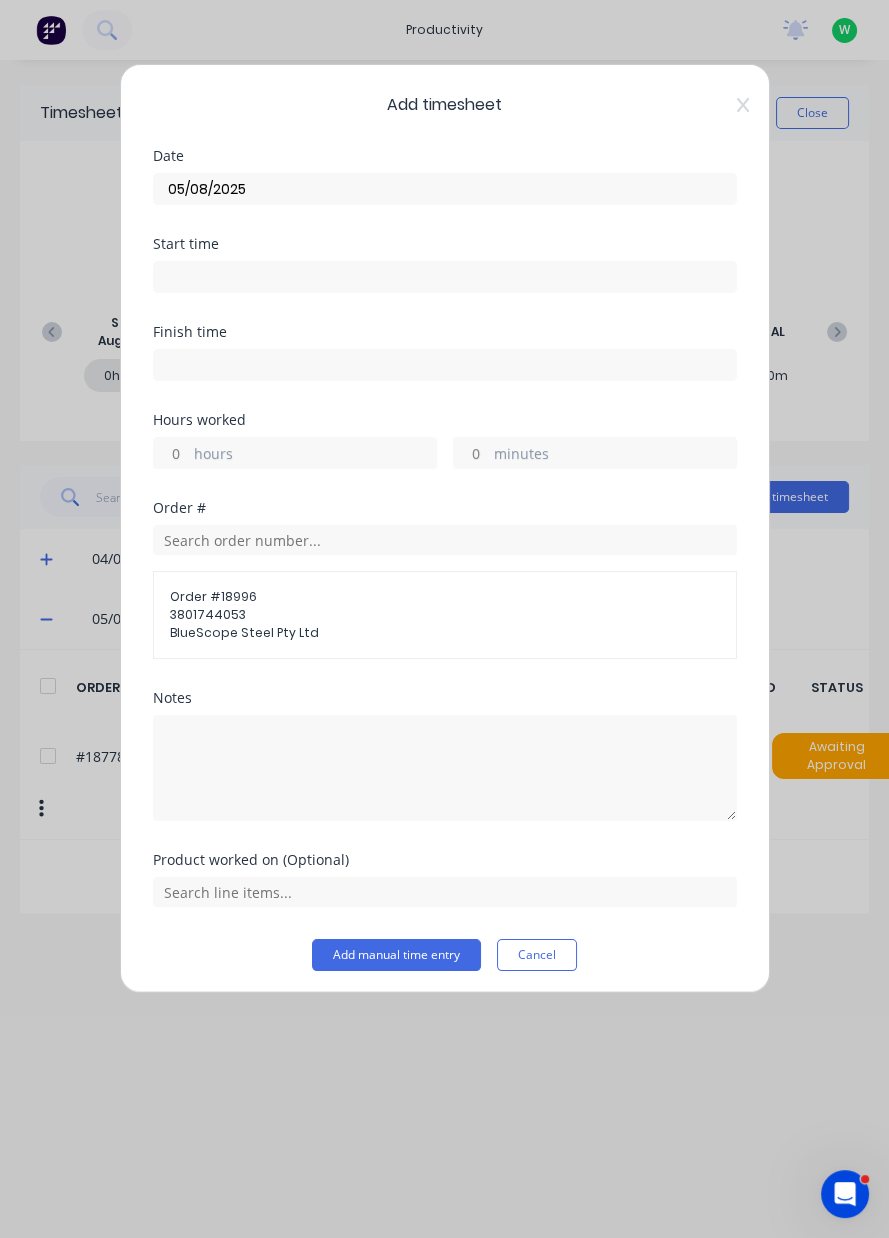 click on "hours" at bounding box center [315, 455] 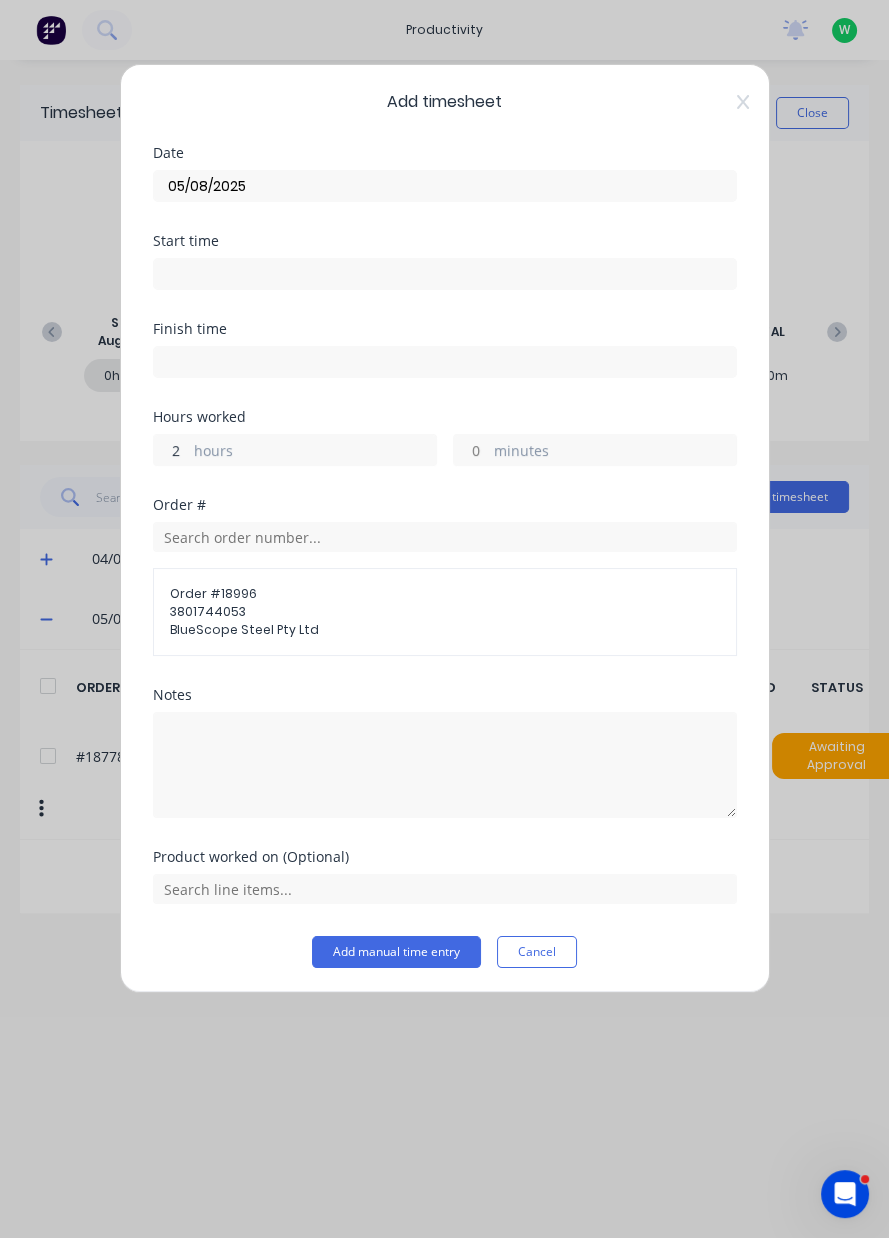 scroll, scrollTop: 0, scrollLeft: 0, axis: both 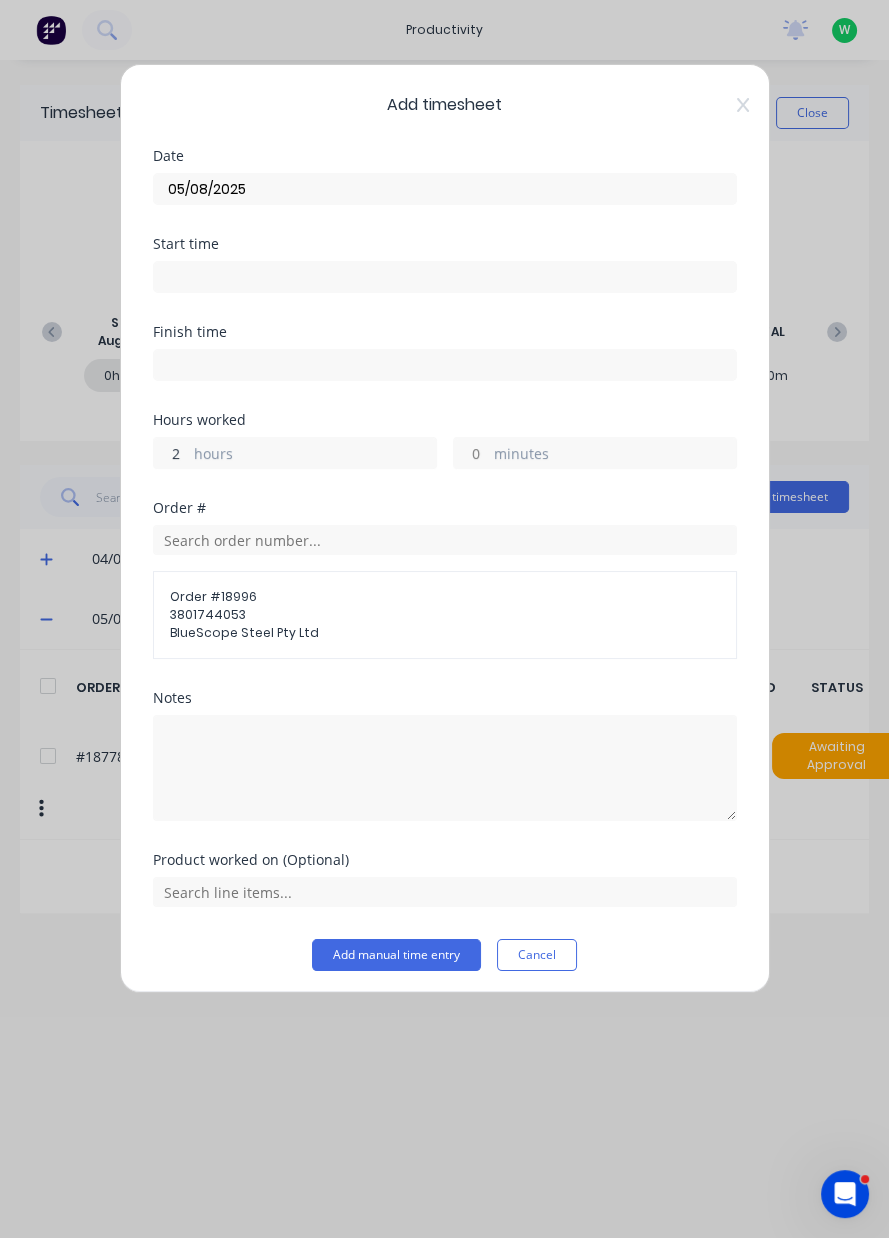 type on "2" 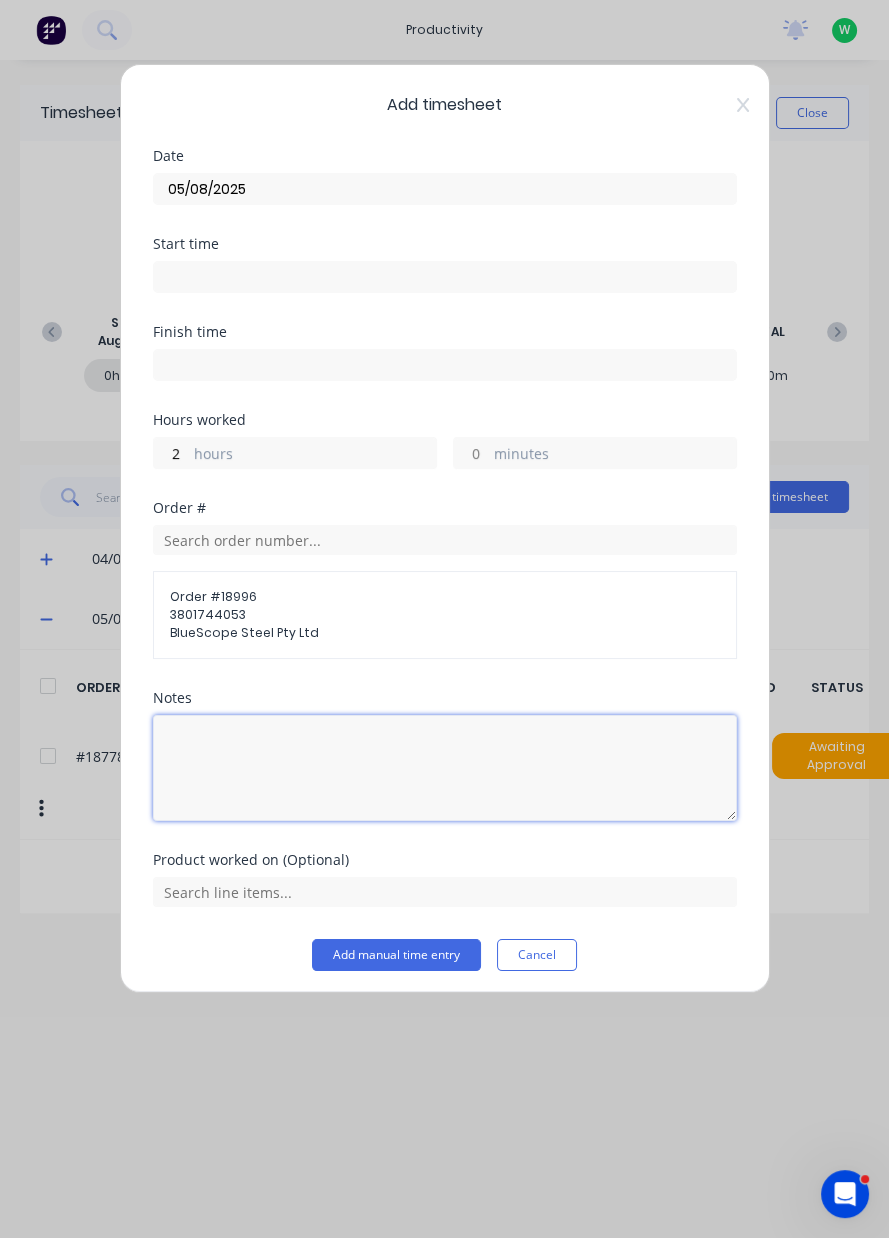 click at bounding box center (445, 768) 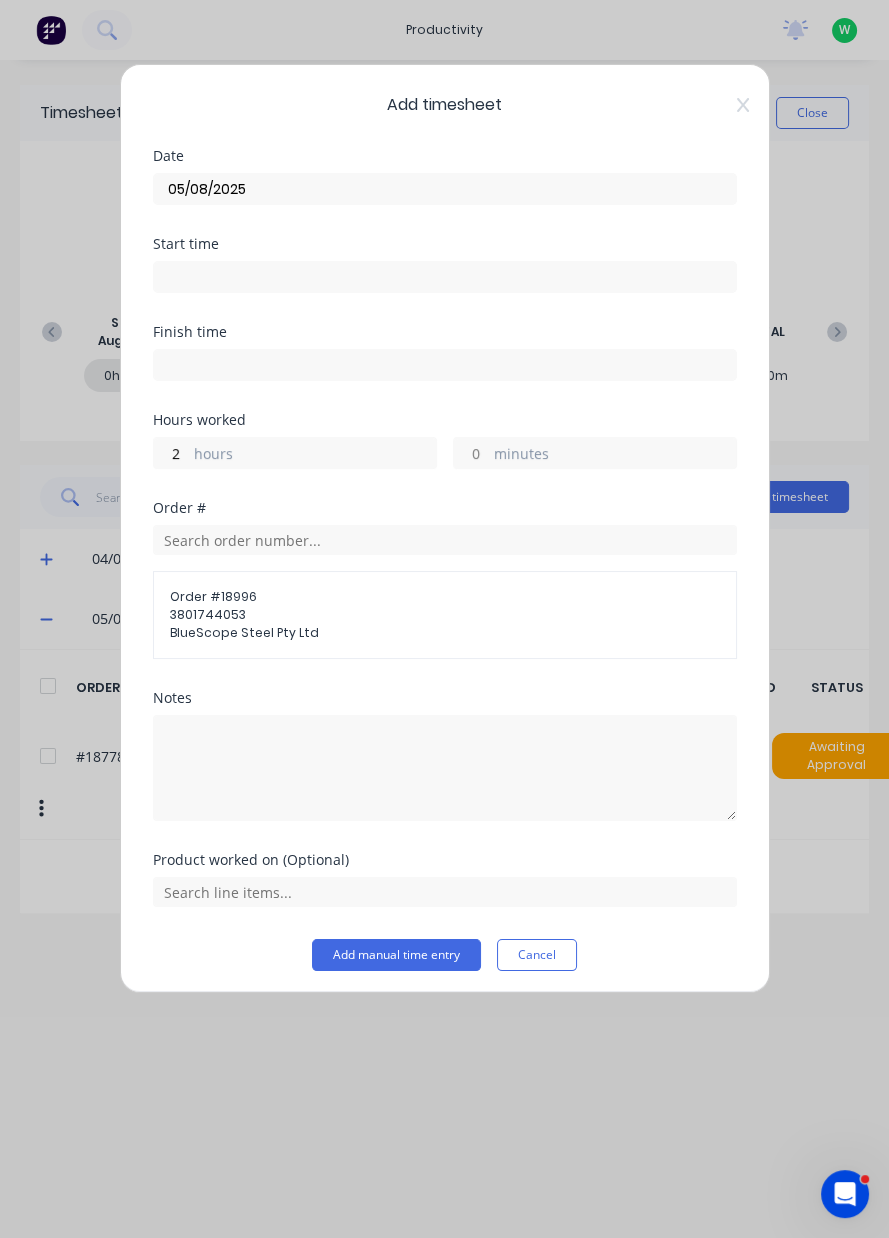click on "Notes" at bounding box center (445, 698) 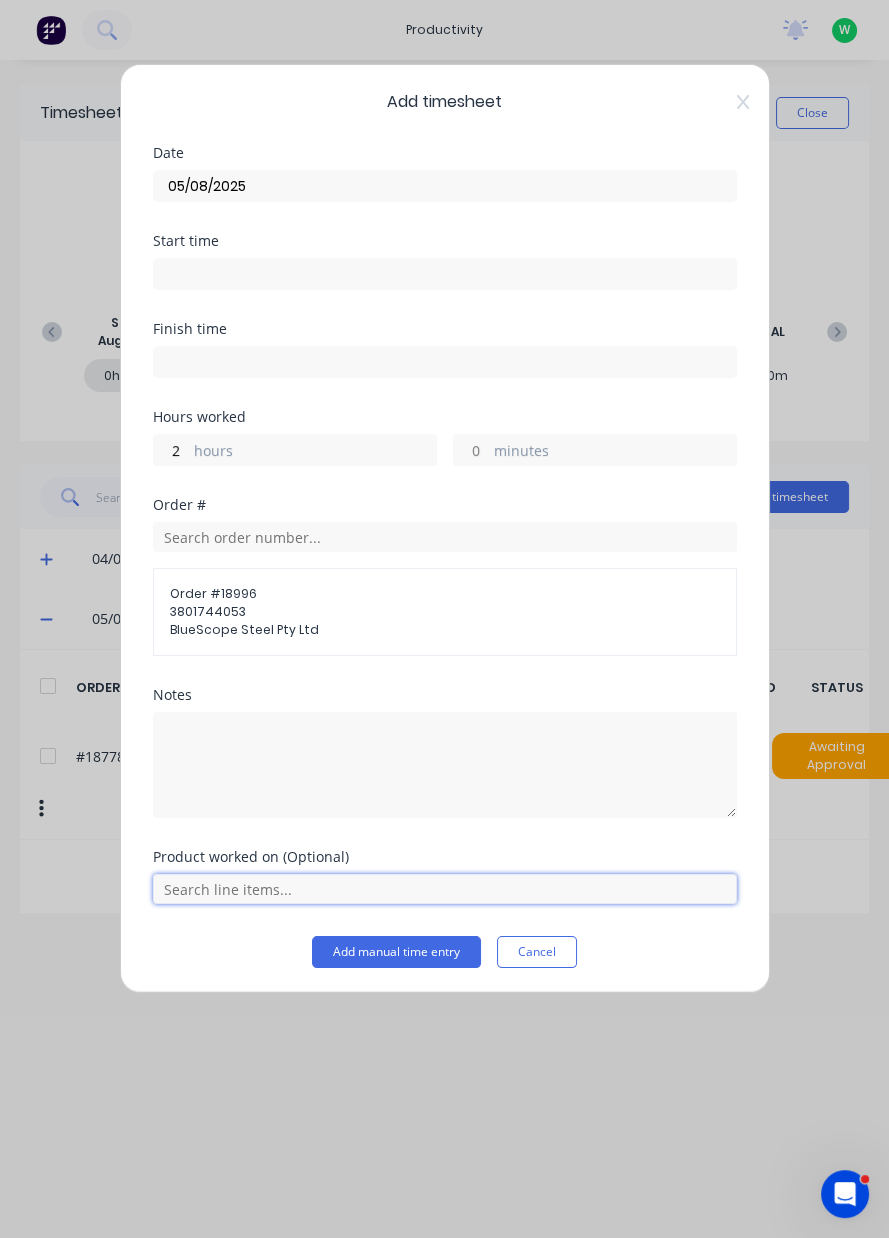 click at bounding box center (445, 889) 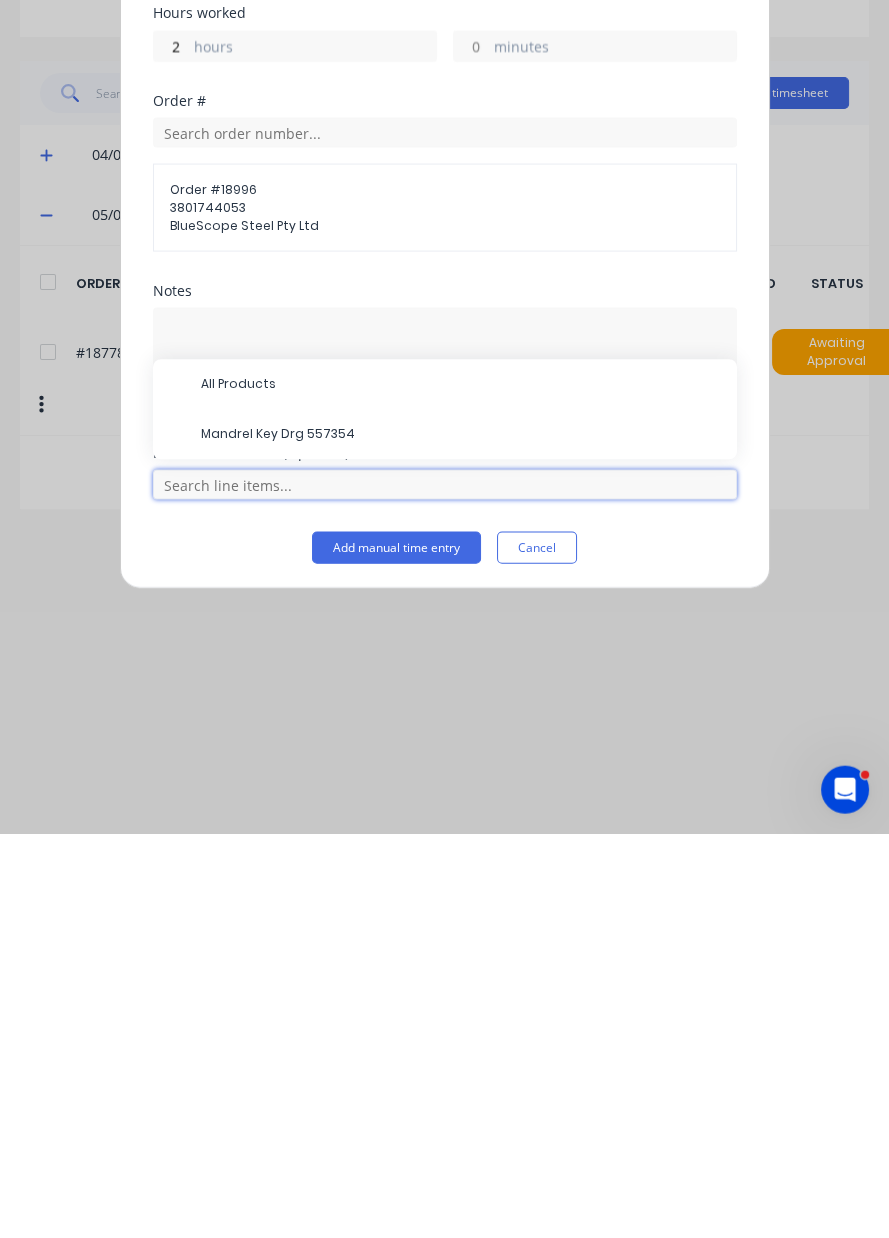 scroll, scrollTop: 64, scrollLeft: 0, axis: vertical 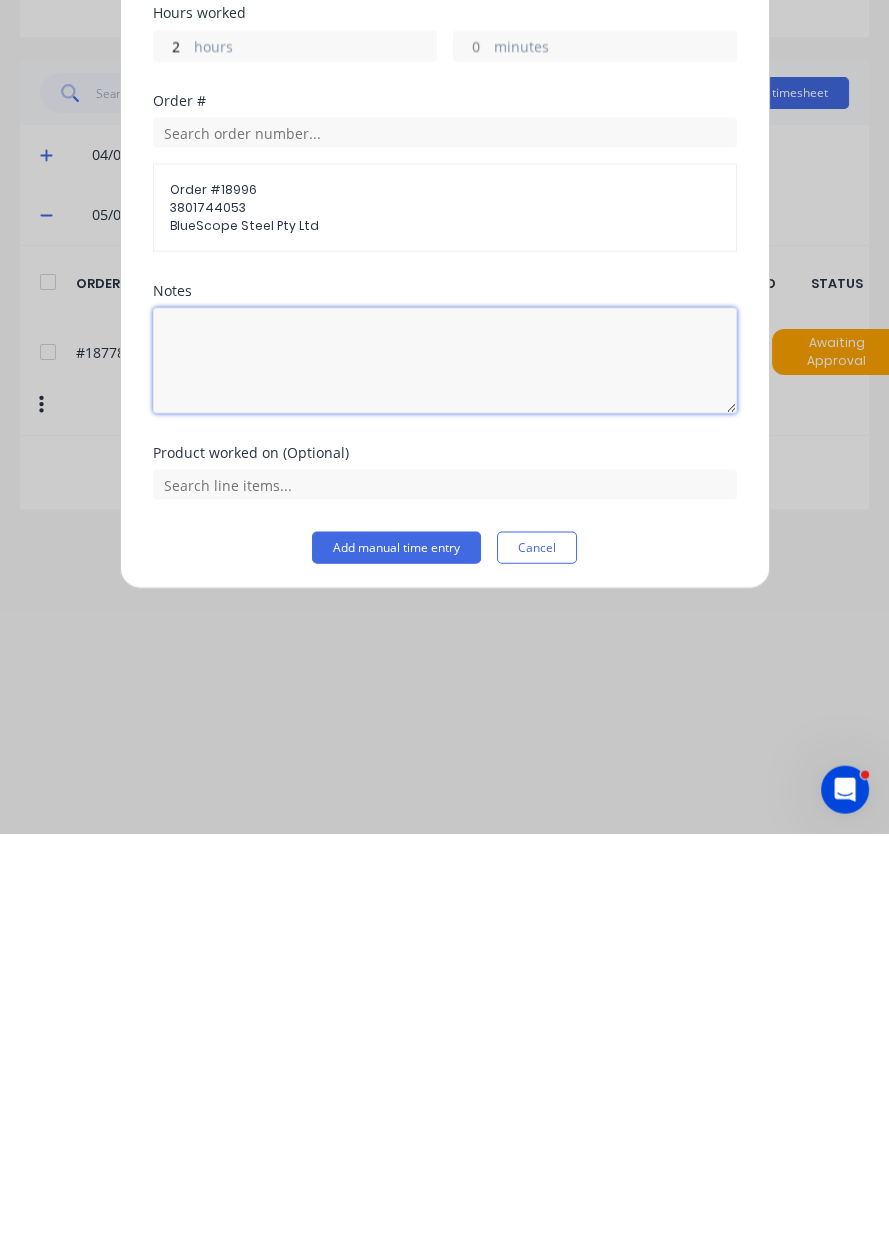 click at bounding box center (445, 765) 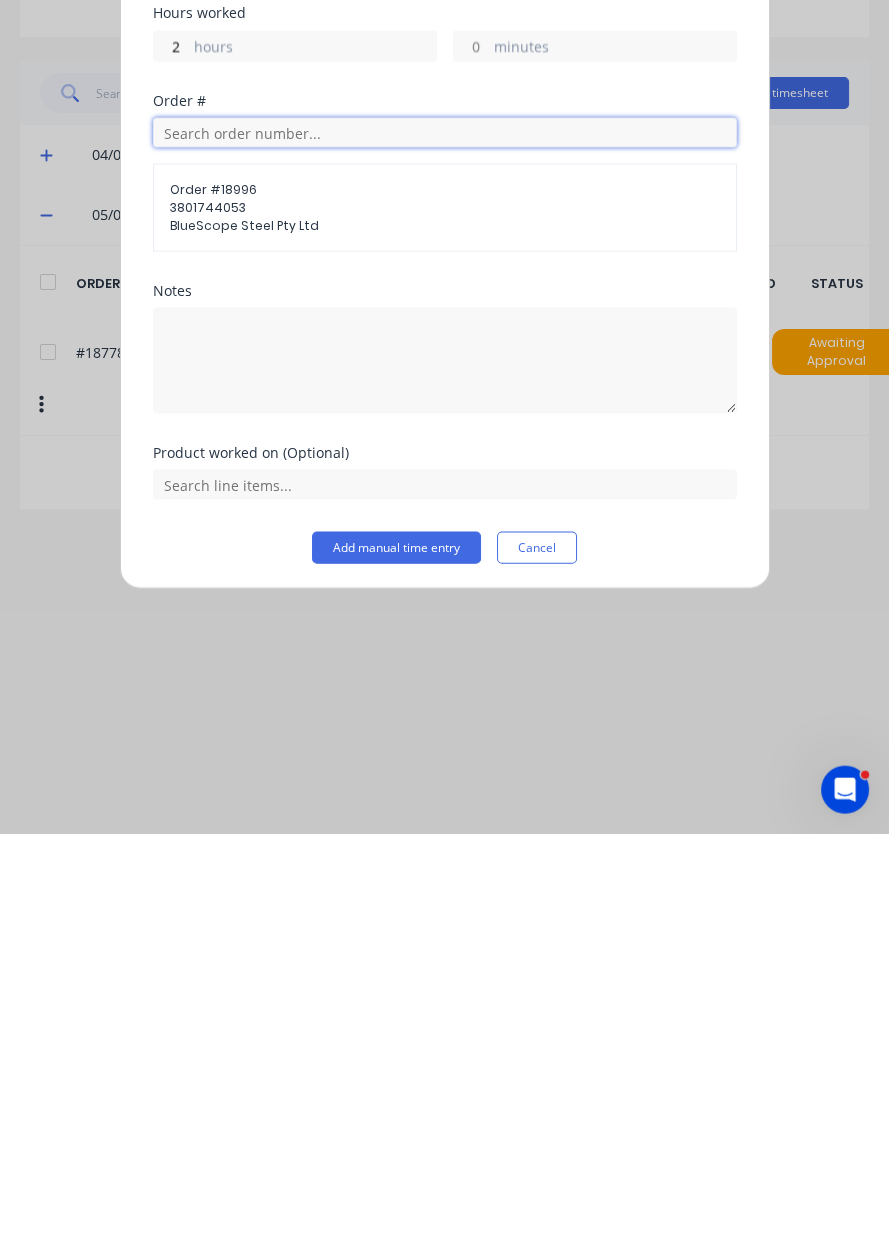click at bounding box center [445, 537] 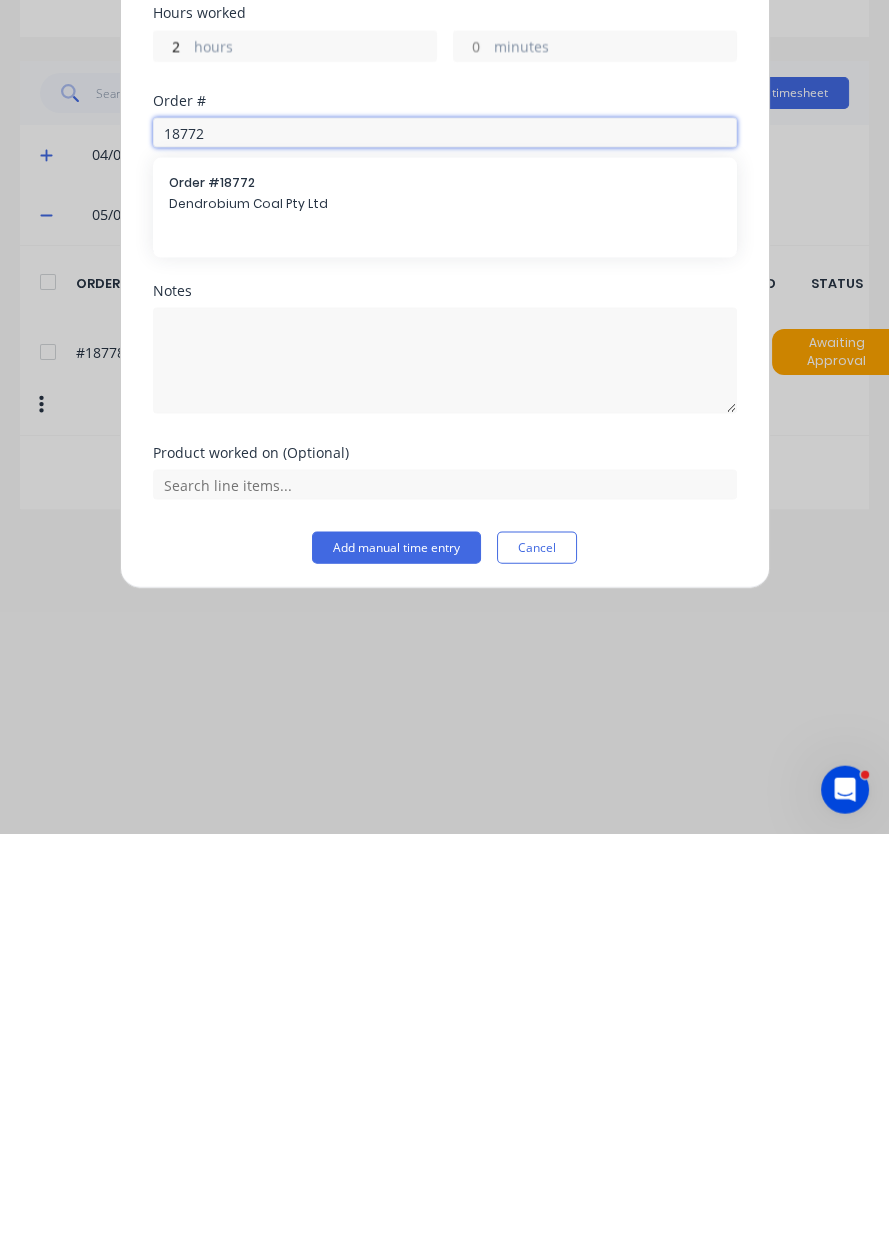 type on "18772" 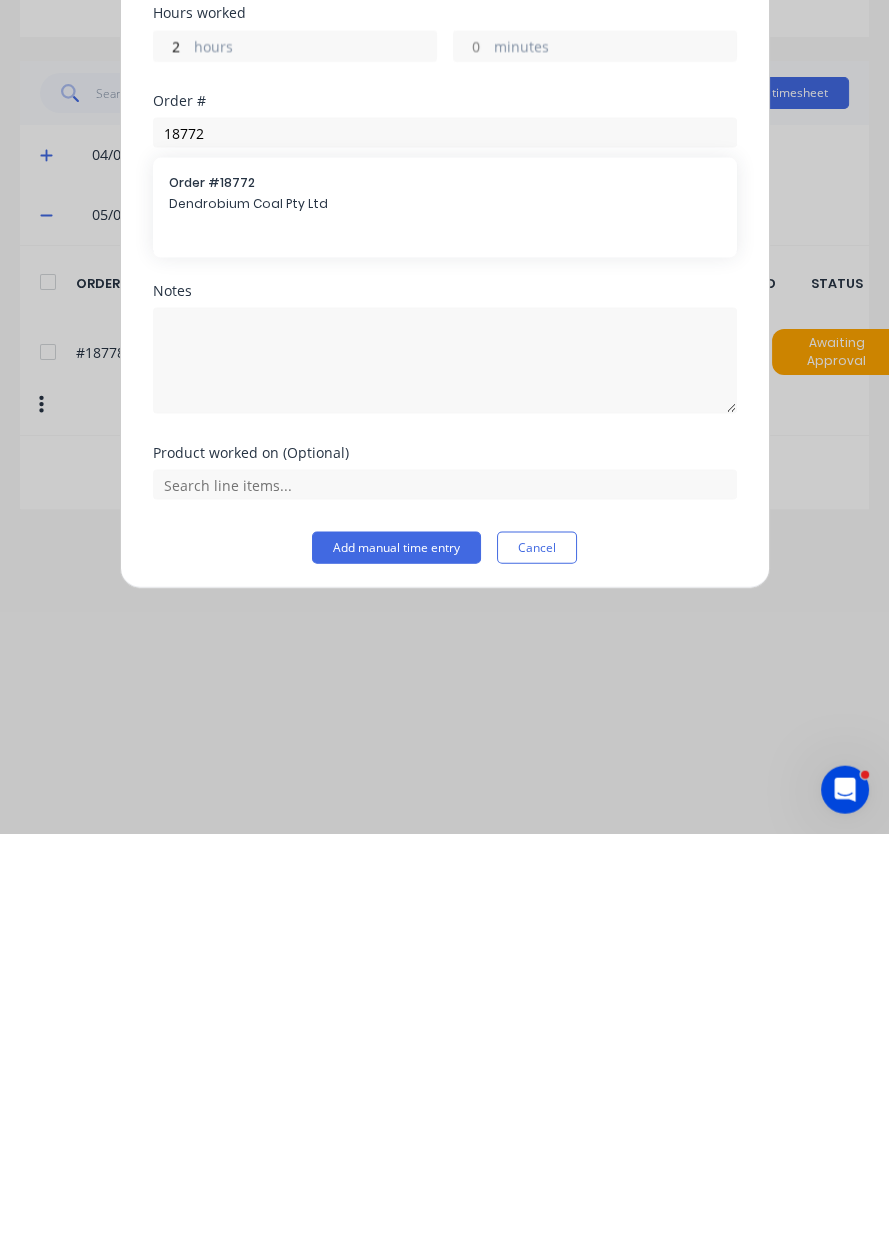click on "Dendrobium Coal Pty Ltd" at bounding box center (445, 608) 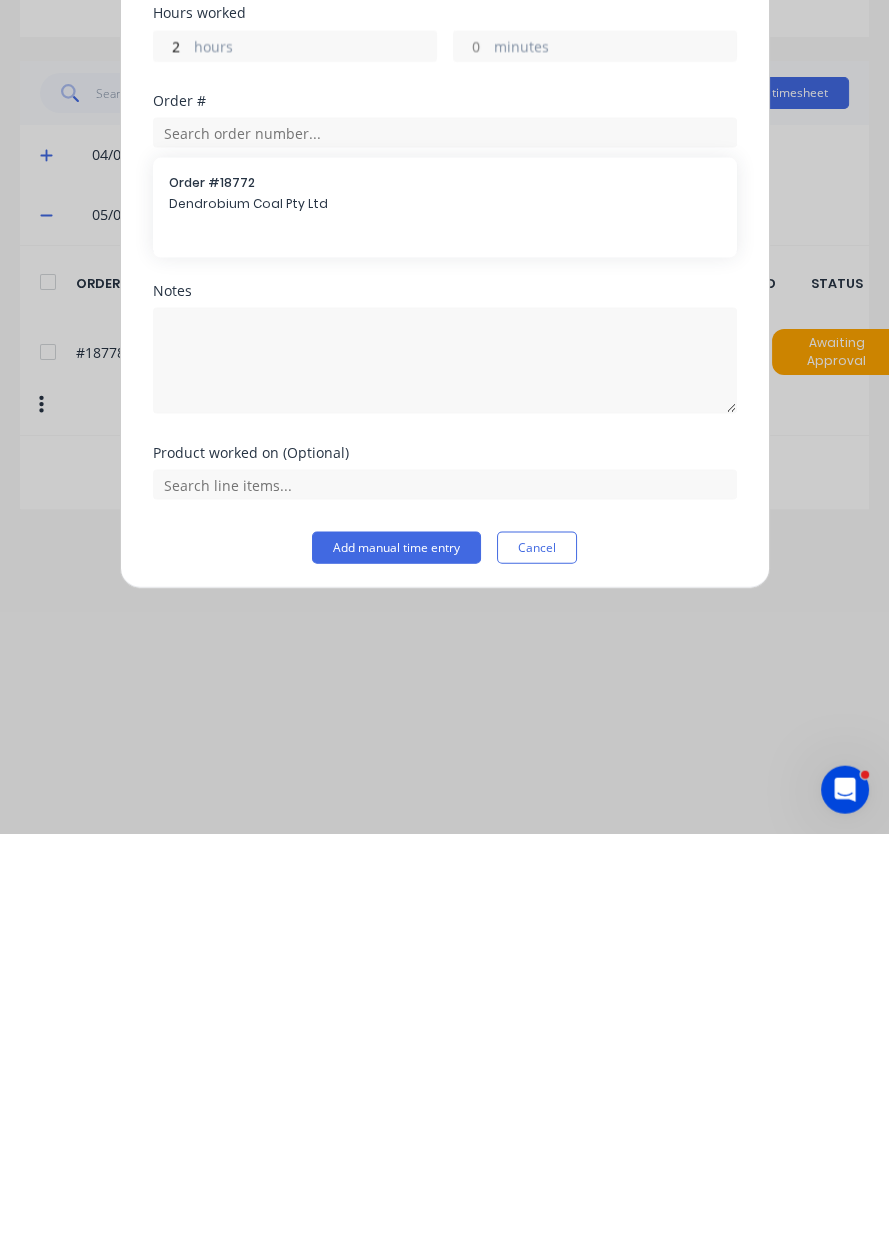 scroll, scrollTop: 0, scrollLeft: 0, axis: both 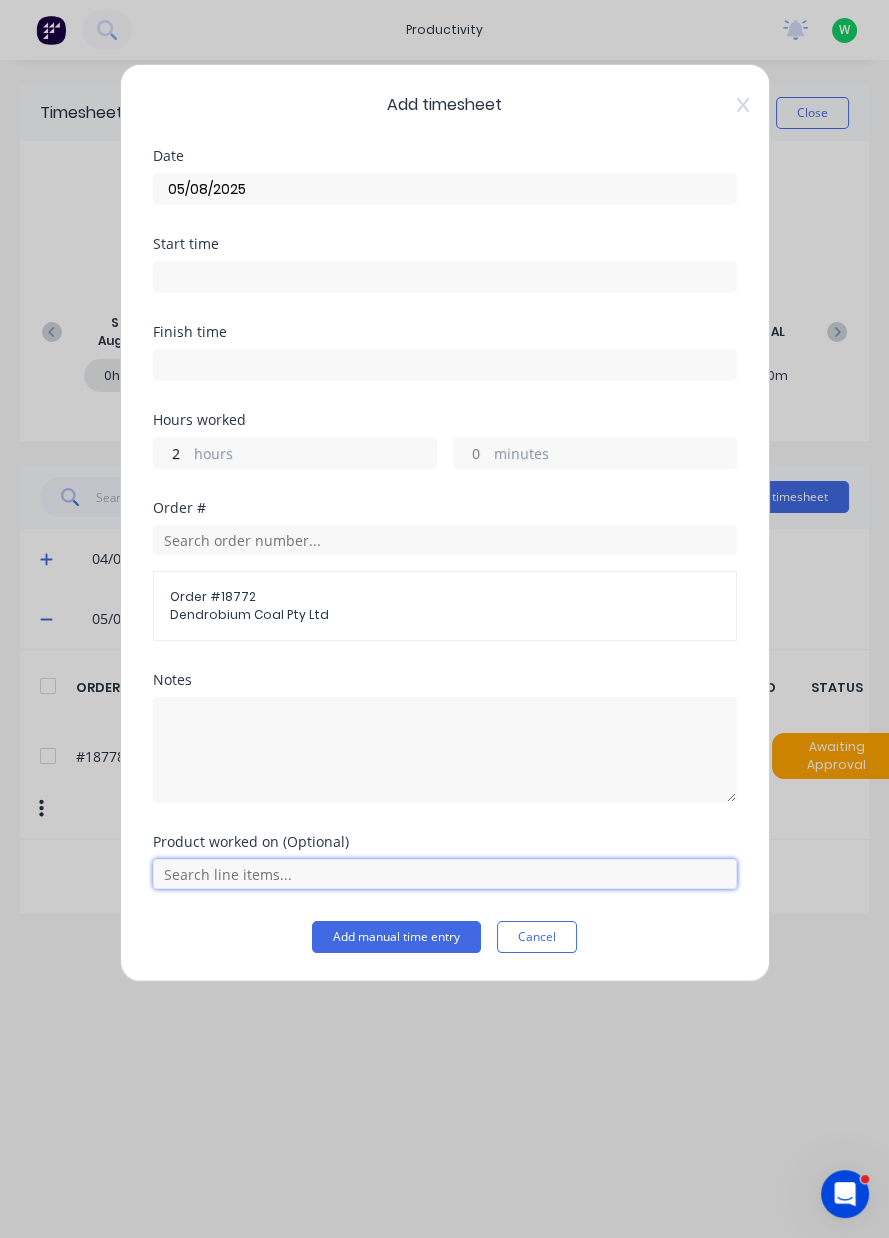 click at bounding box center [445, 874] 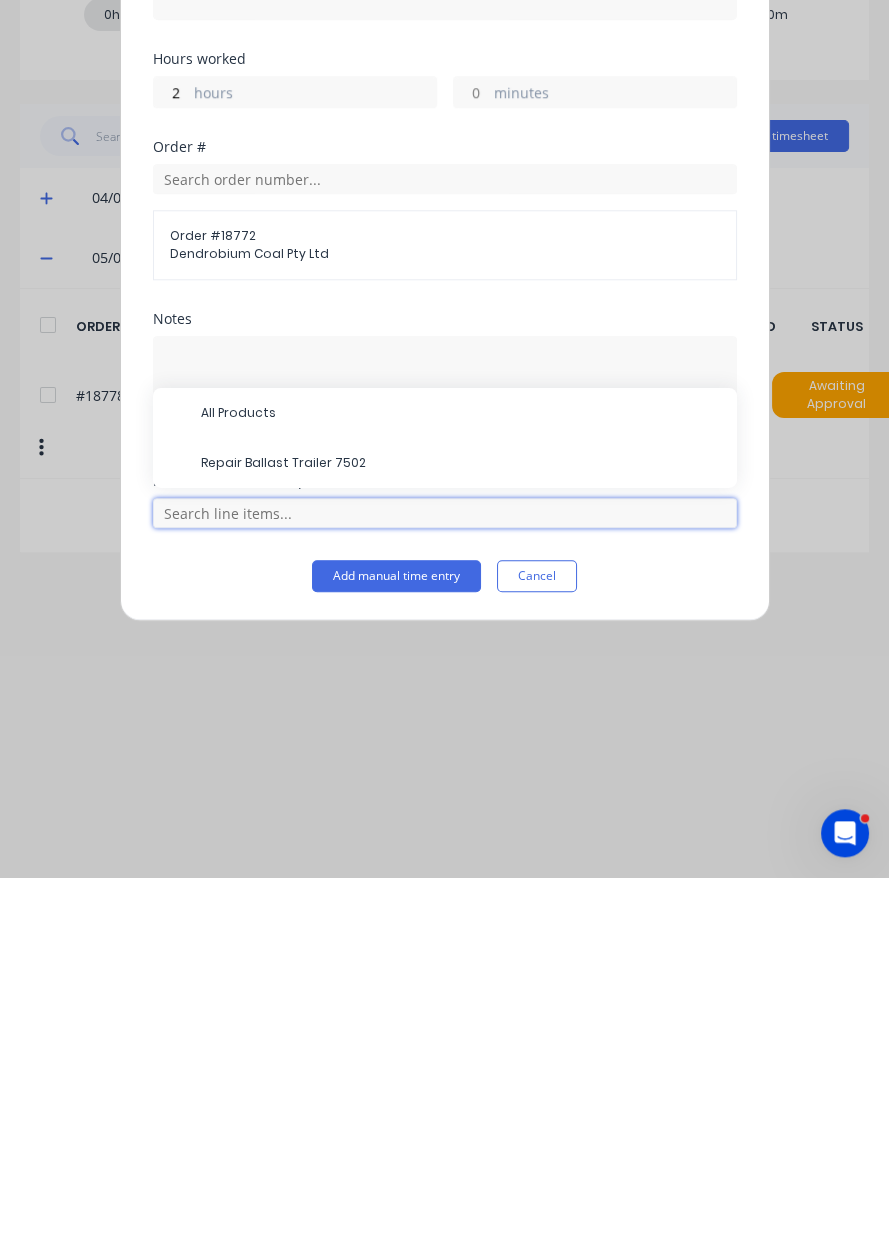 scroll, scrollTop: 104, scrollLeft: 0, axis: vertical 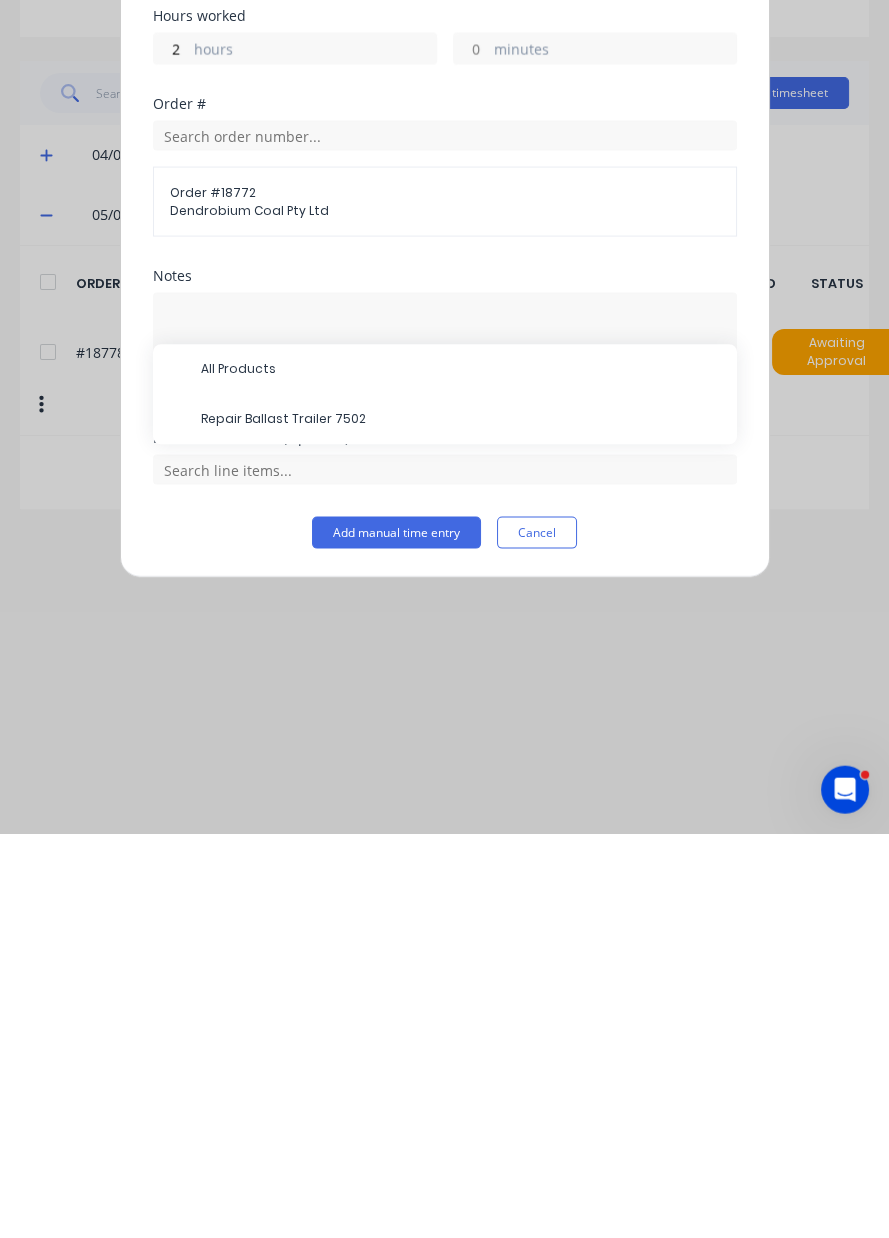 click on "Repair Ballast Trailer 7502" at bounding box center (461, 824) 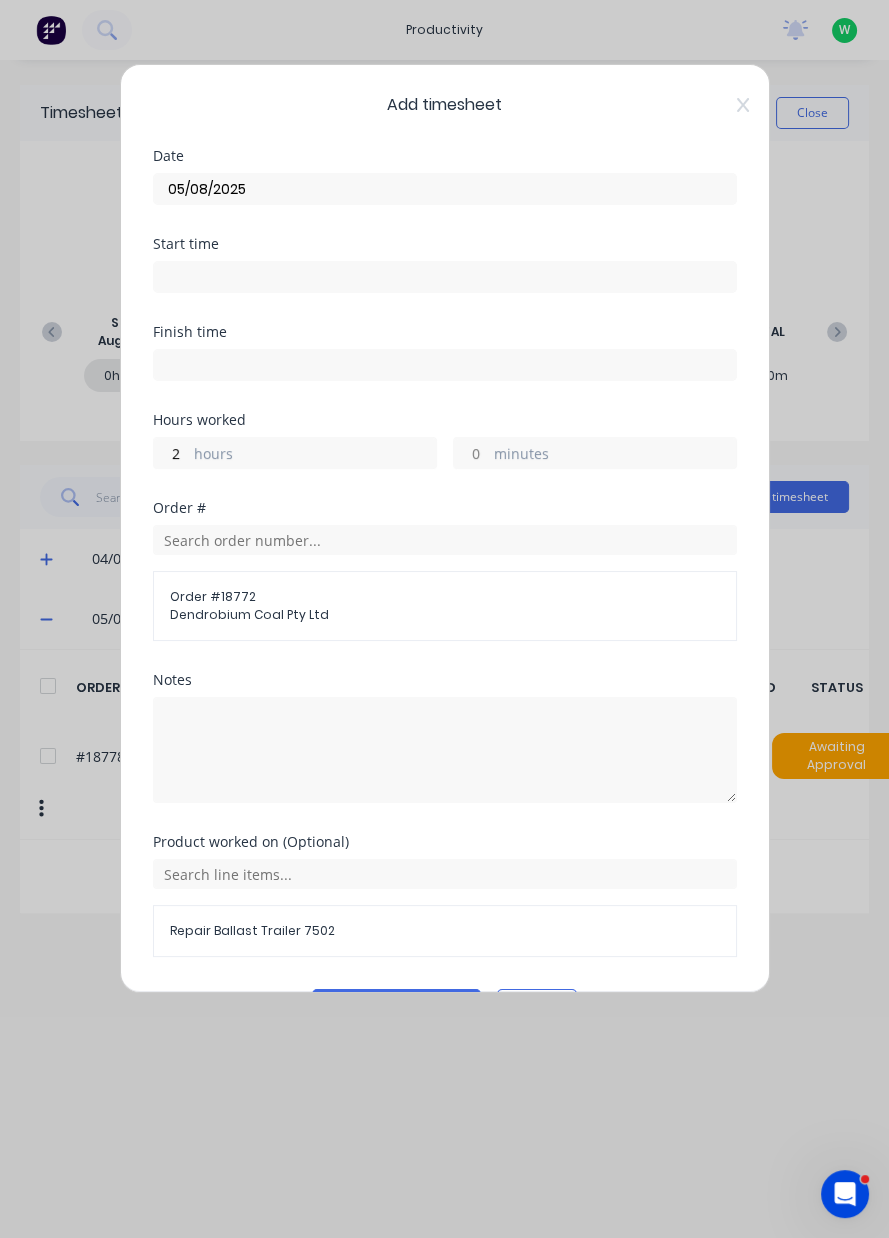 scroll, scrollTop: 53, scrollLeft: 0, axis: vertical 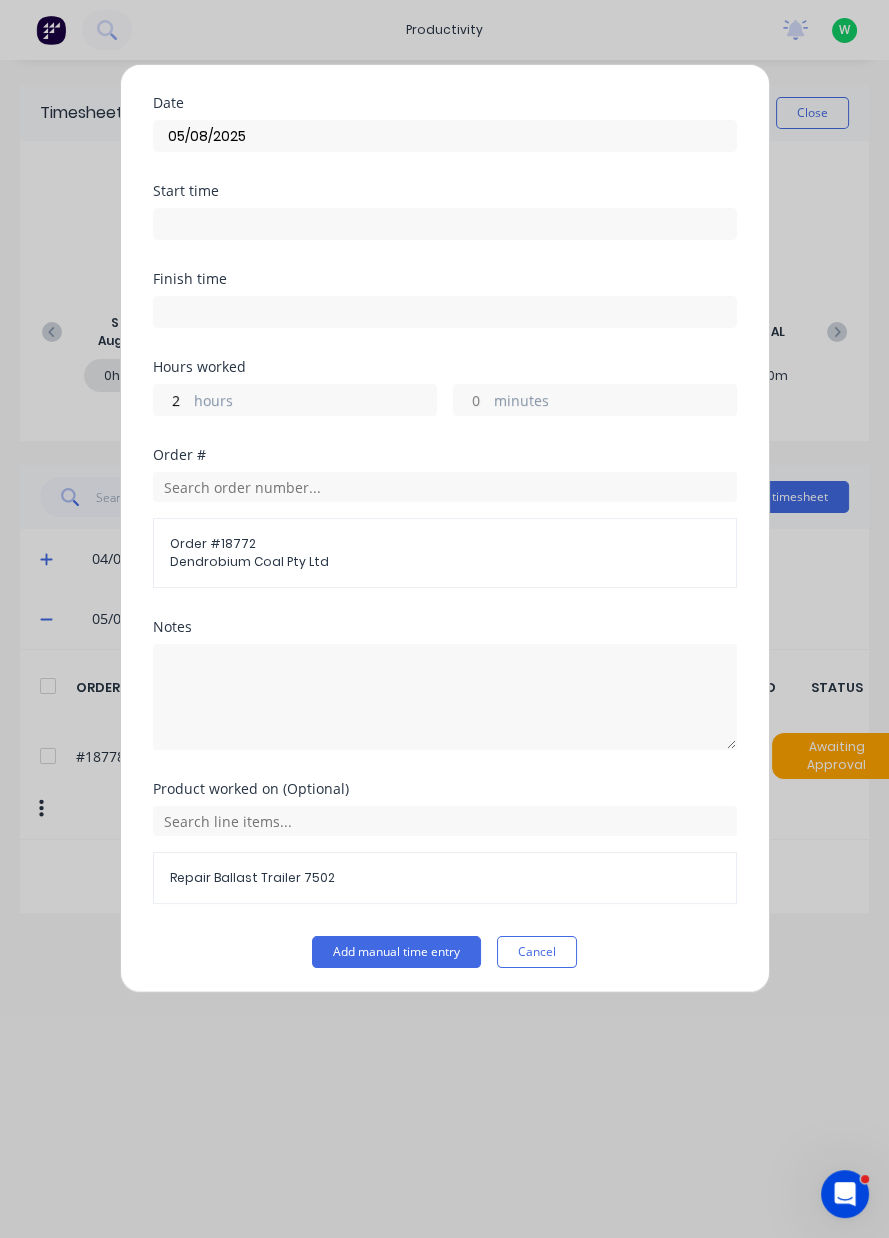 click on "Add manual time entry" at bounding box center (396, 952) 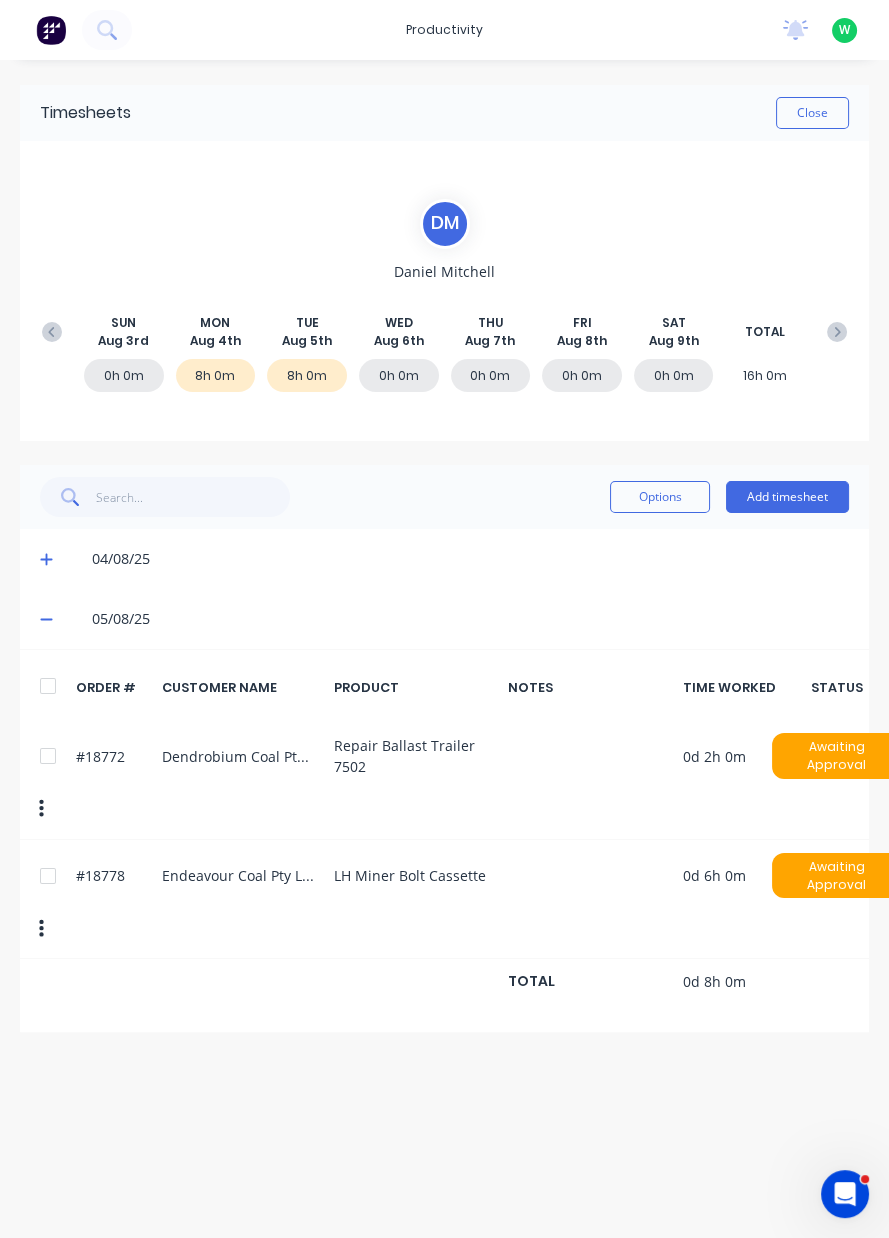 scroll, scrollTop: 0, scrollLeft: 0, axis: both 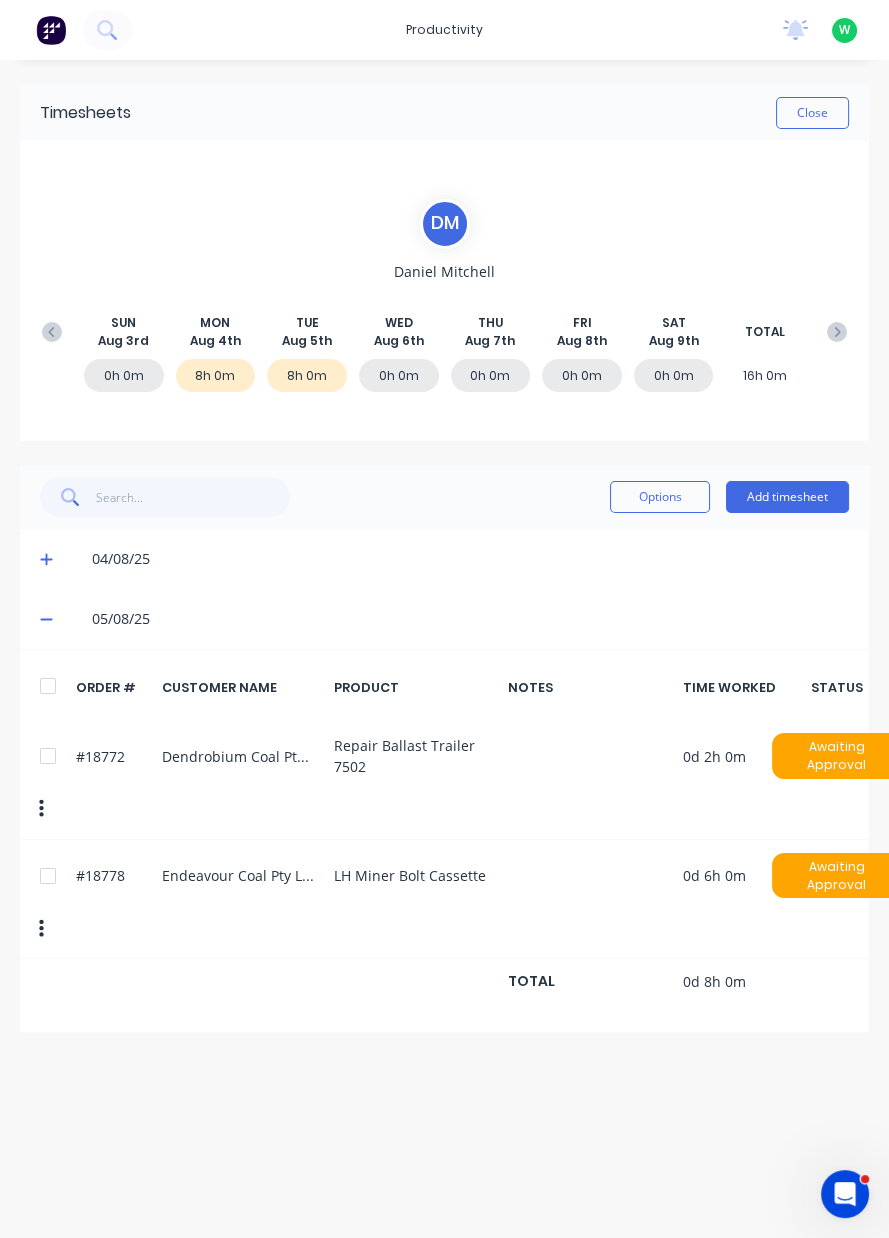 click on "Close" at bounding box center [812, 113] 